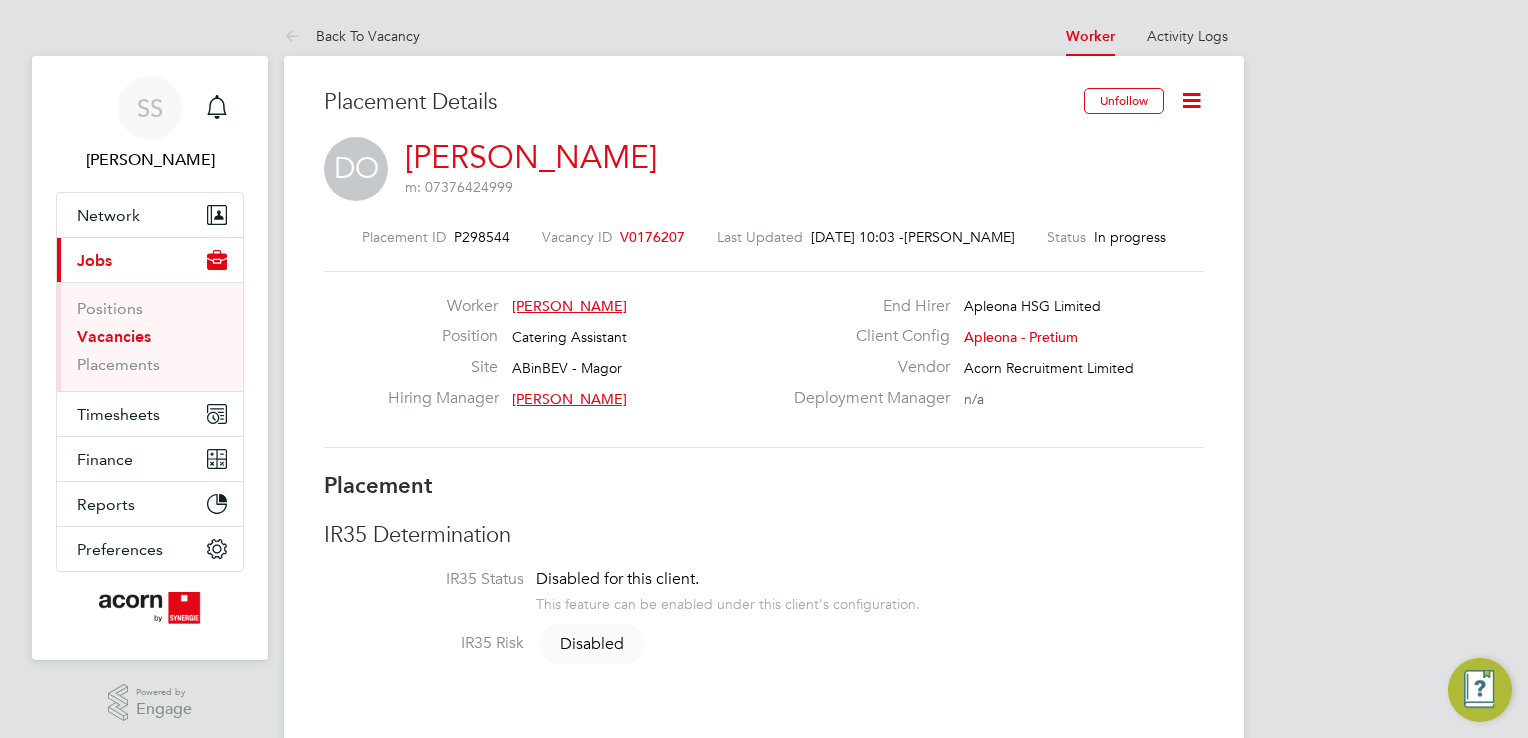 scroll, scrollTop: 0, scrollLeft: 0, axis: both 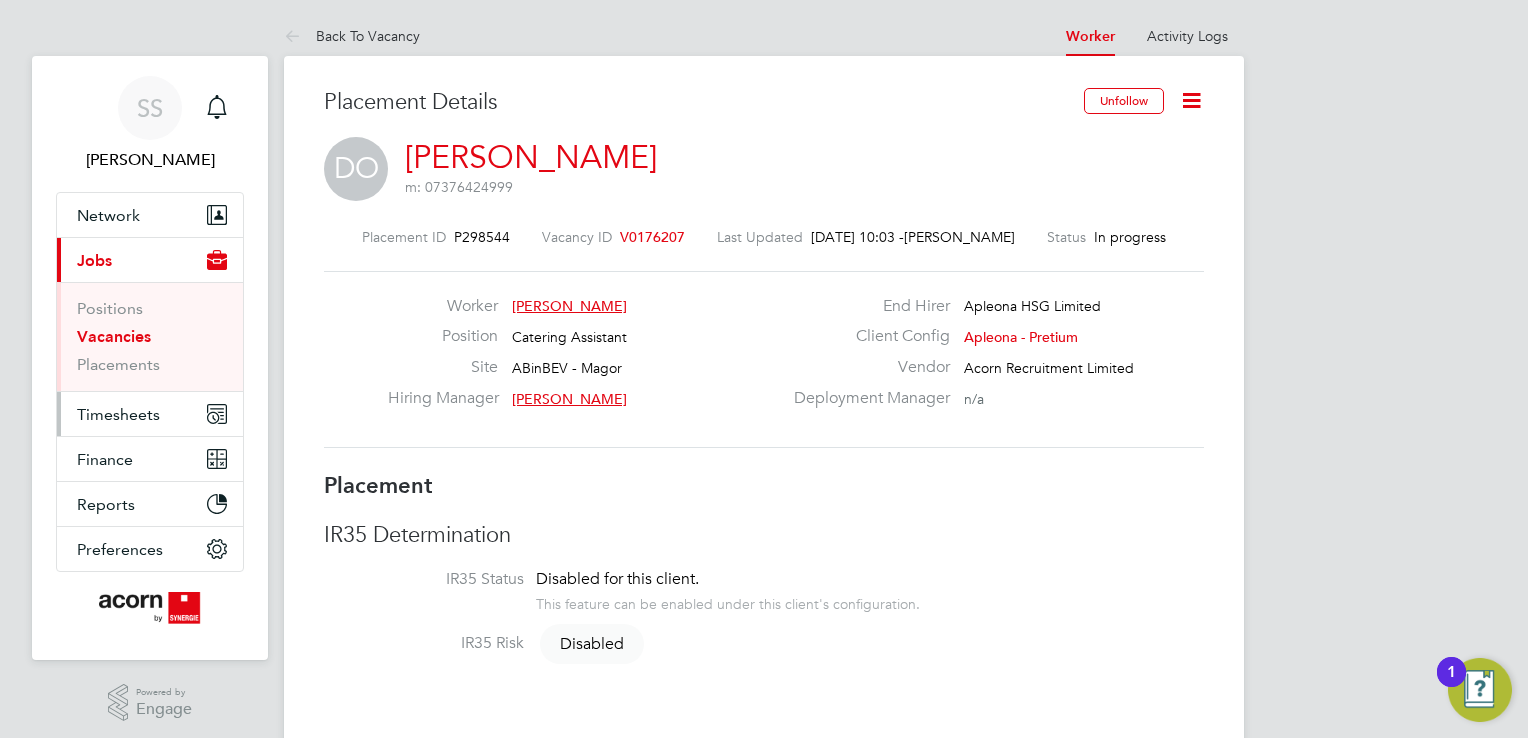 click on "Timesheets" at bounding box center (150, 414) 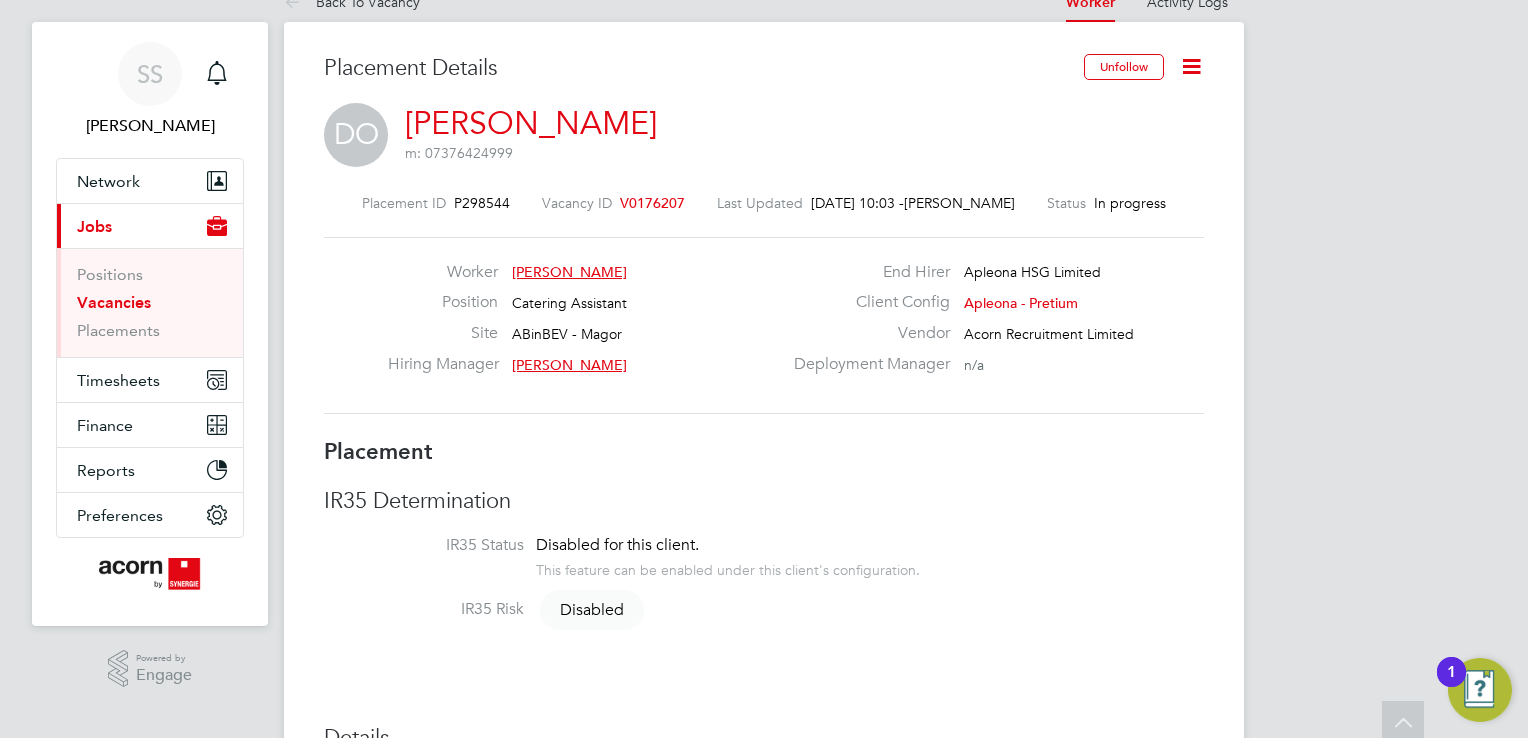 scroll, scrollTop: 0, scrollLeft: 0, axis: both 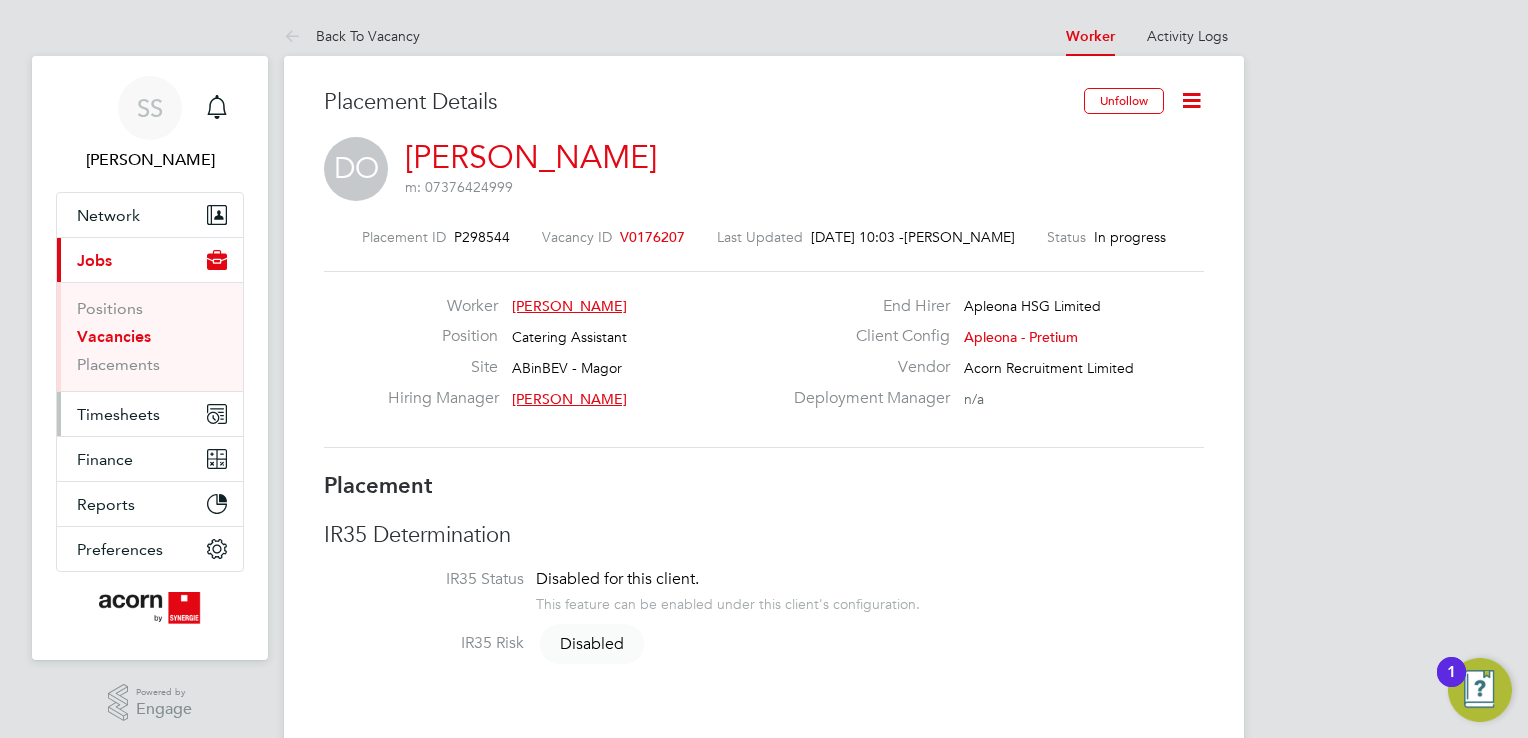 click on "Timesheets" at bounding box center (118, 414) 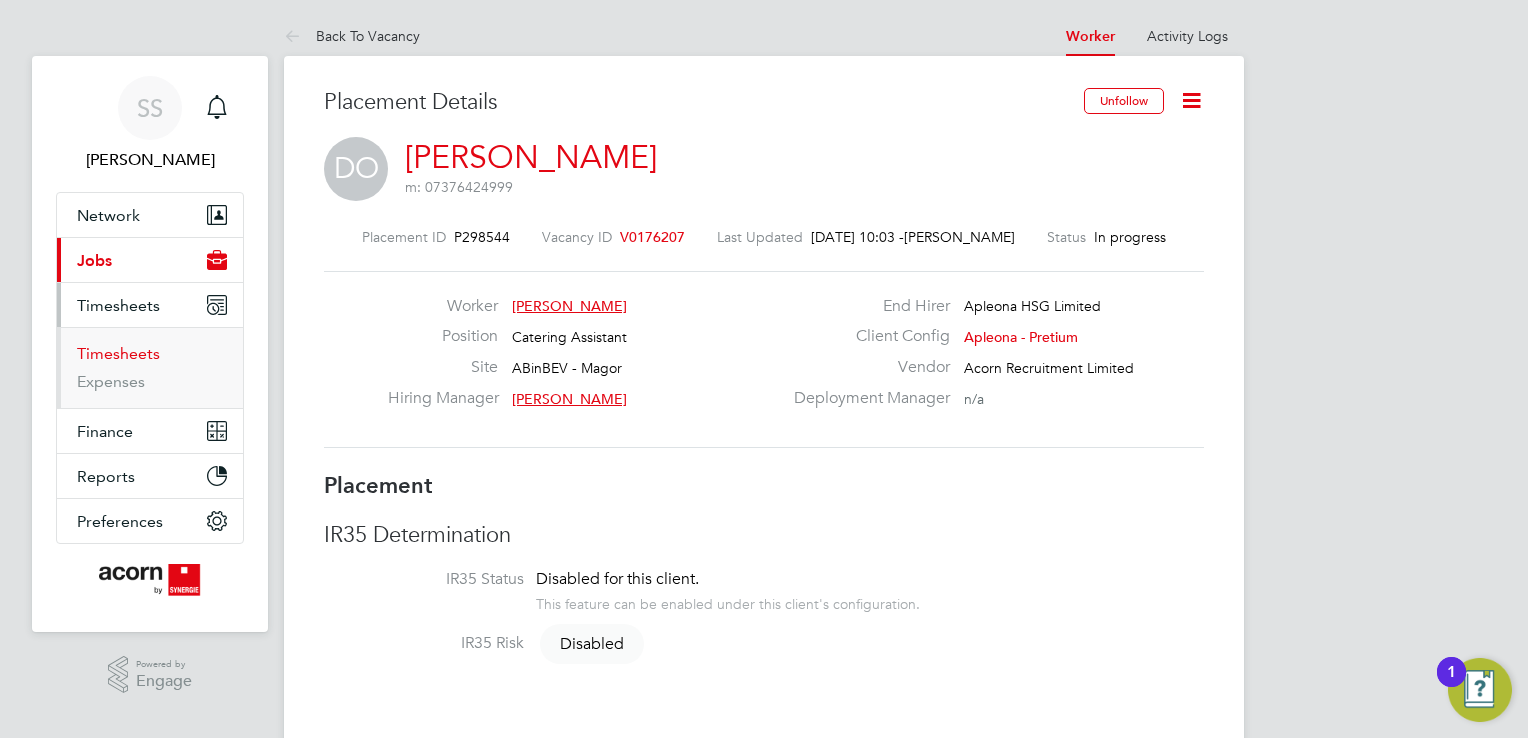 click on "Timesheets" at bounding box center [118, 353] 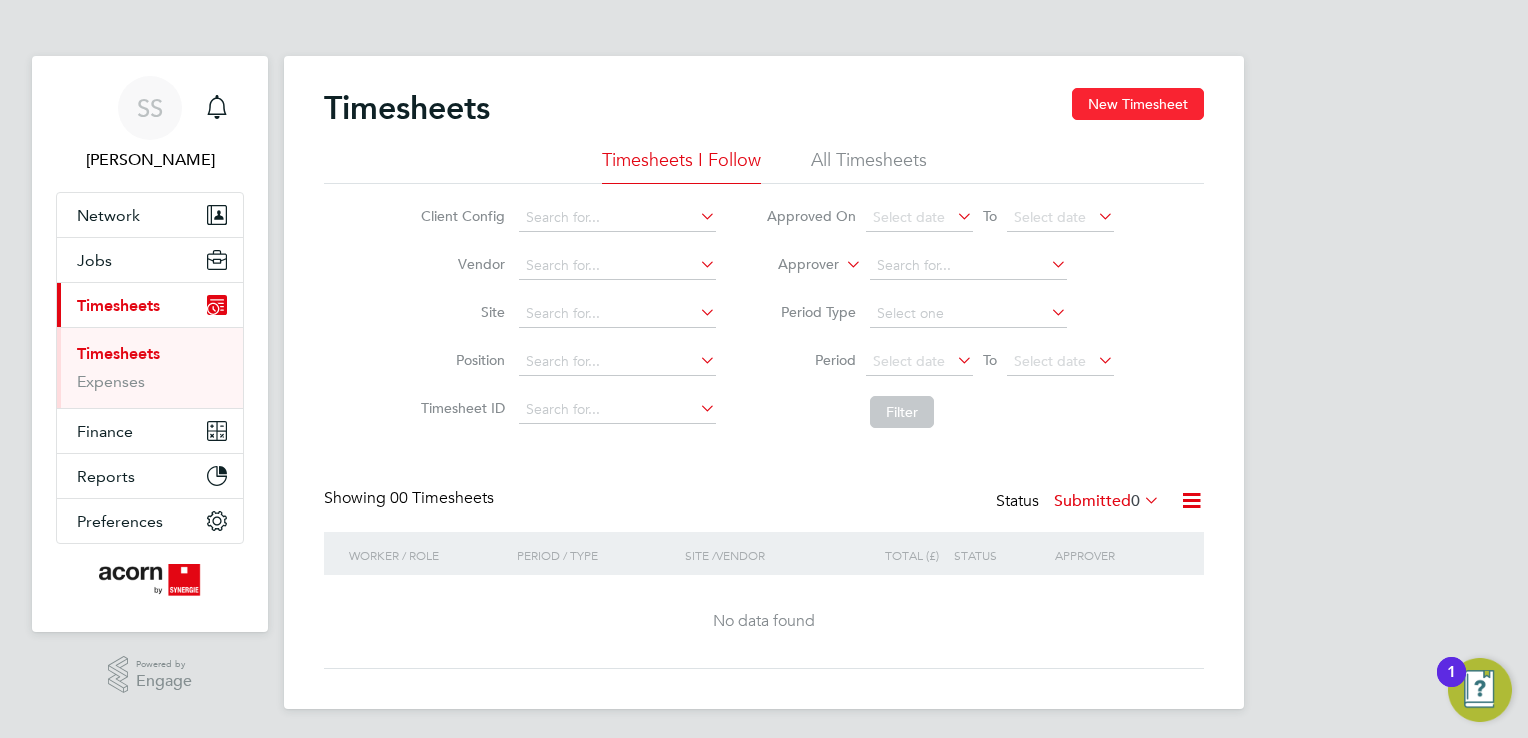click on "New Timesheet" 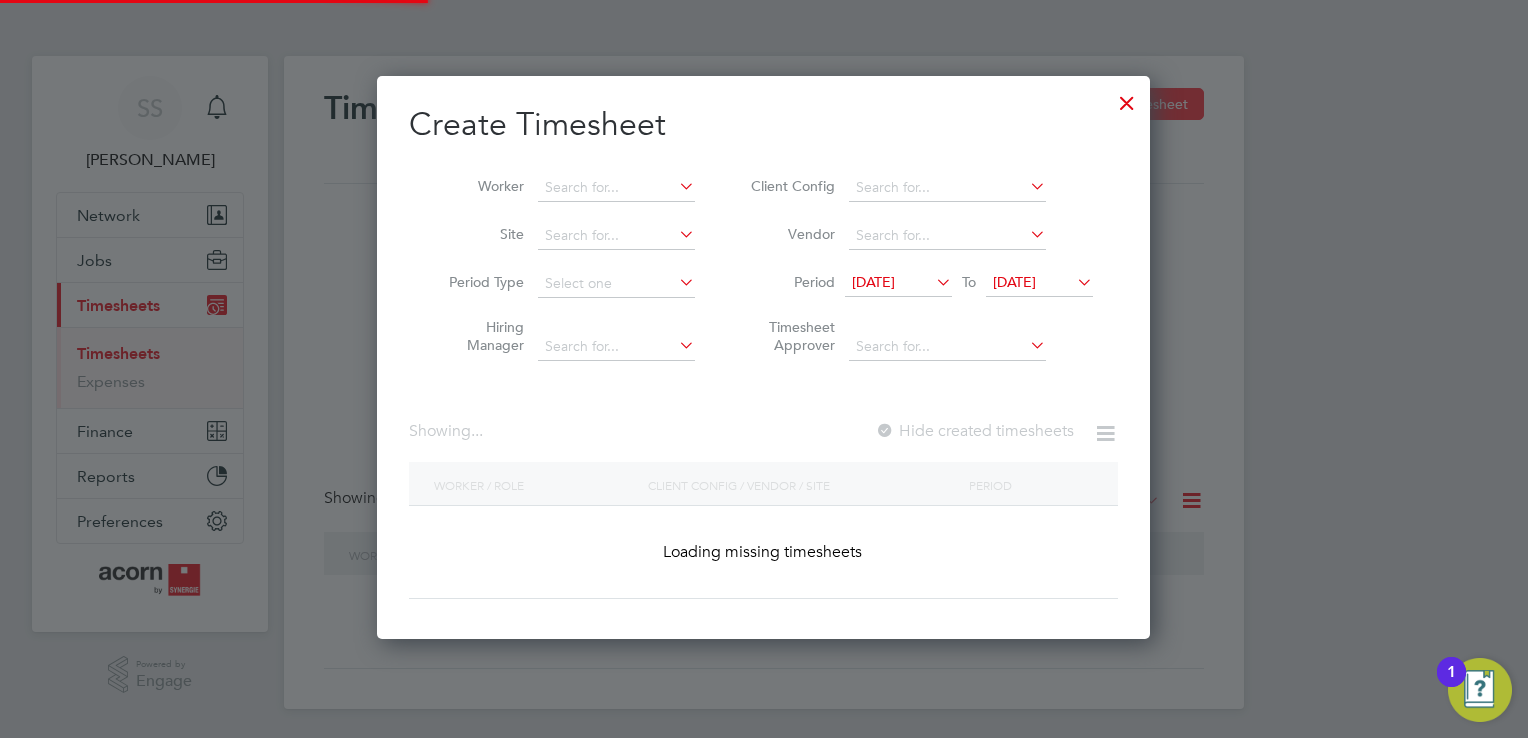 scroll, scrollTop: 9, scrollLeft: 10, axis: both 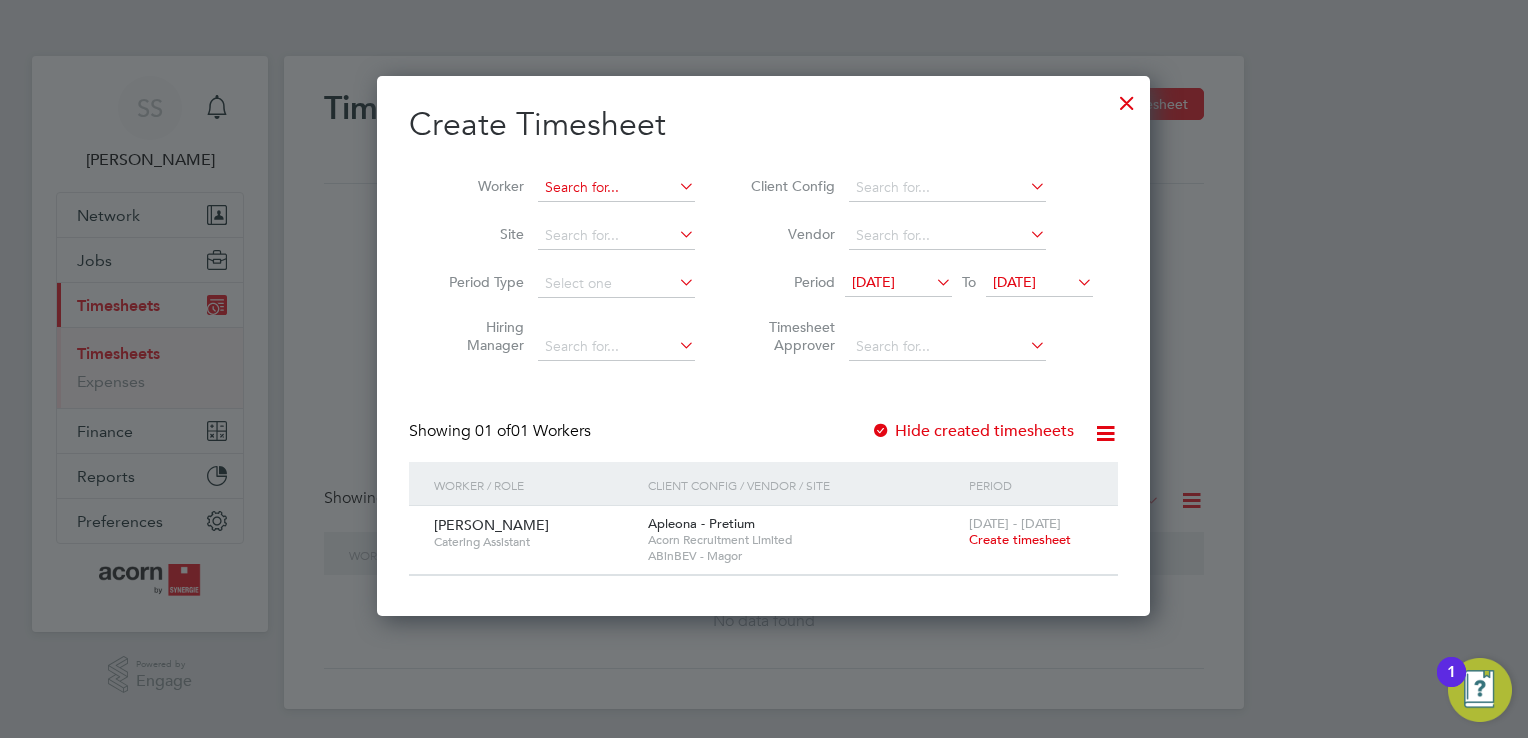 click at bounding box center (616, 188) 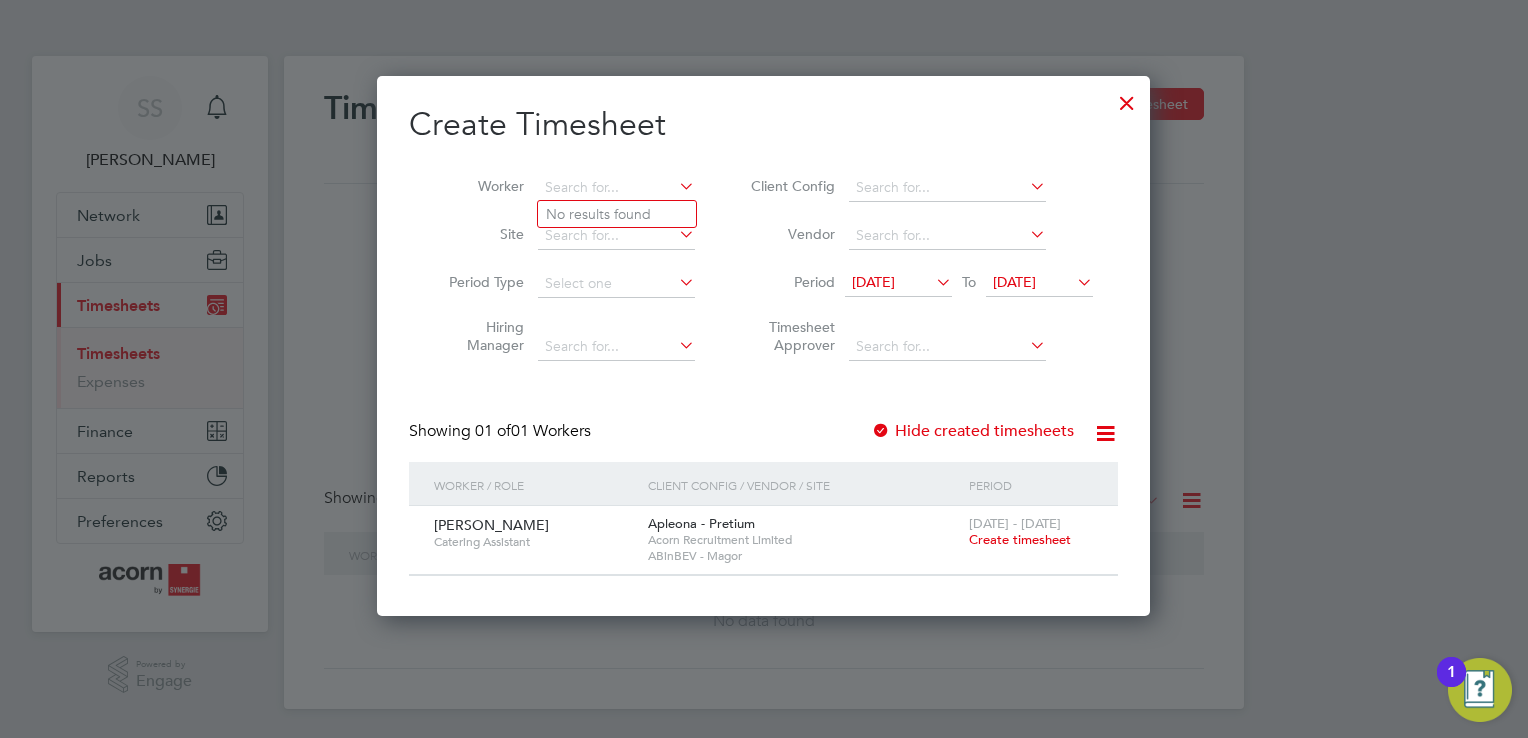 click at bounding box center (1127, 98) 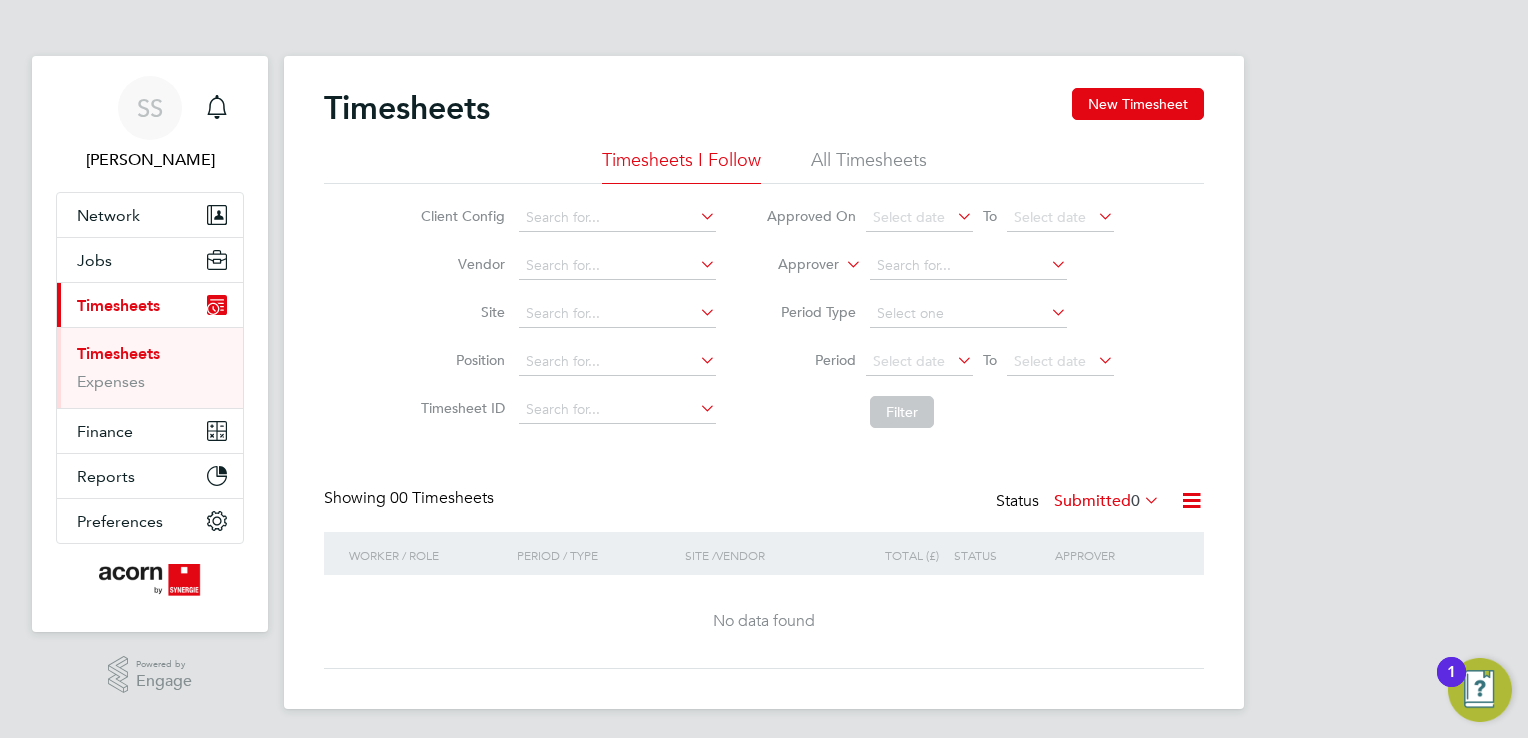 click on "Timesheets" at bounding box center [118, 353] 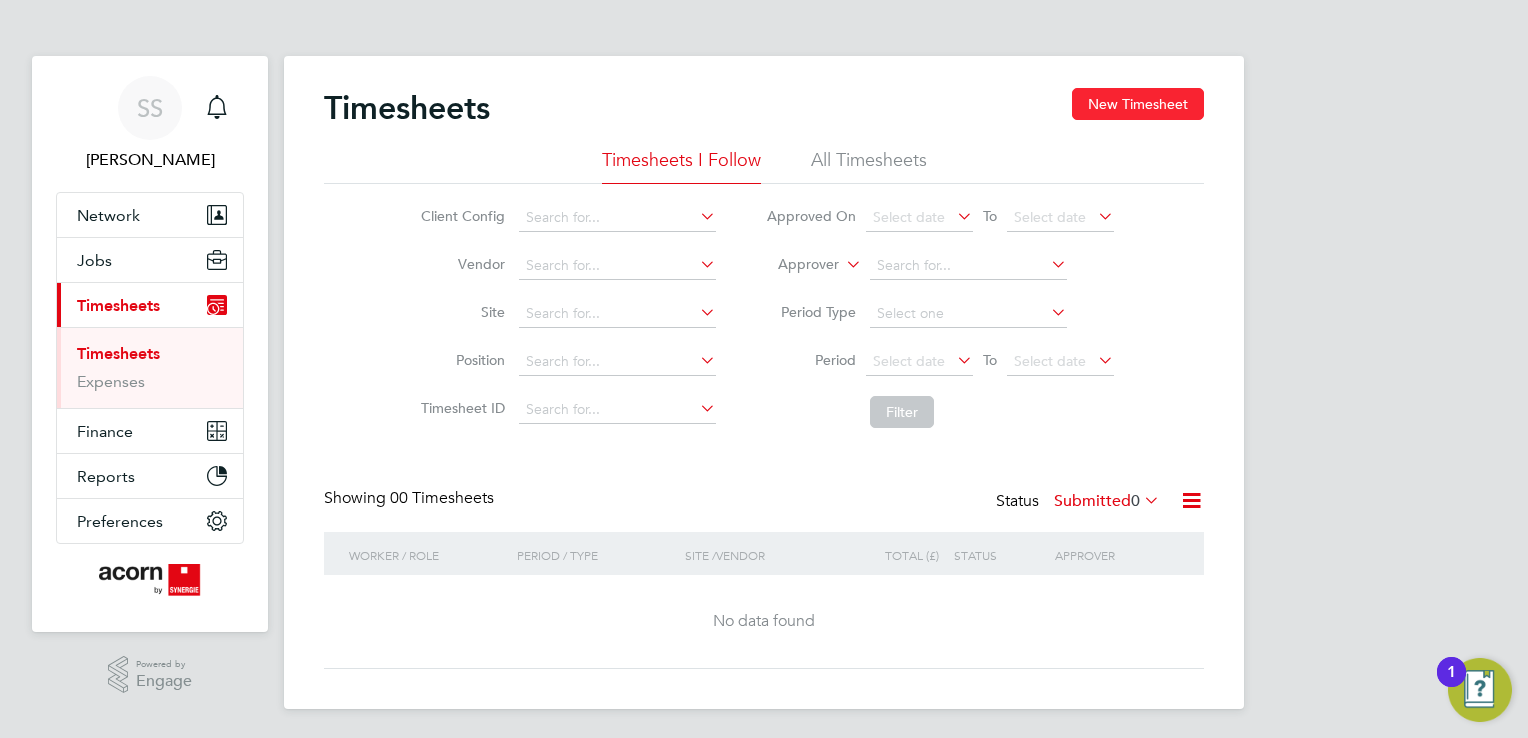 click on "New Timesheet" 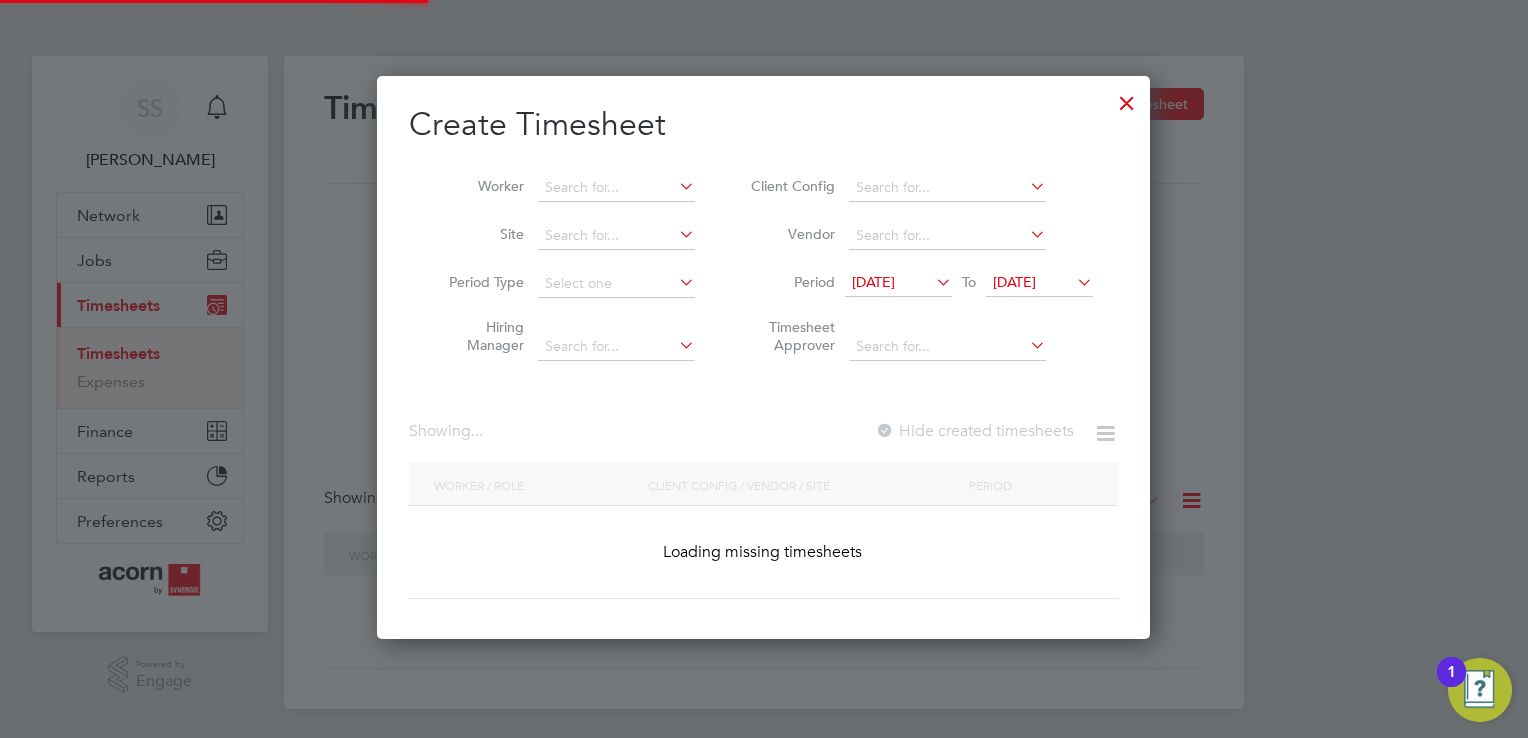 scroll, scrollTop: 9, scrollLeft: 10, axis: both 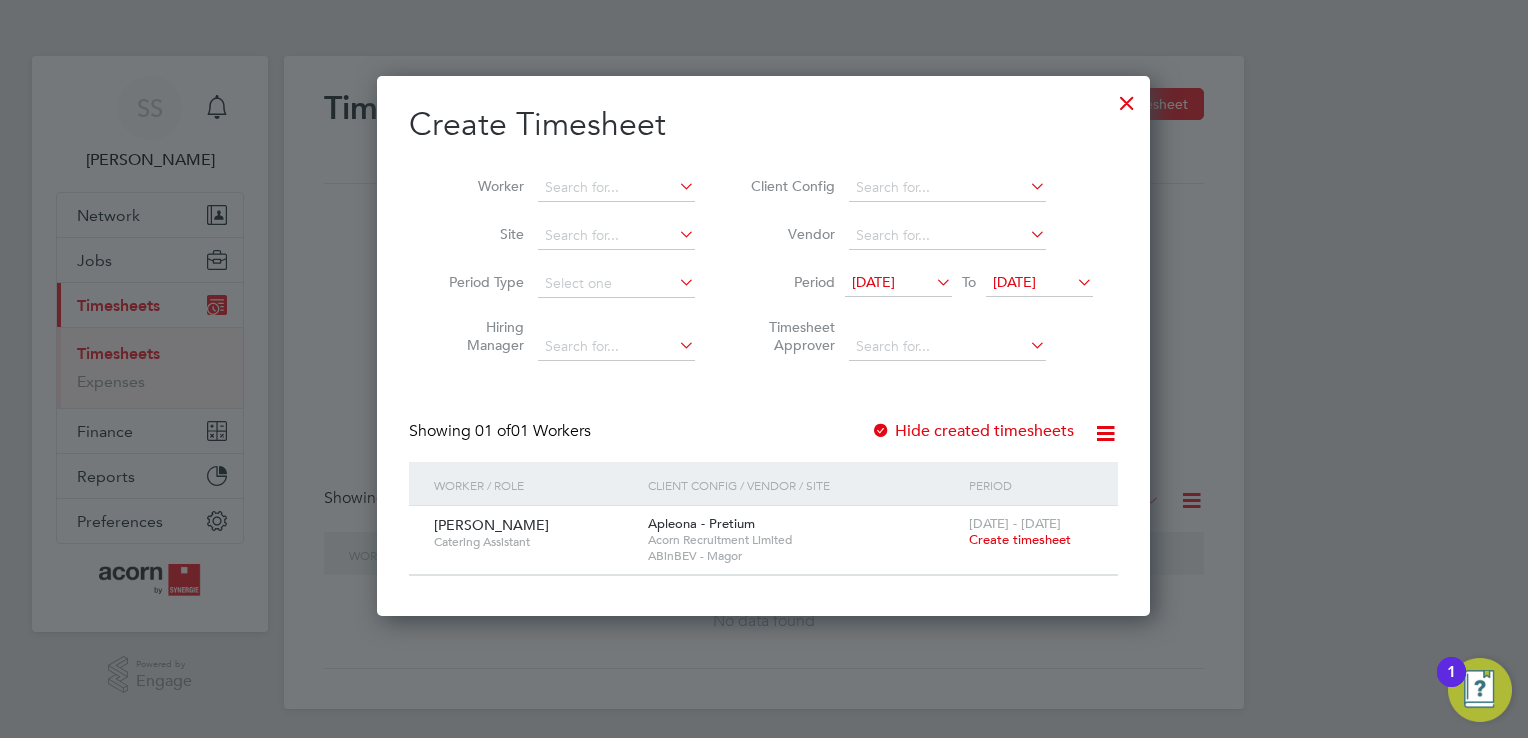 click on "[DATE]" at bounding box center (873, 282) 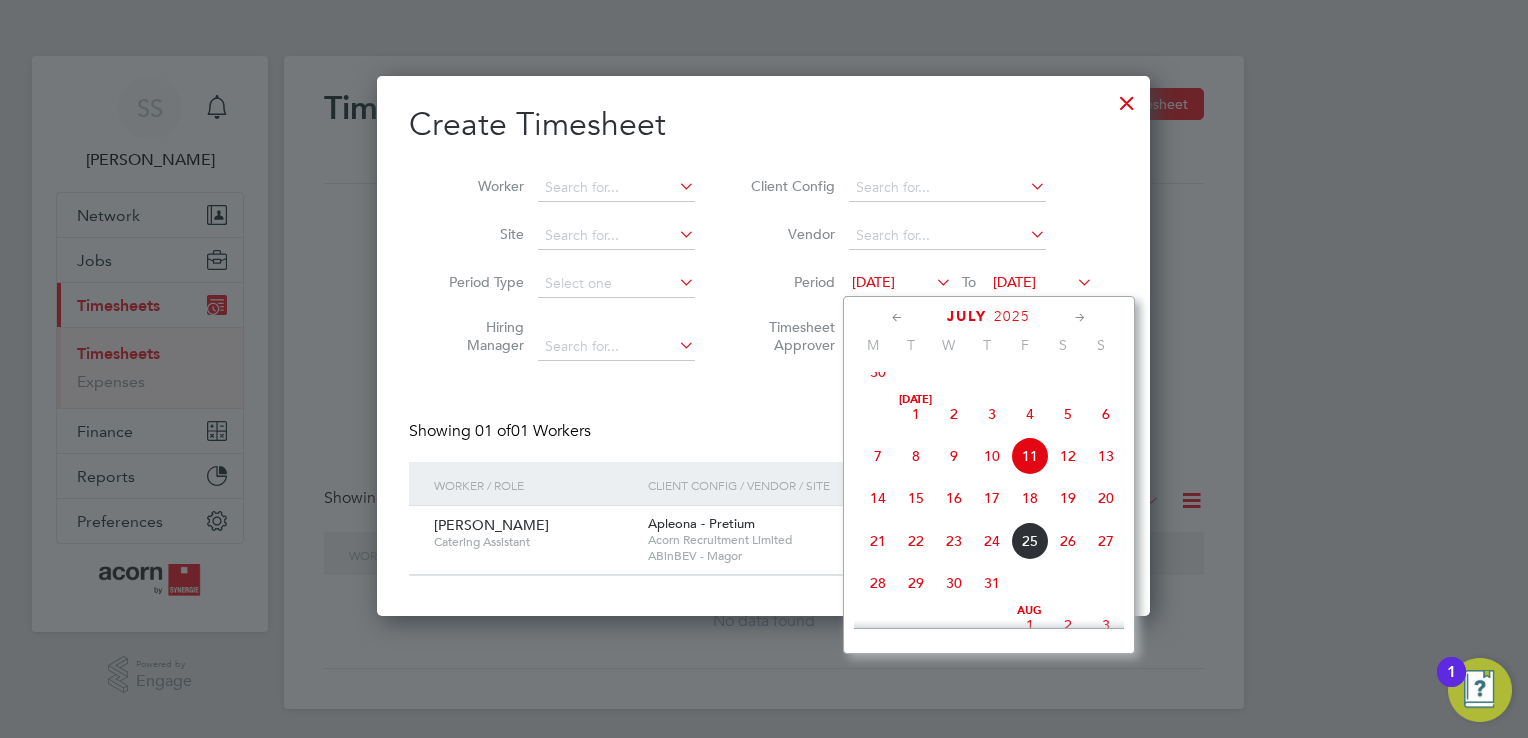 click on "21" 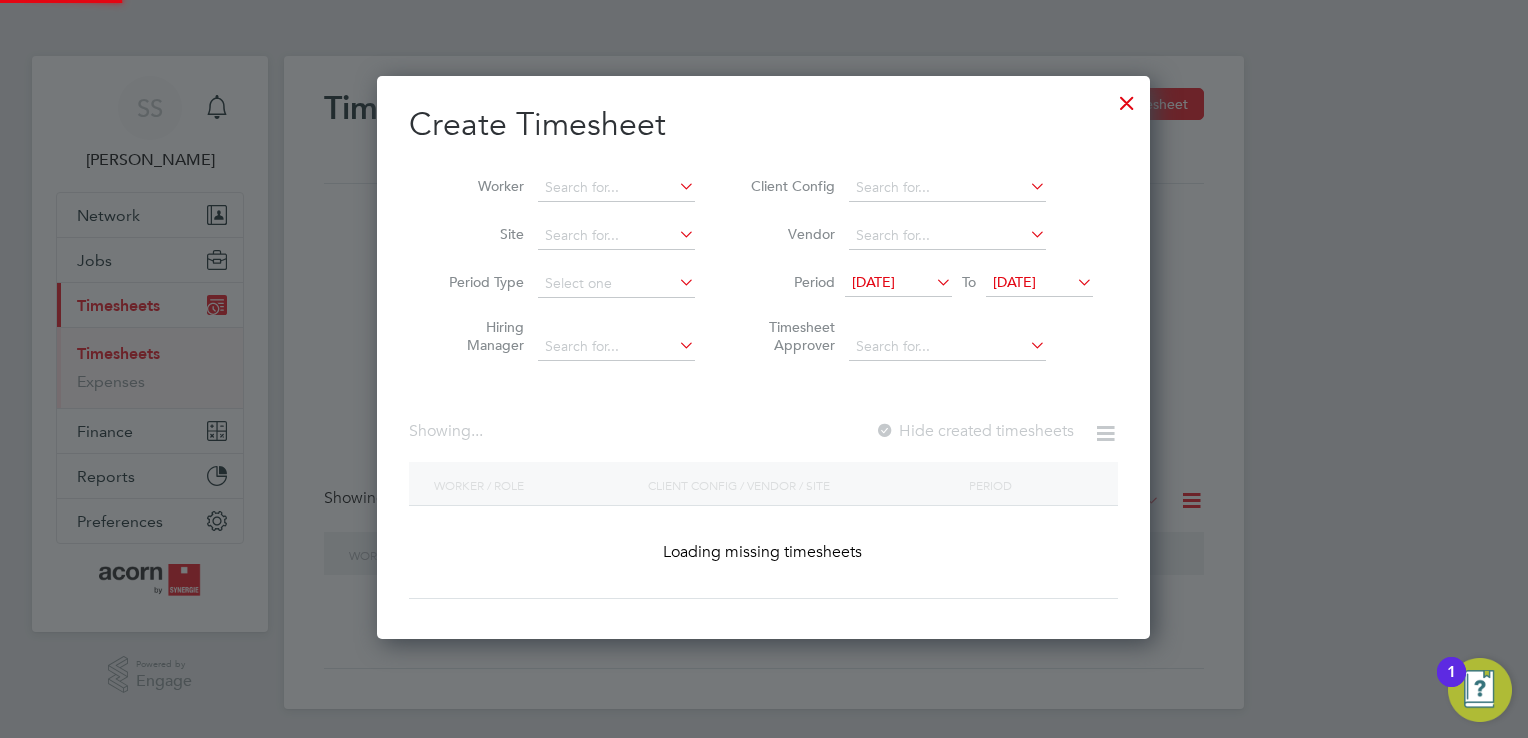 scroll, scrollTop: 10, scrollLeft: 10, axis: both 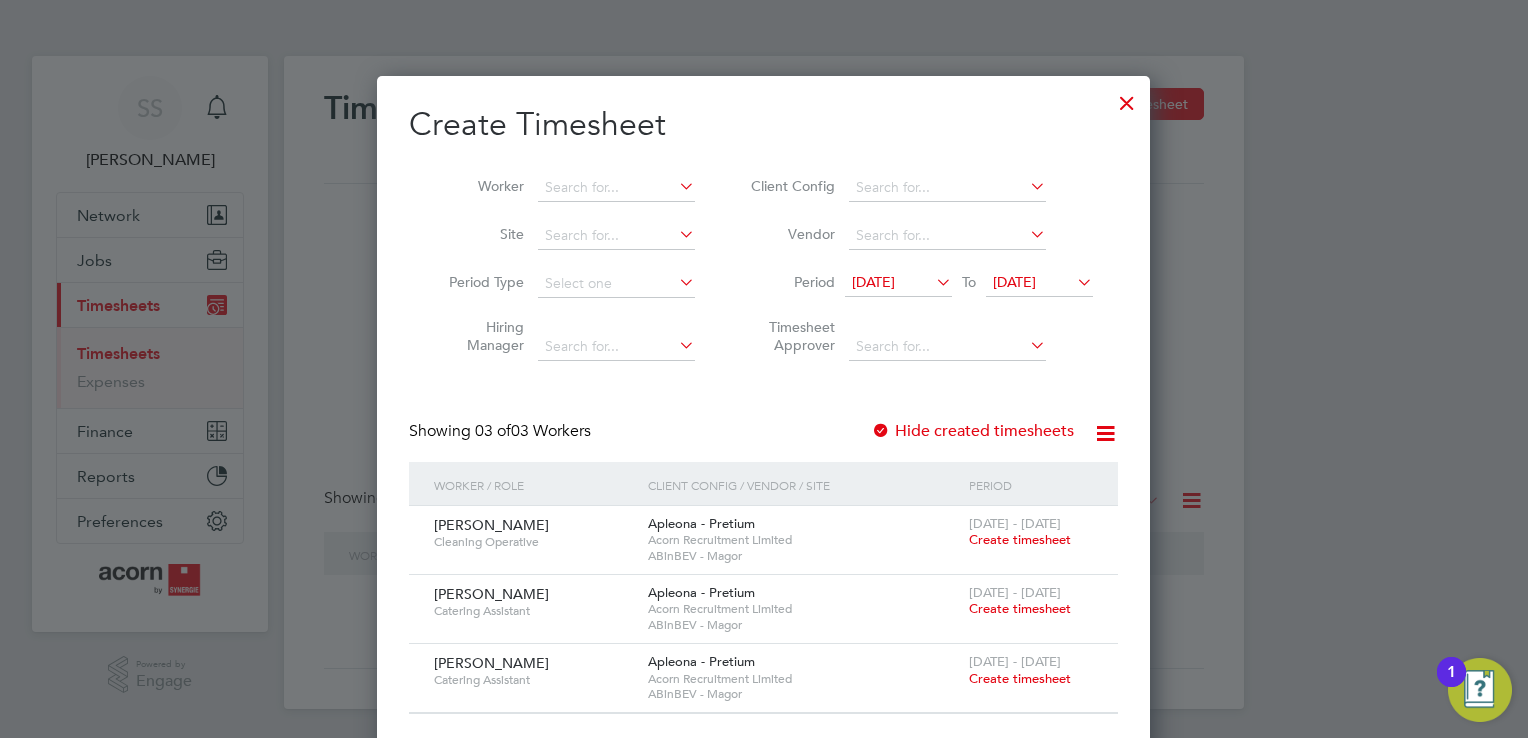 click at bounding box center [1073, 282] 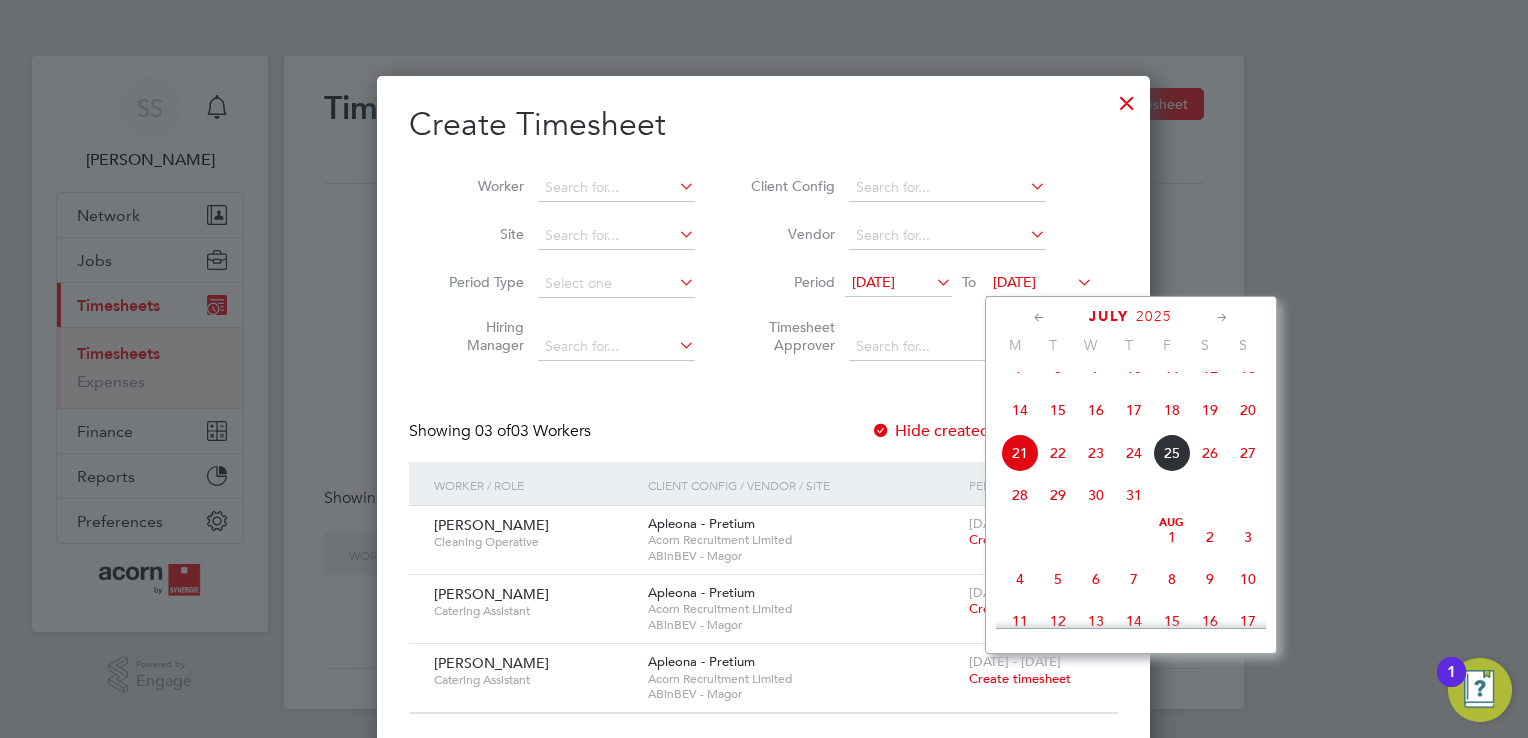 click on "25" 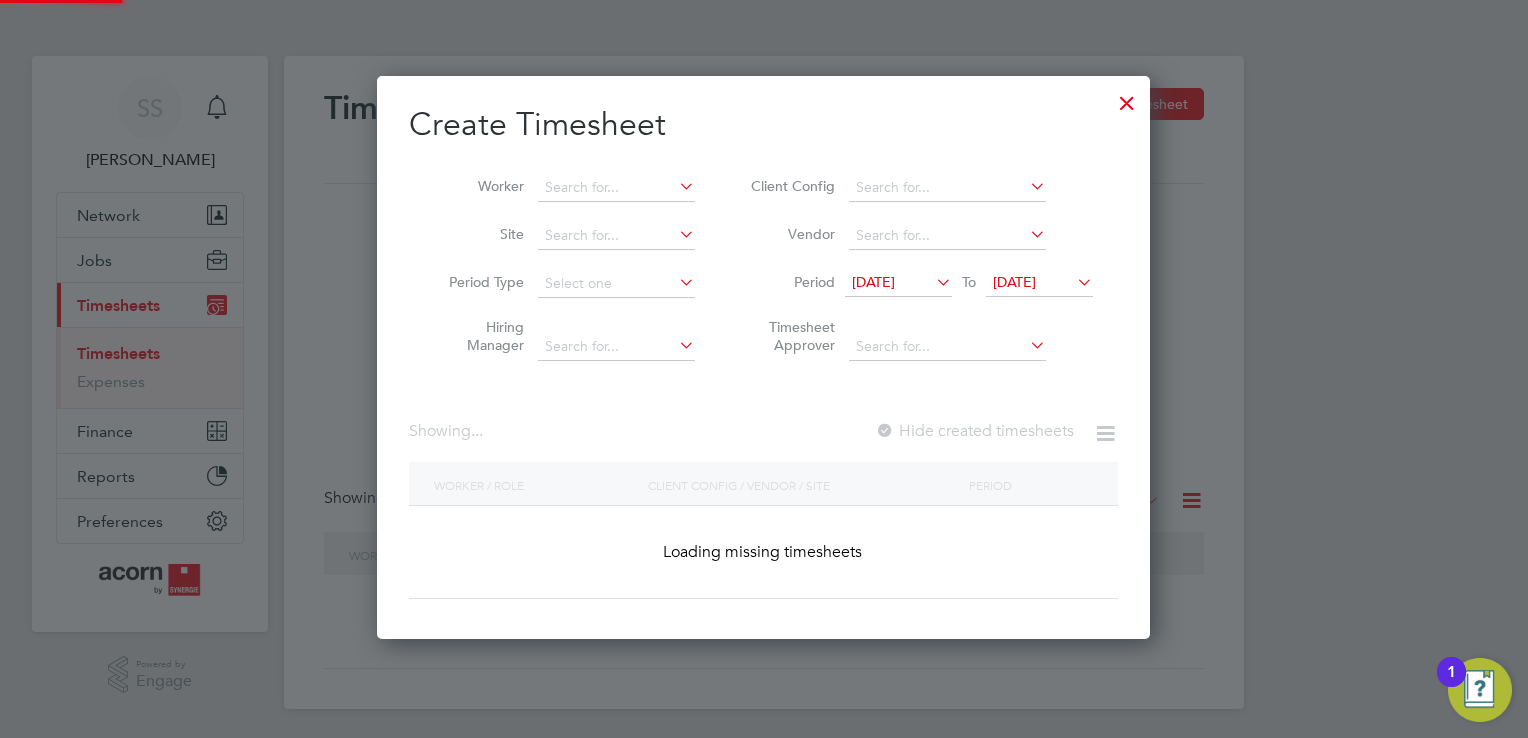 scroll, scrollTop: 10, scrollLeft: 10, axis: both 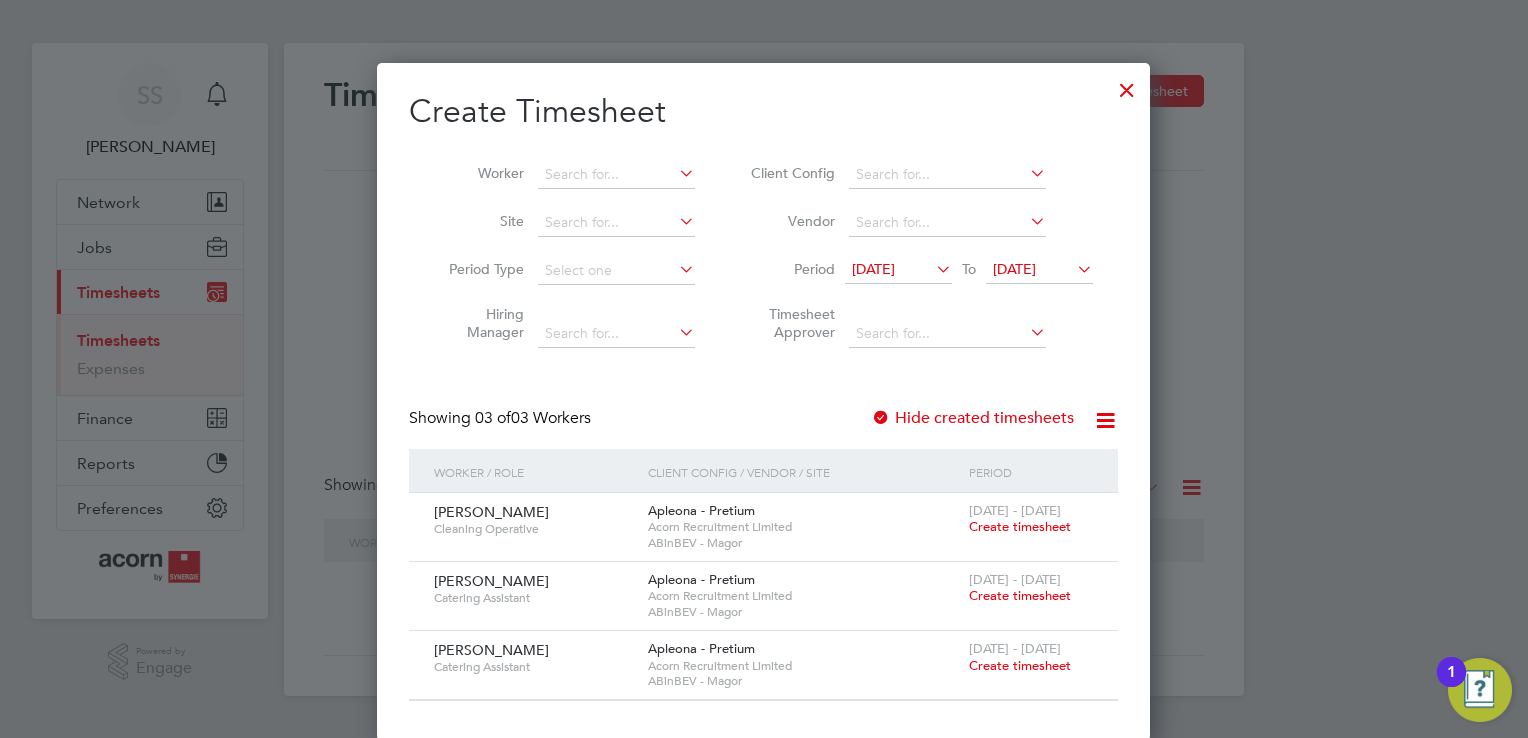 click on "Create timesheet" at bounding box center [1020, 526] 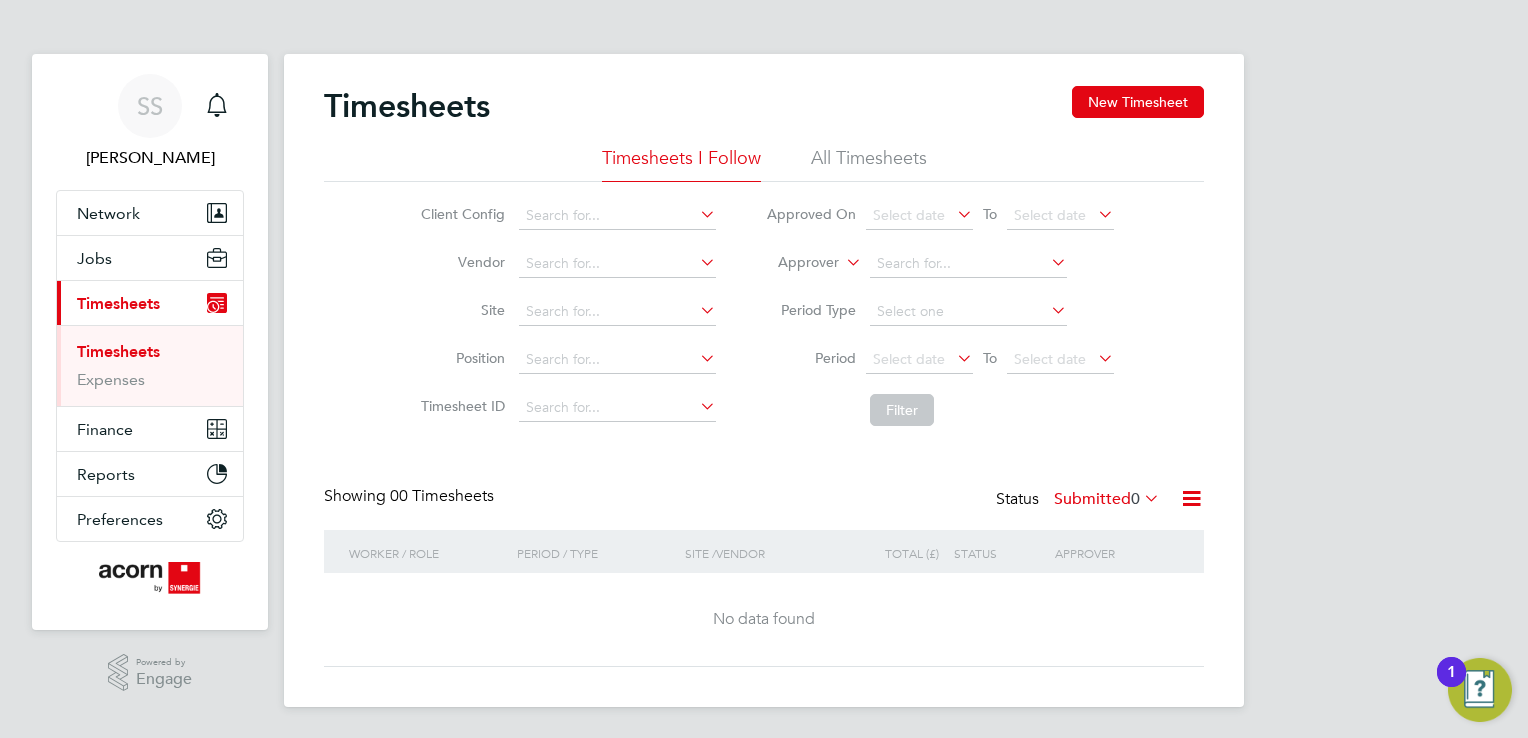 scroll, scrollTop: 0, scrollLeft: 0, axis: both 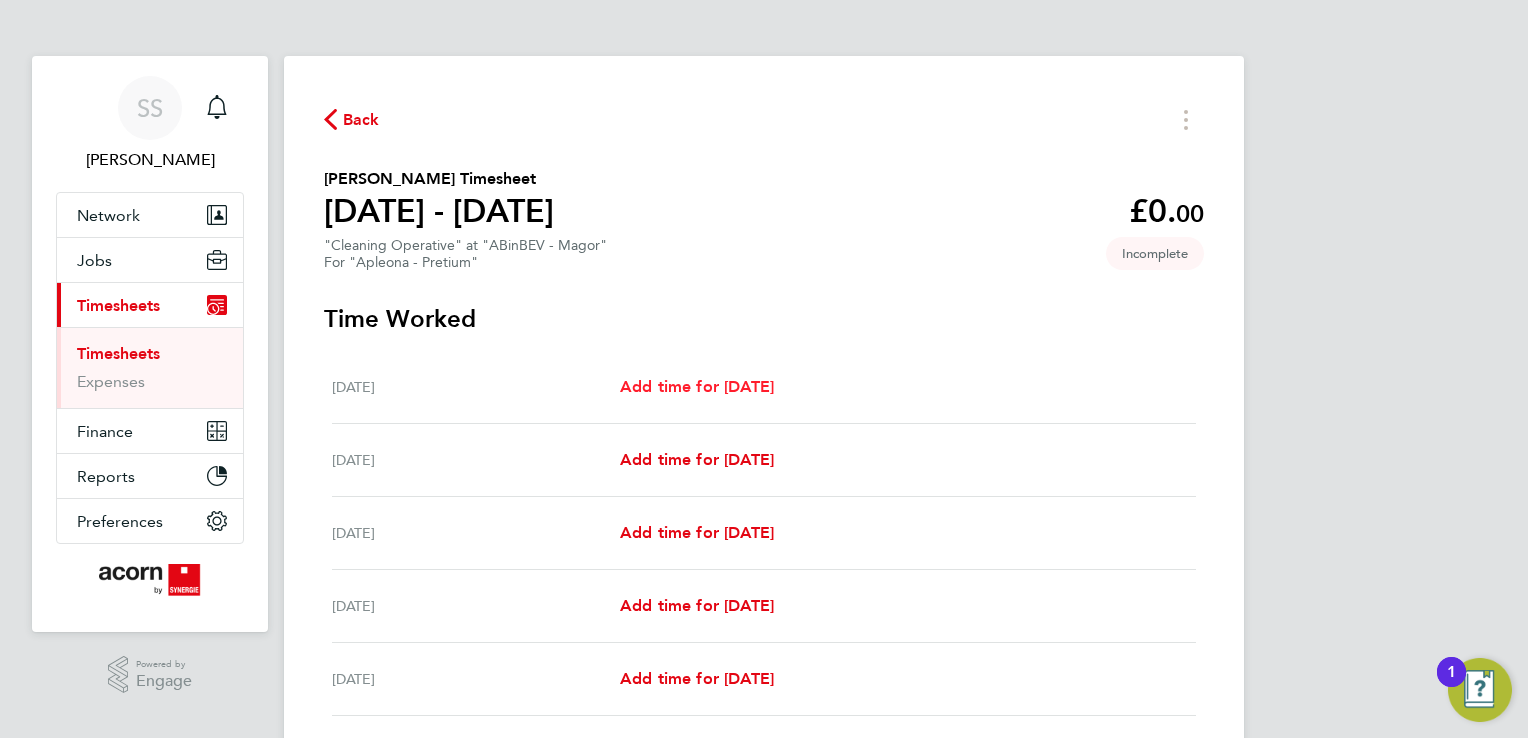 click on "Add time for [DATE]" at bounding box center [697, 386] 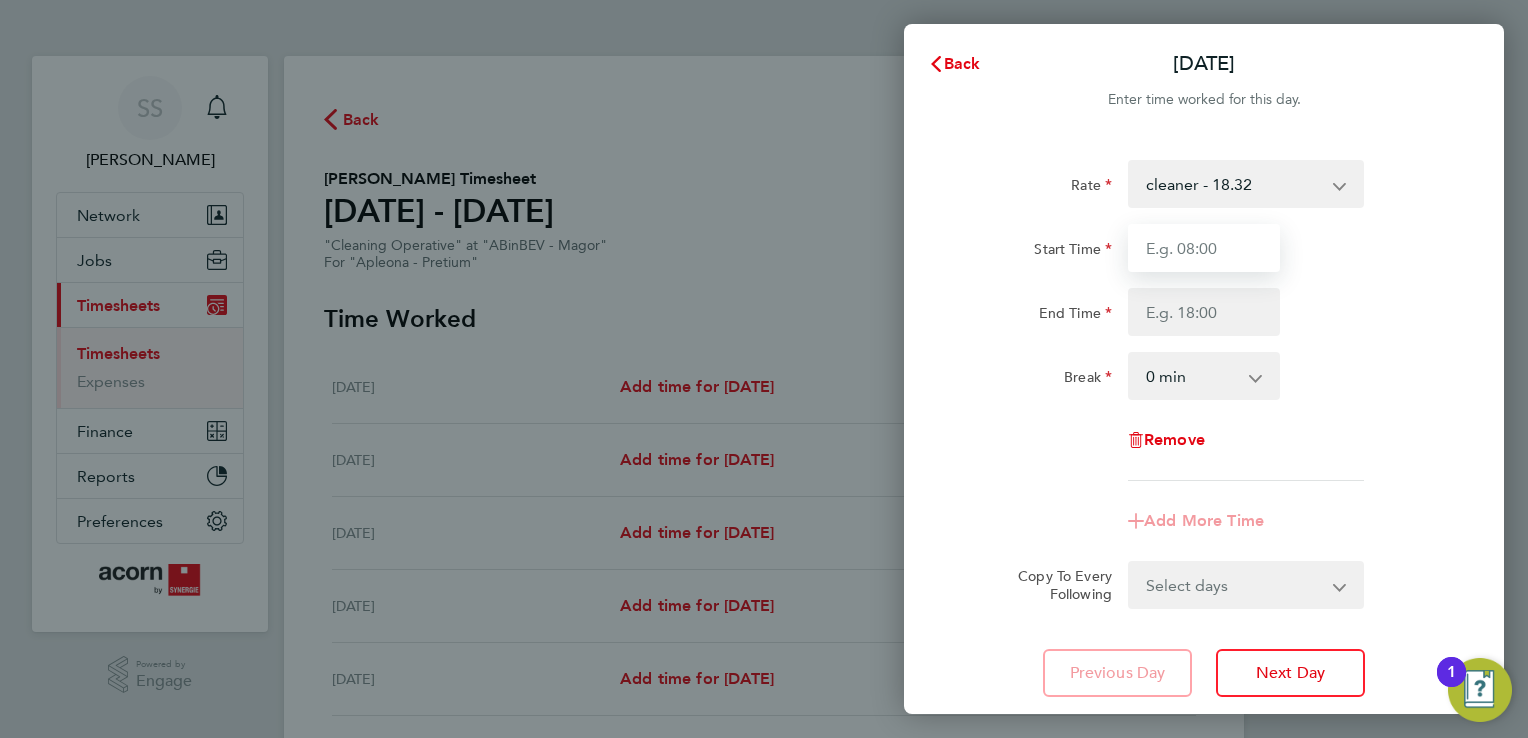 click on "Start Time" at bounding box center [1204, 248] 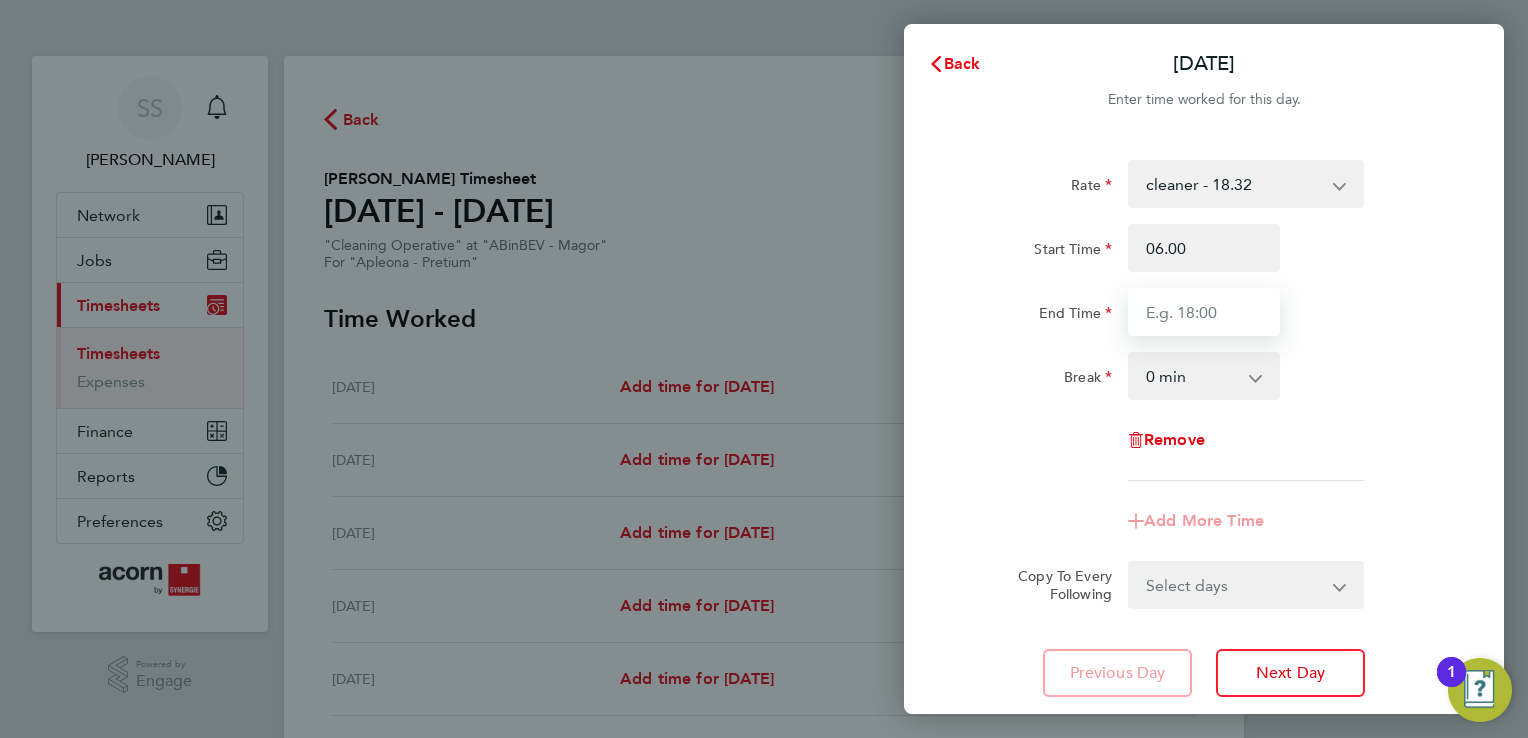 type on "06:00" 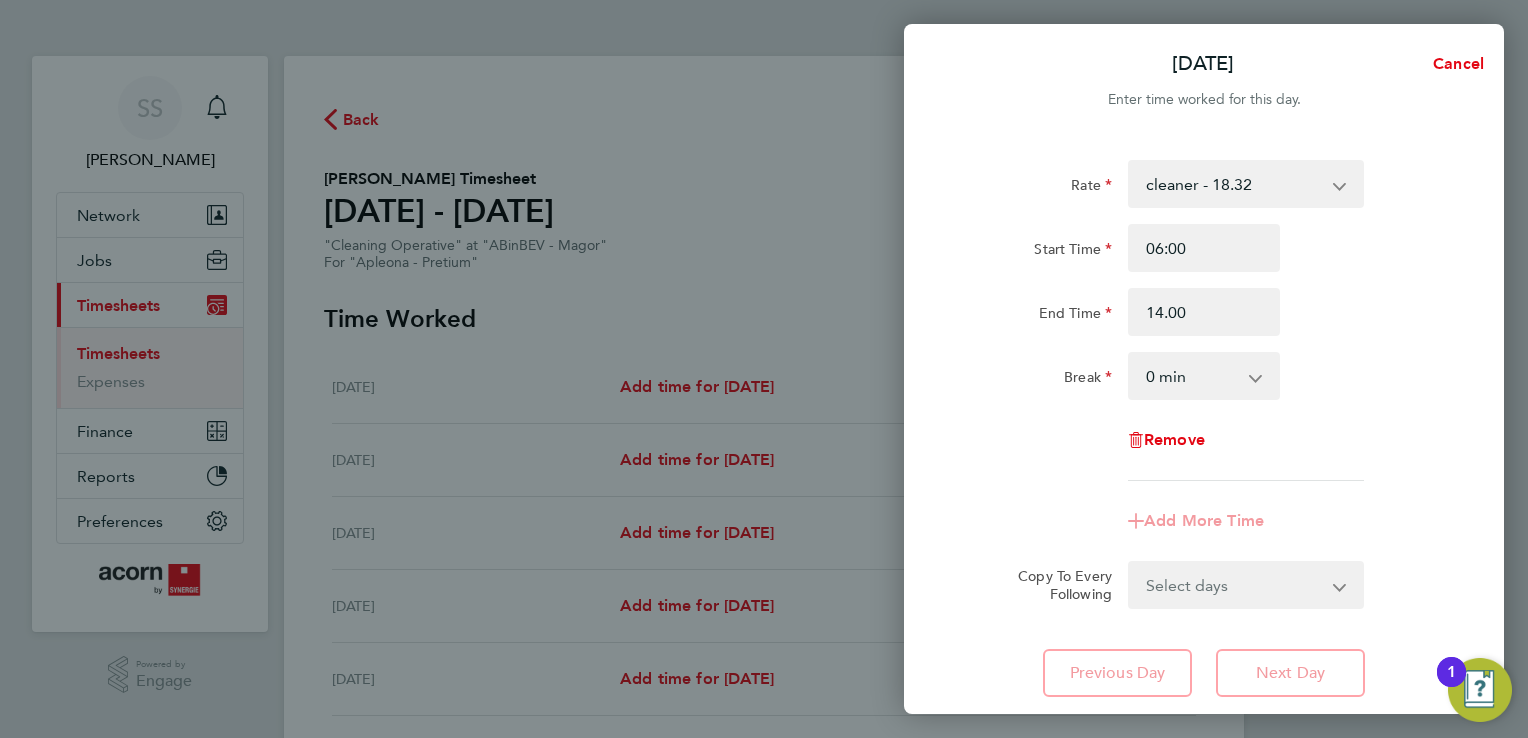 type on "14:00" 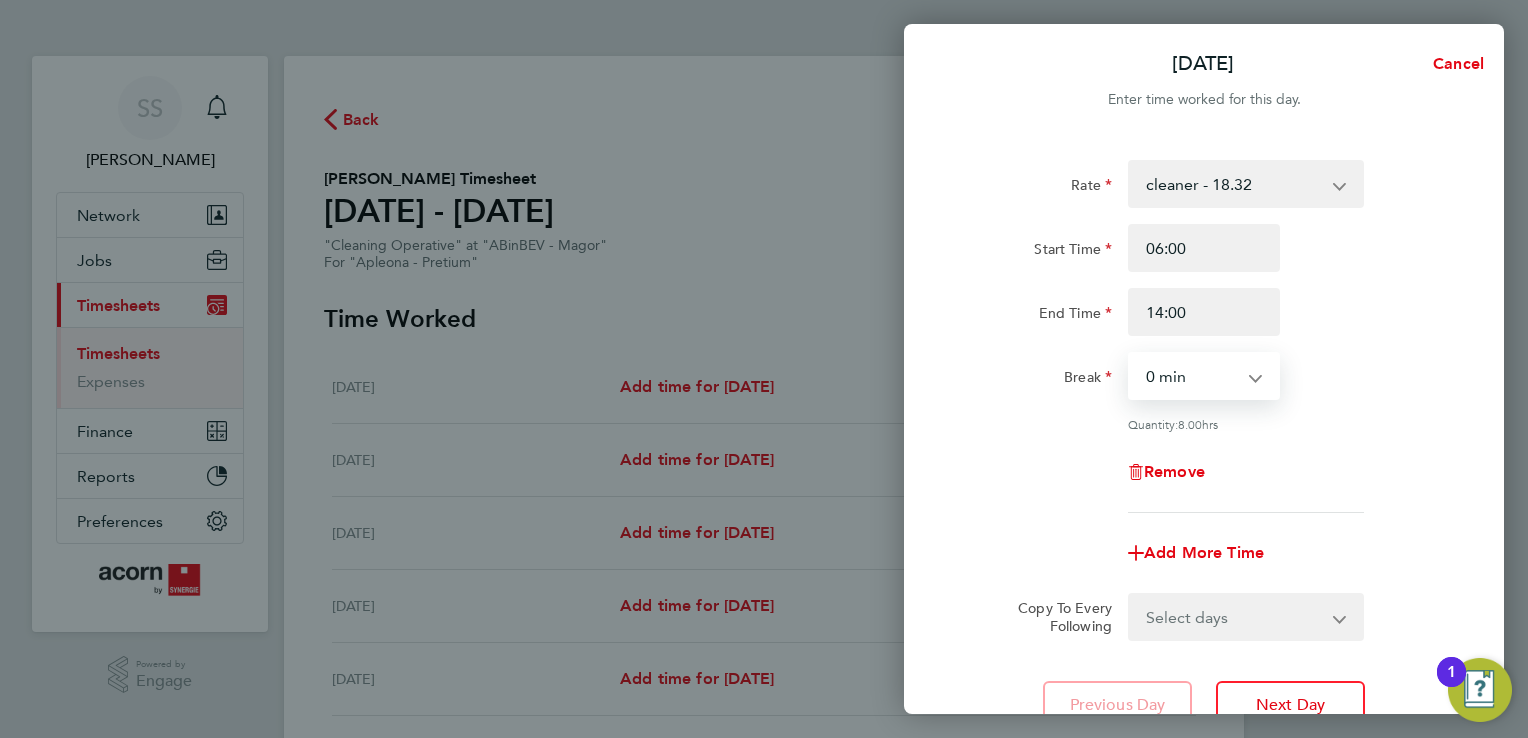 click on "0 min   15 min   30 min   45 min   60 min   75 min   90 min" at bounding box center (1192, 376) 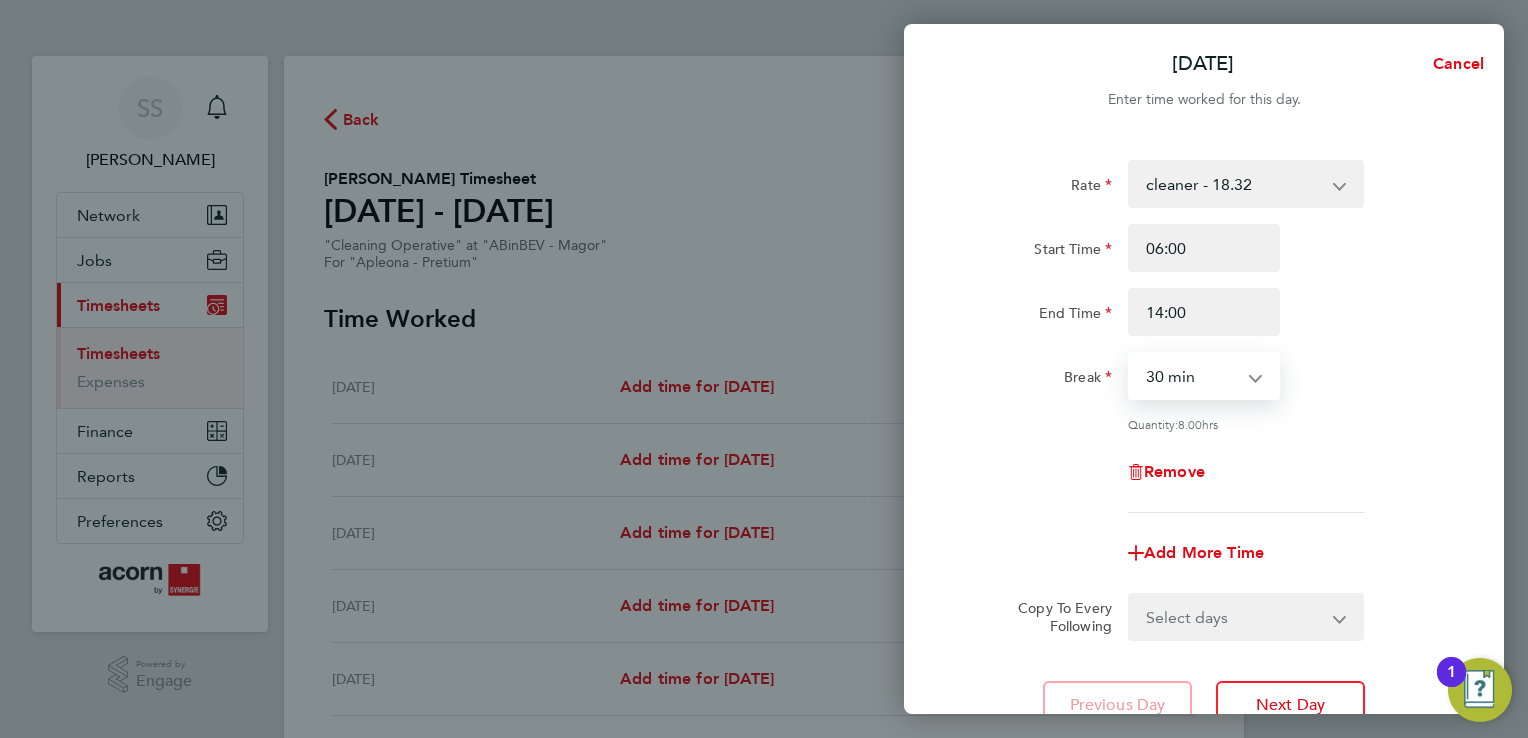 click on "0 min   15 min   30 min   45 min   60 min   75 min   90 min" at bounding box center (1192, 376) 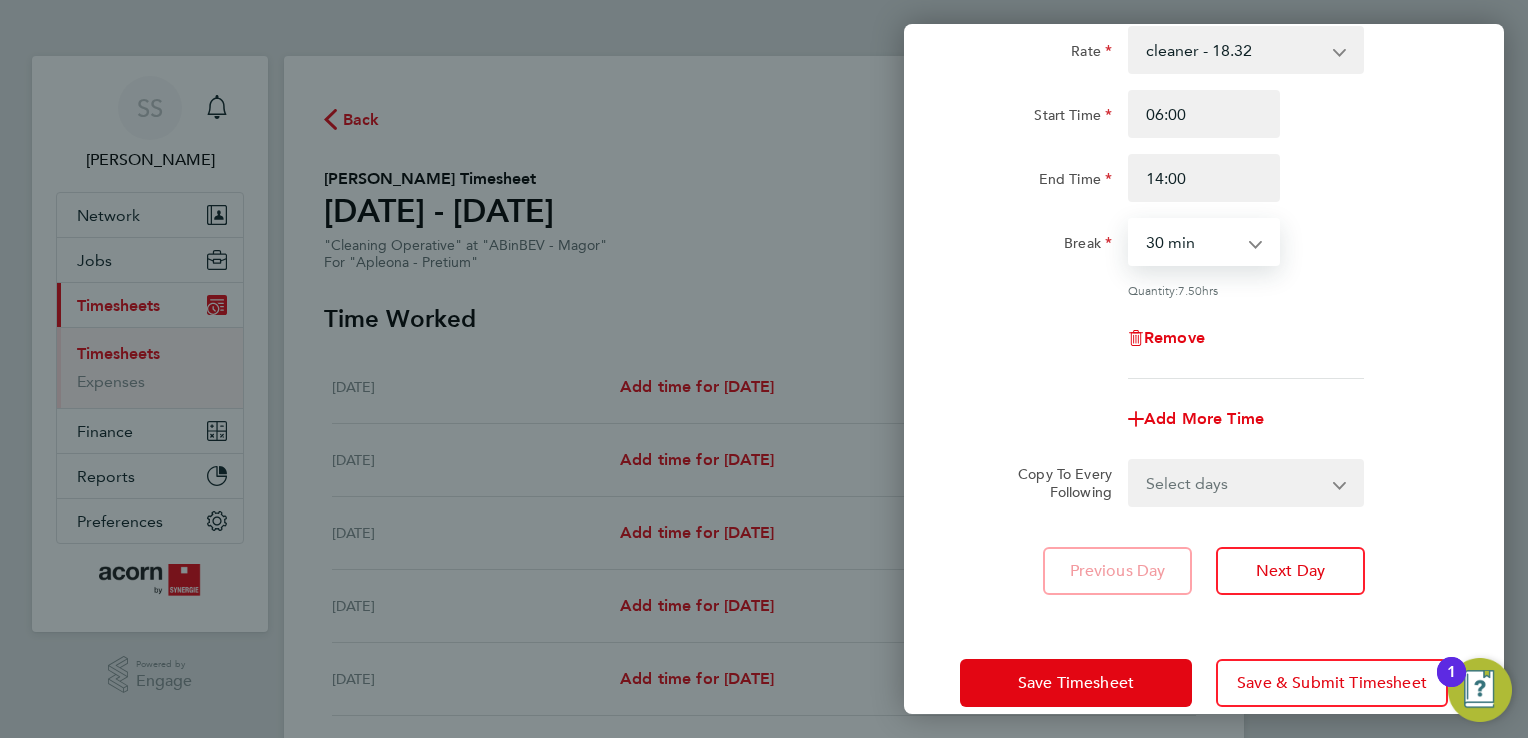 scroll, scrollTop: 164, scrollLeft: 0, axis: vertical 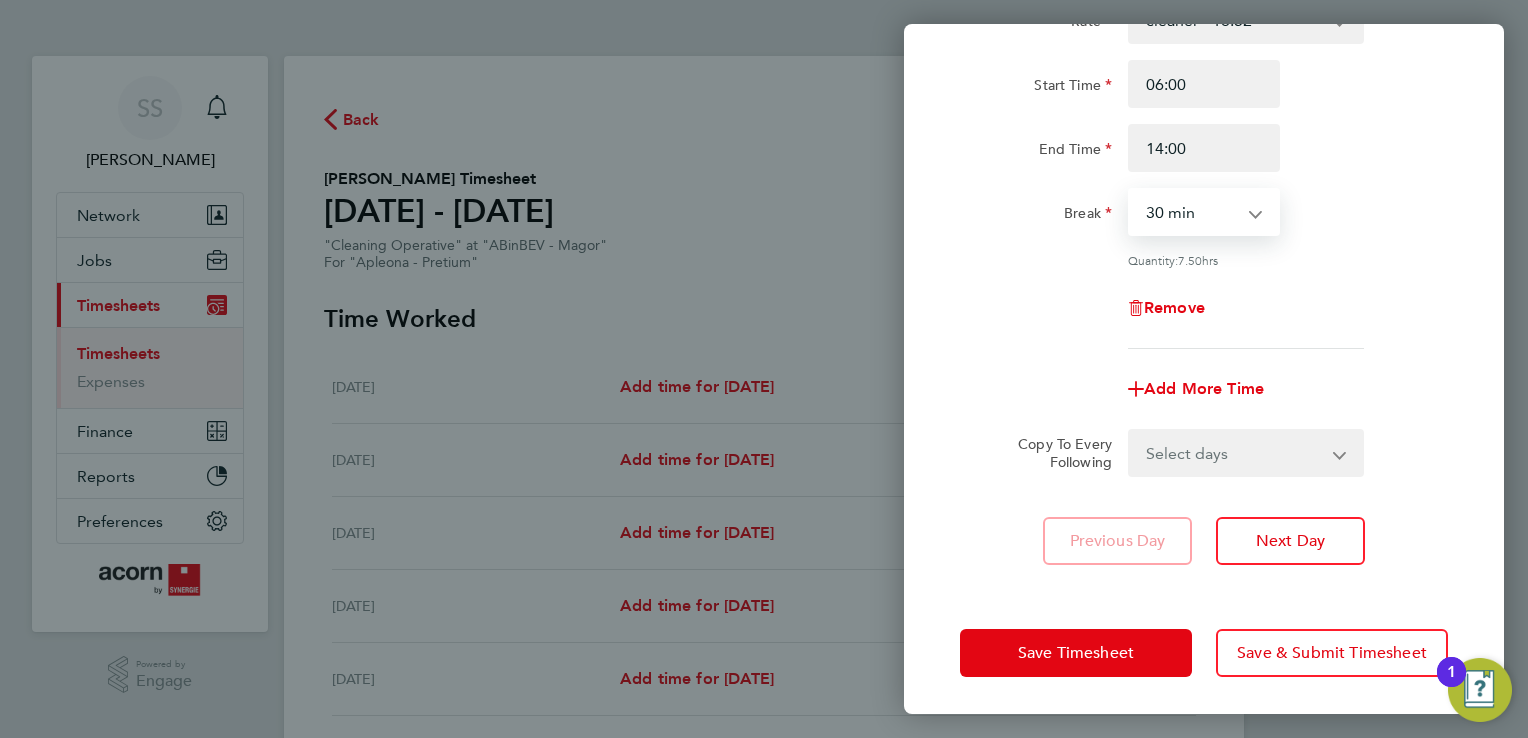 click on "Select days   Day   [DATE]   [DATE]   [DATE]   [DATE]" at bounding box center (1235, 453) 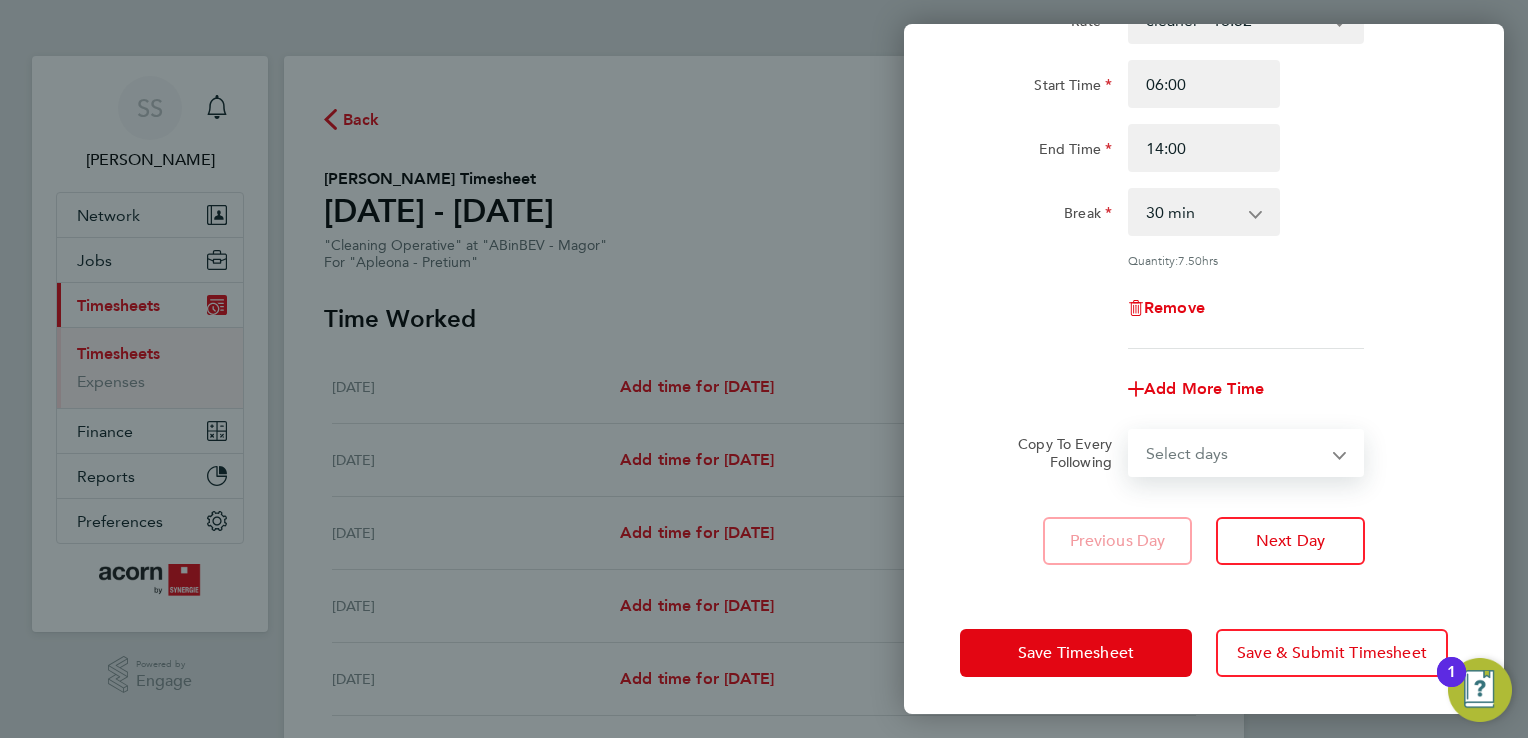 select on "DAY" 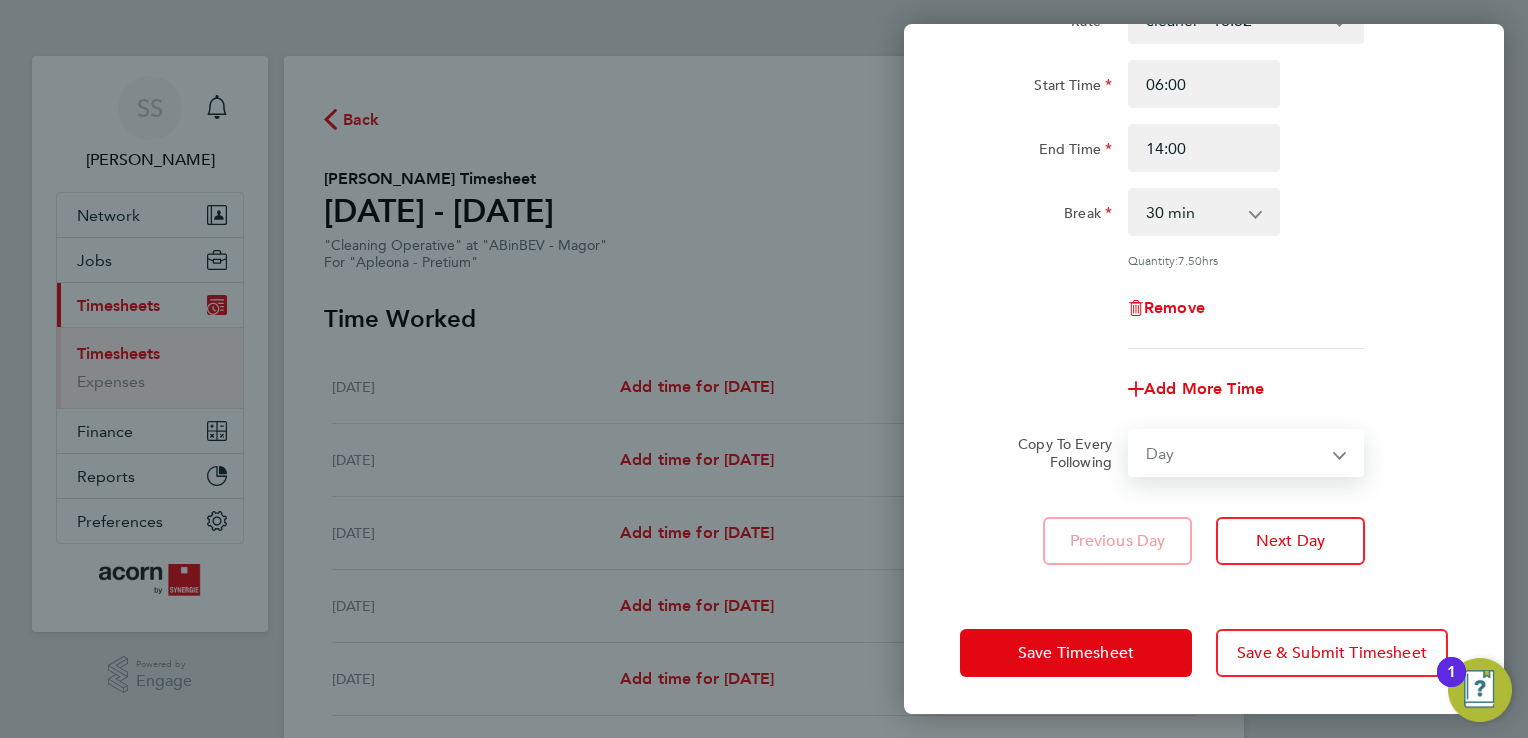click on "Select days   Day   [DATE]   [DATE]   [DATE]   [DATE]" at bounding box center [1235, 453] 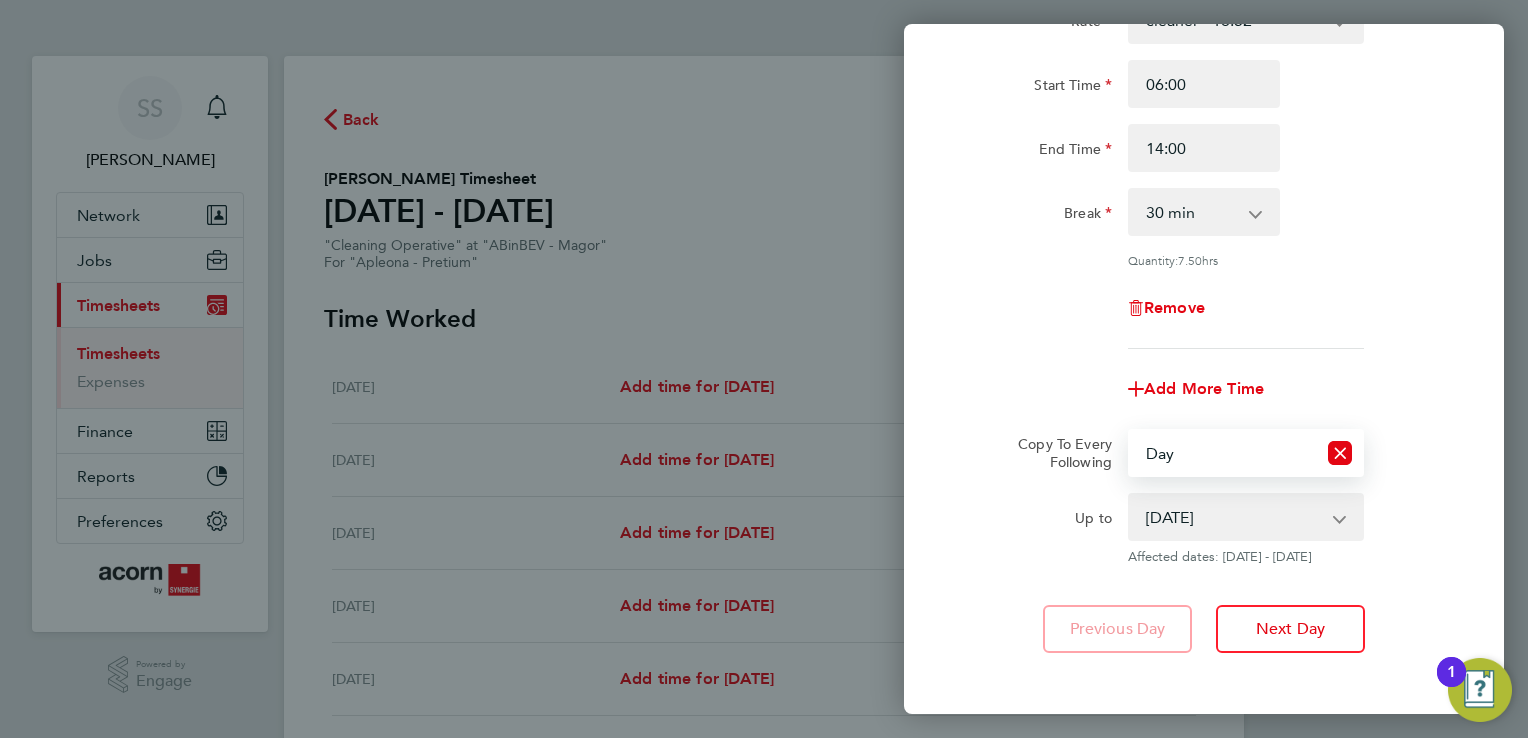 scroll, scrollTop: 252, scrollLeft: 0, axis: vertical 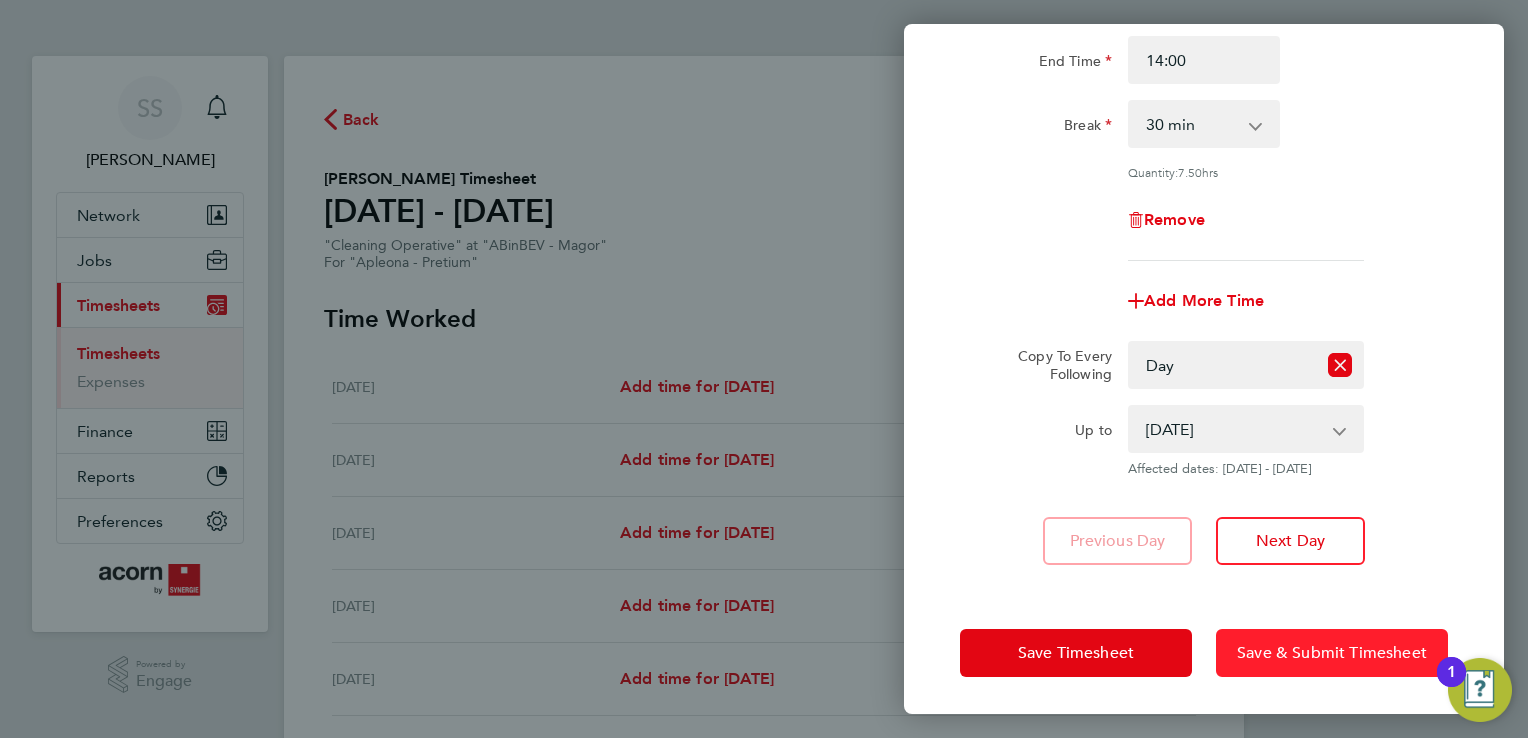 click on "Save & Submit Timesheet" 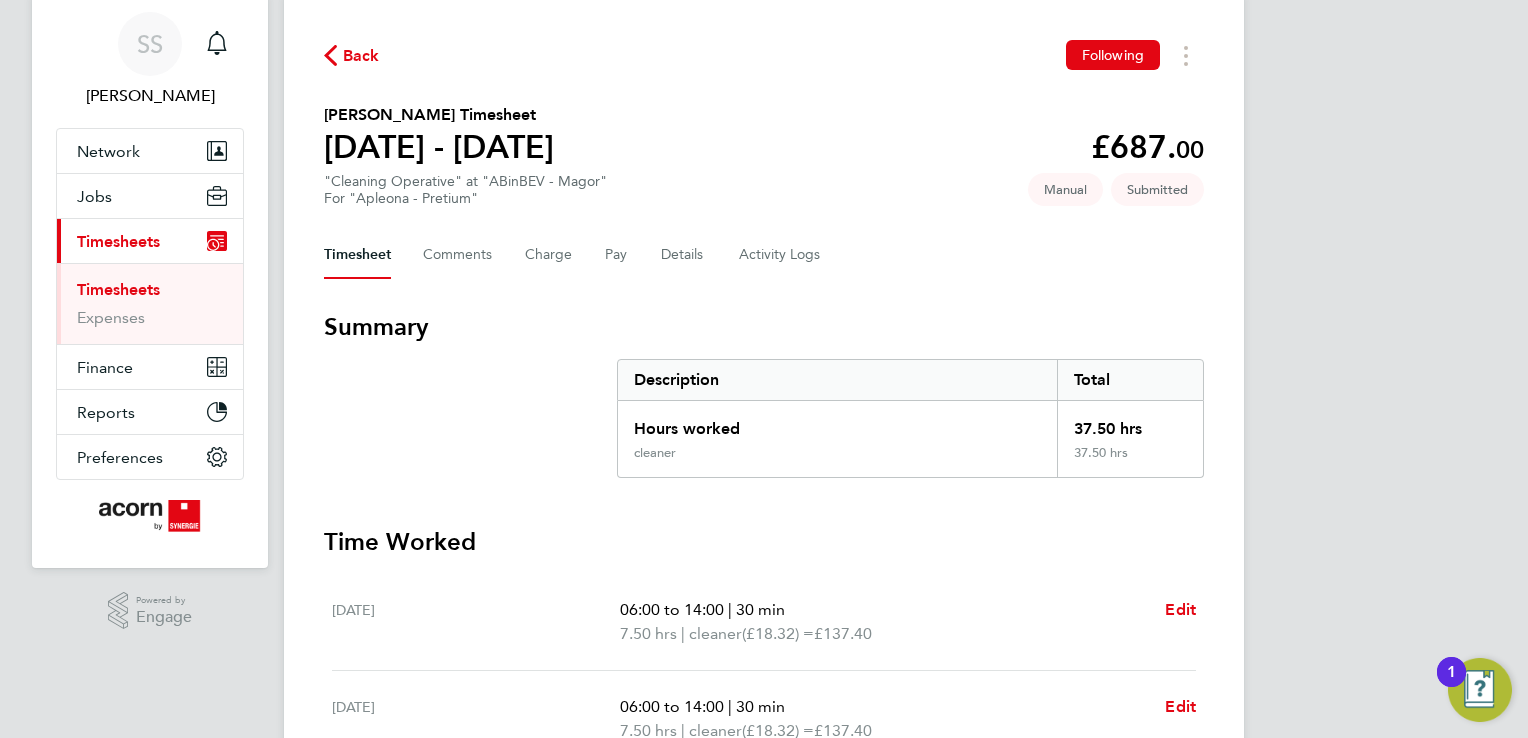 scroll, scrollTop: 100, scrollLeft: 0, axis: vertical 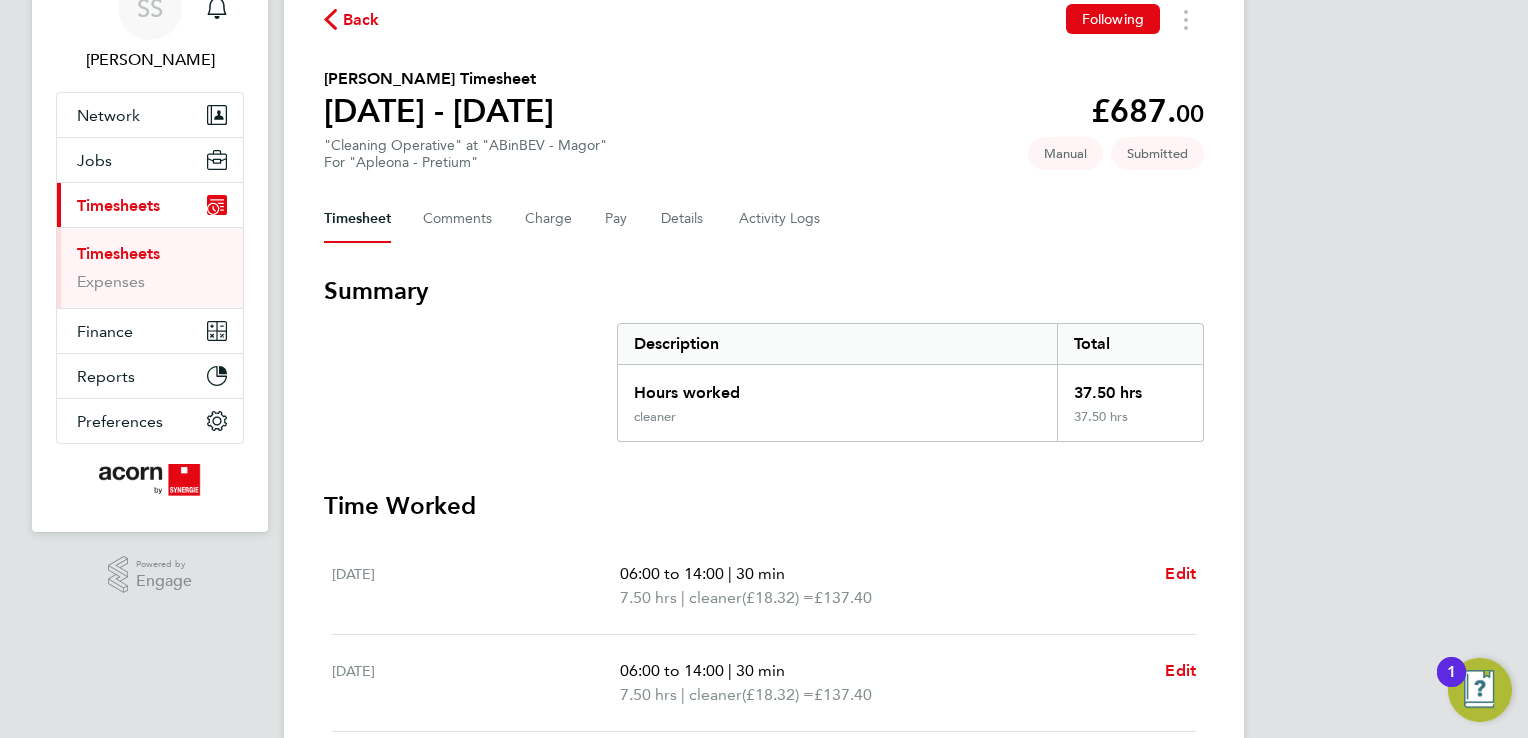 click on "Back" 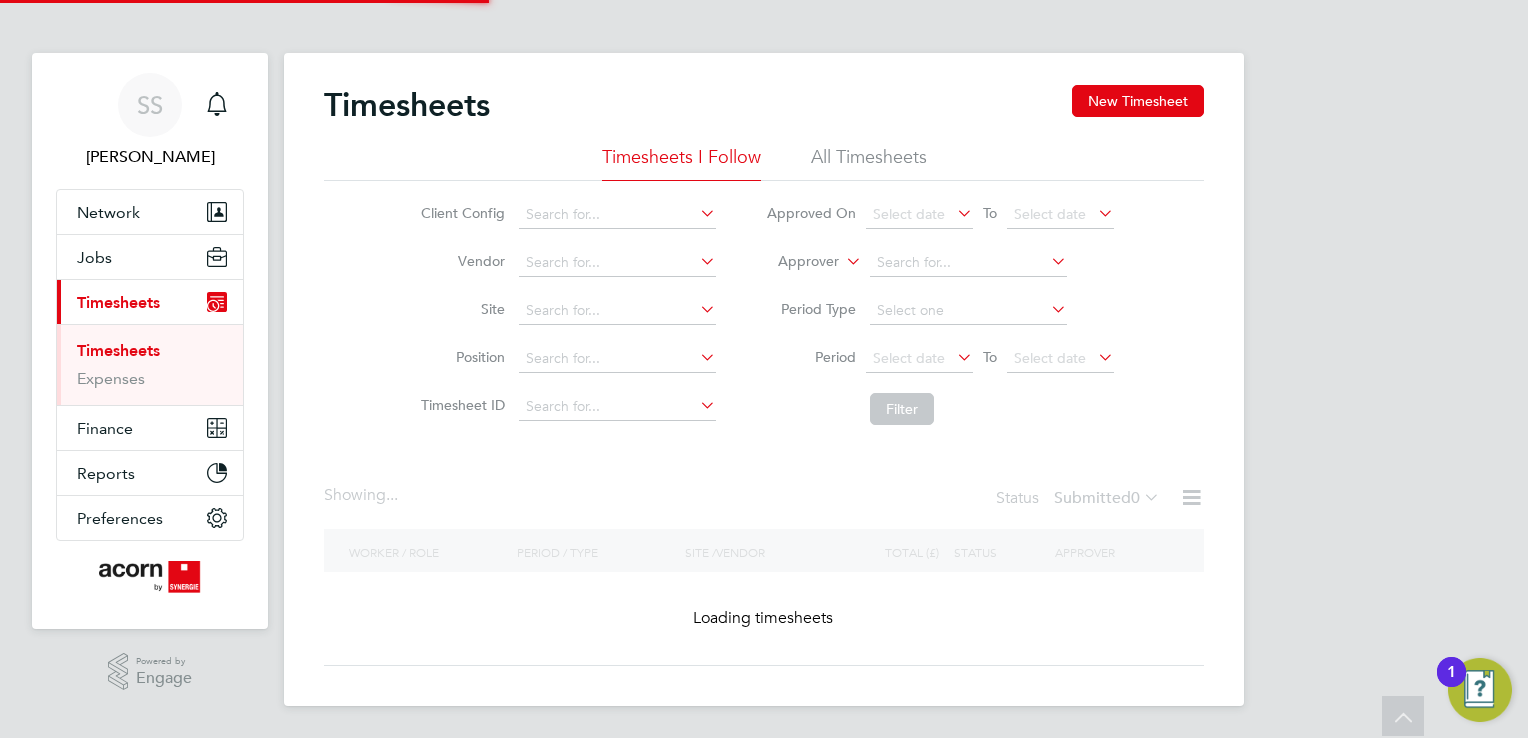 scroll, scrollTop: 0, scrollLeft: 0, axis: both 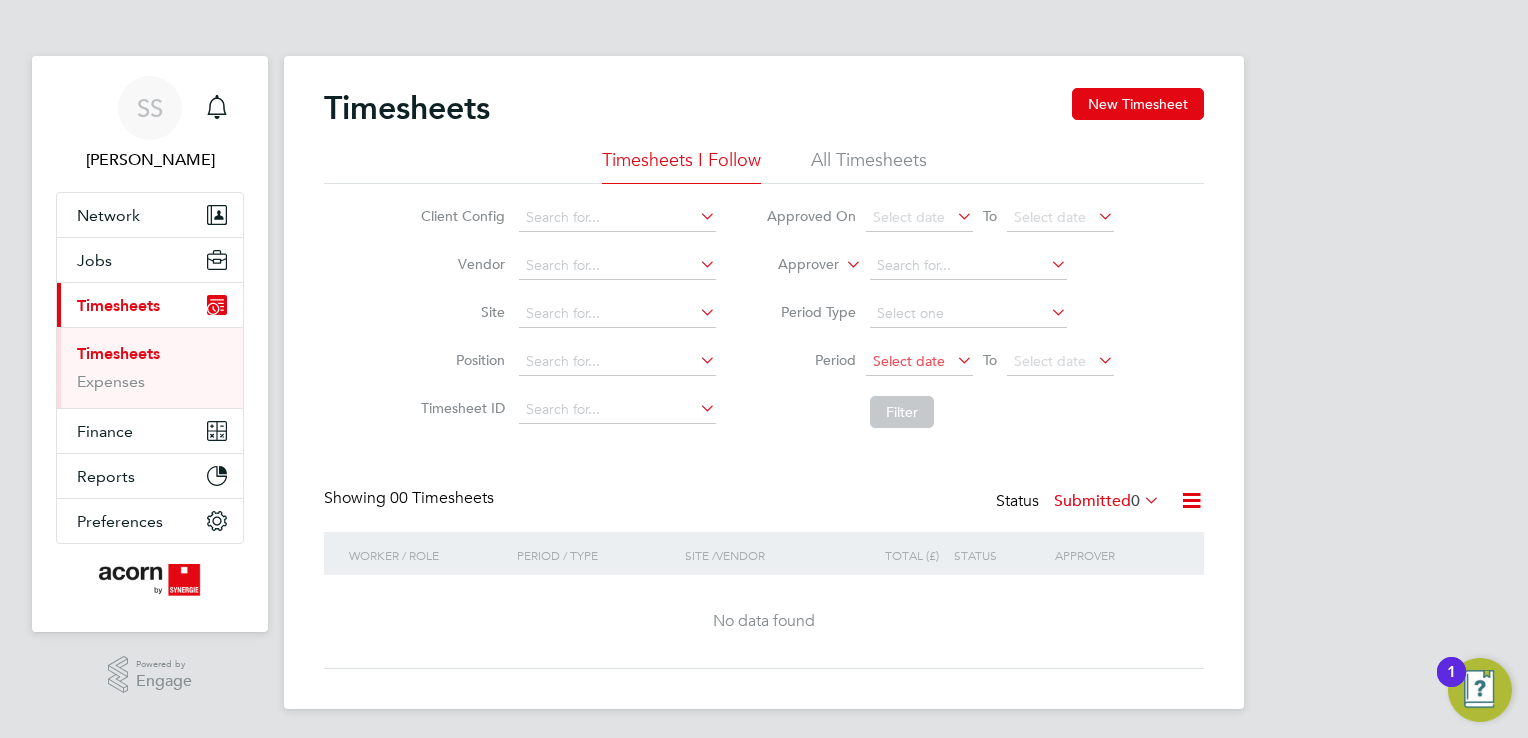 click on "Select date" 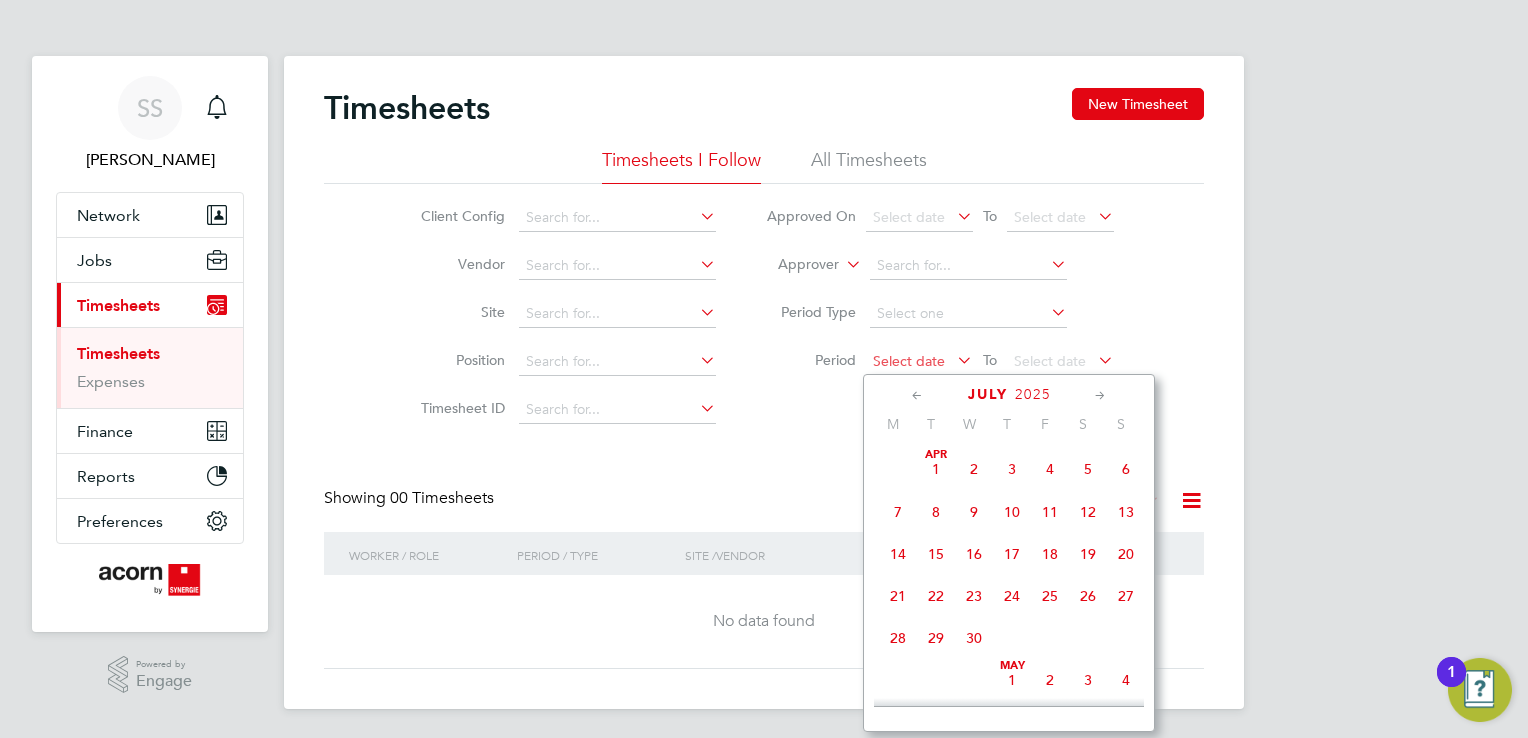 scroll, scrollTop: 740, scrollLeft: 0, axis: vertical 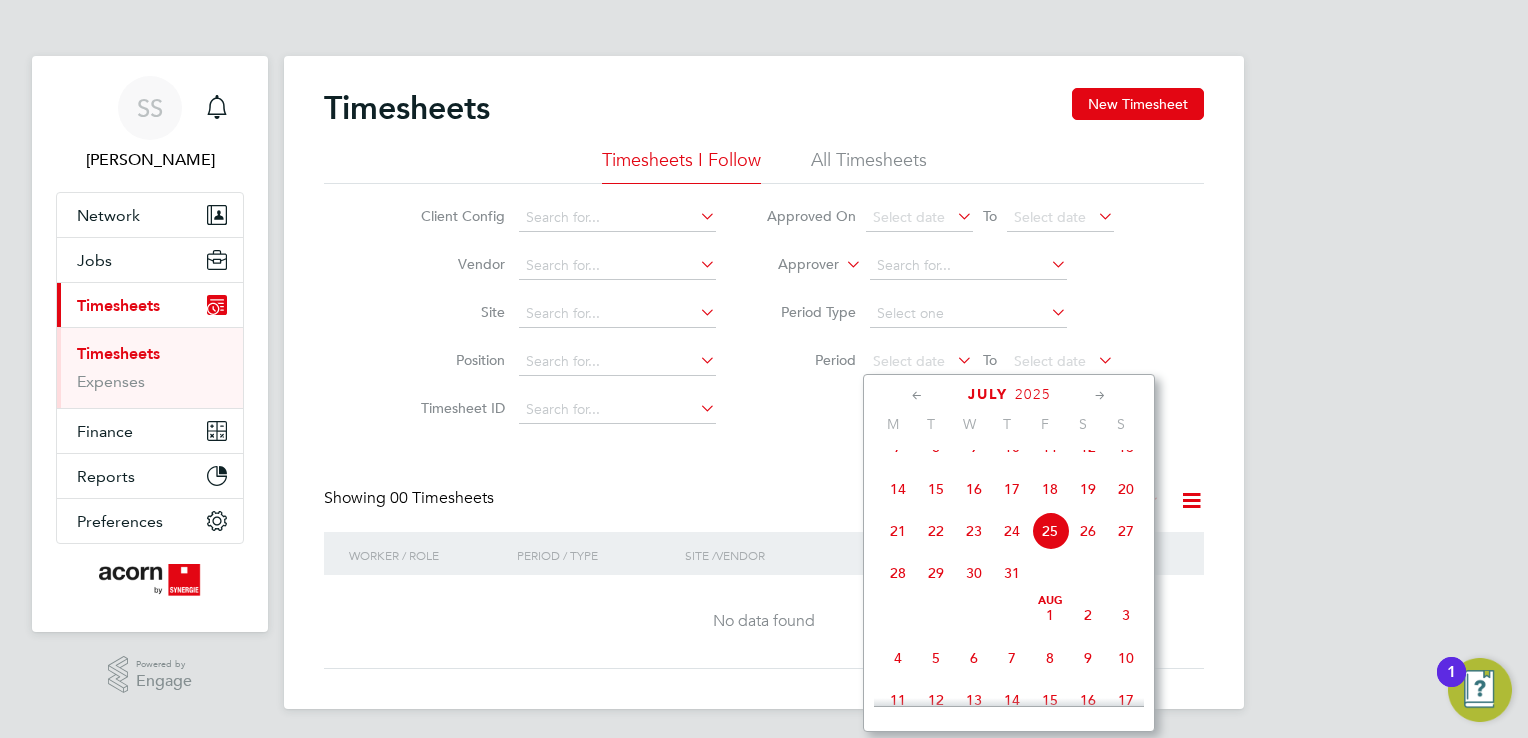 drag, startPoint x: 1115, startPoint y: 218, endPoint x: 1120, endPoint y: 203, distance: 15.811388 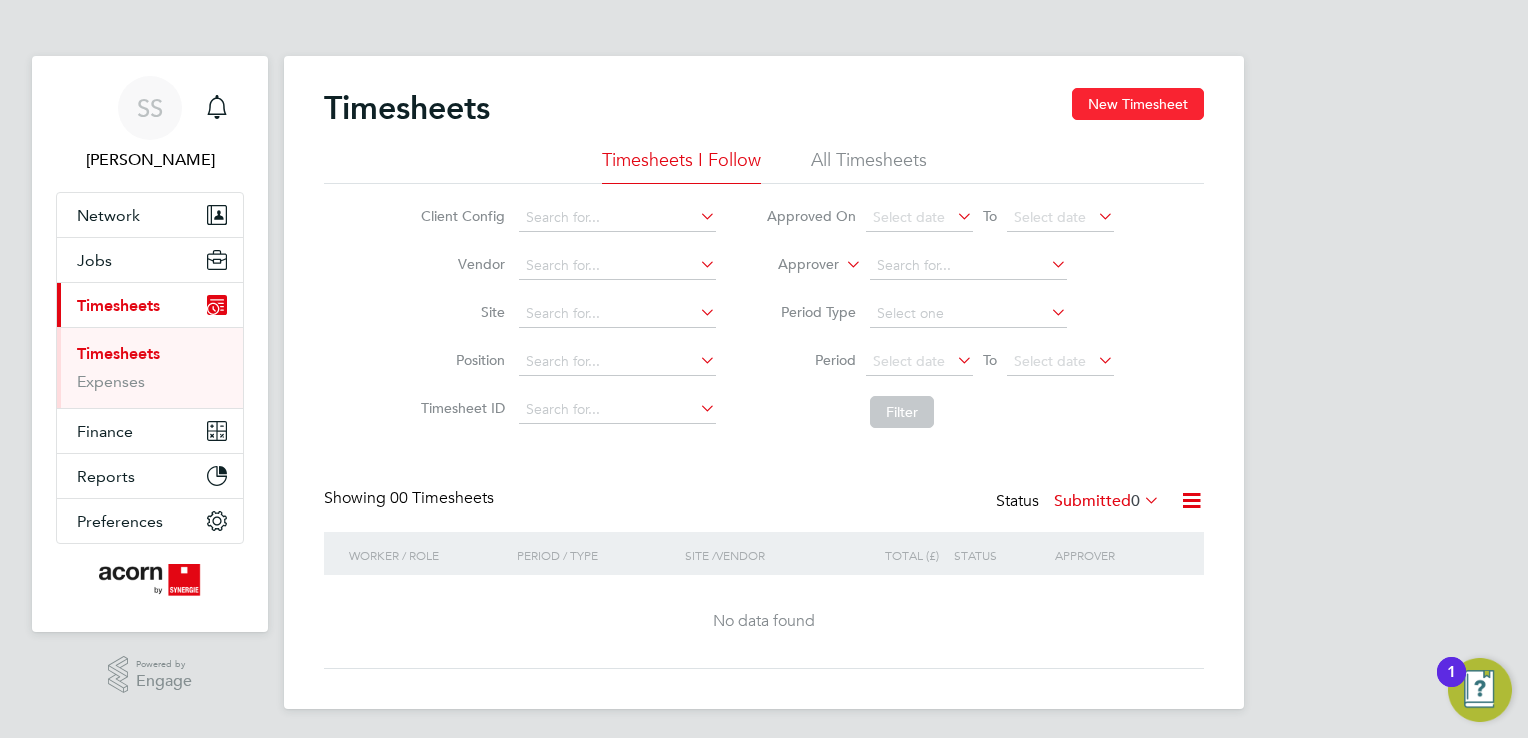 click on "New Timesheet" 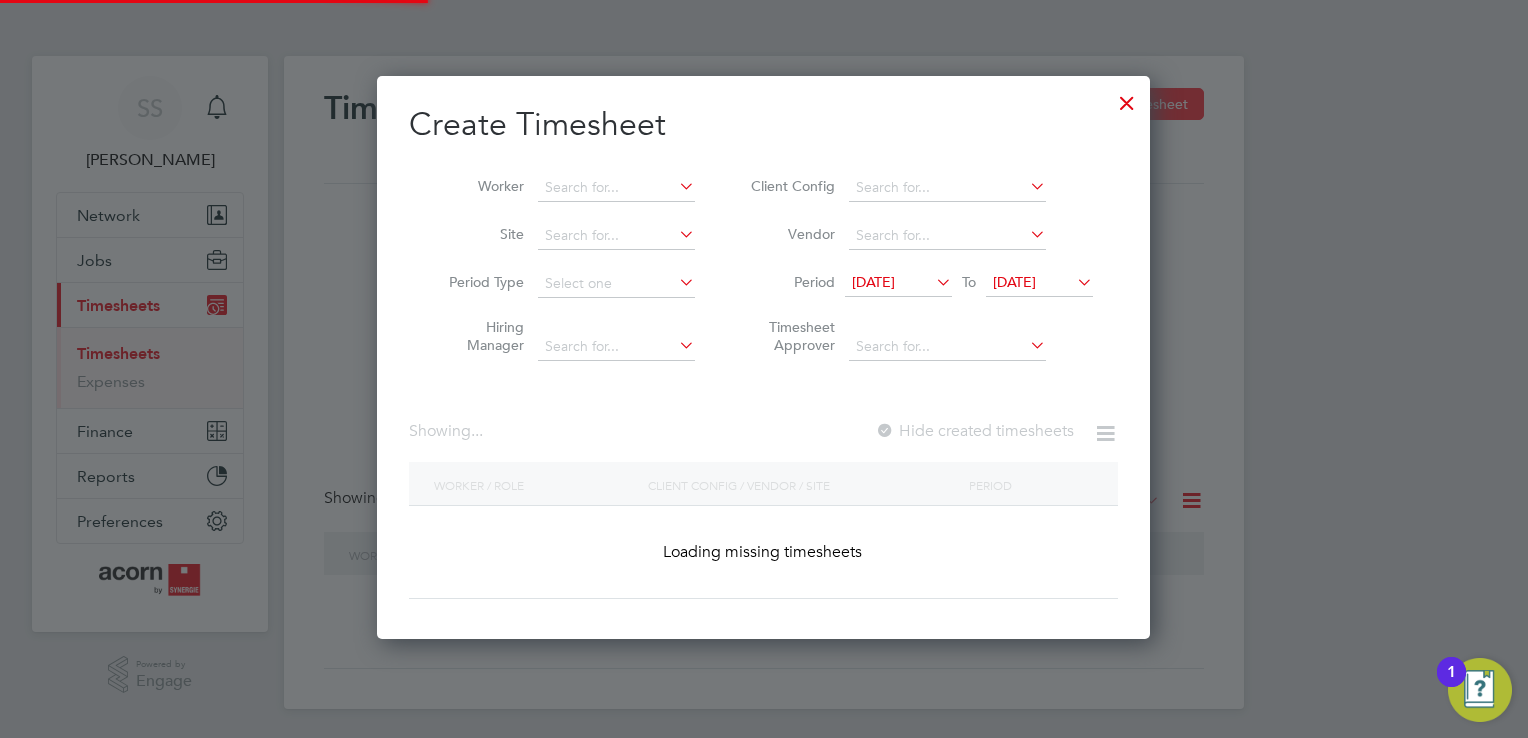 scroll, scrollTop: 9, scrollLeft: 10, axis: both 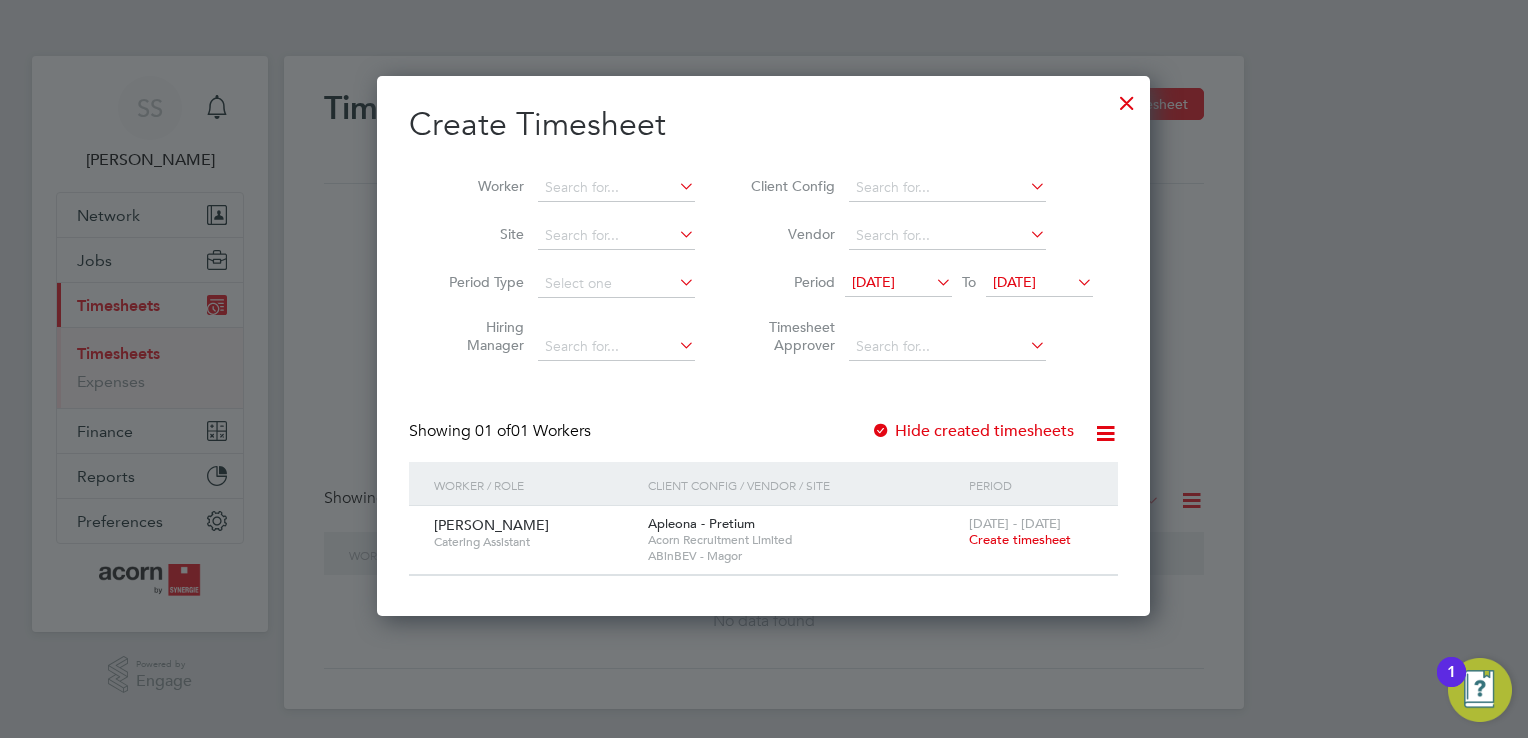 click at bounding box center (932, 282) 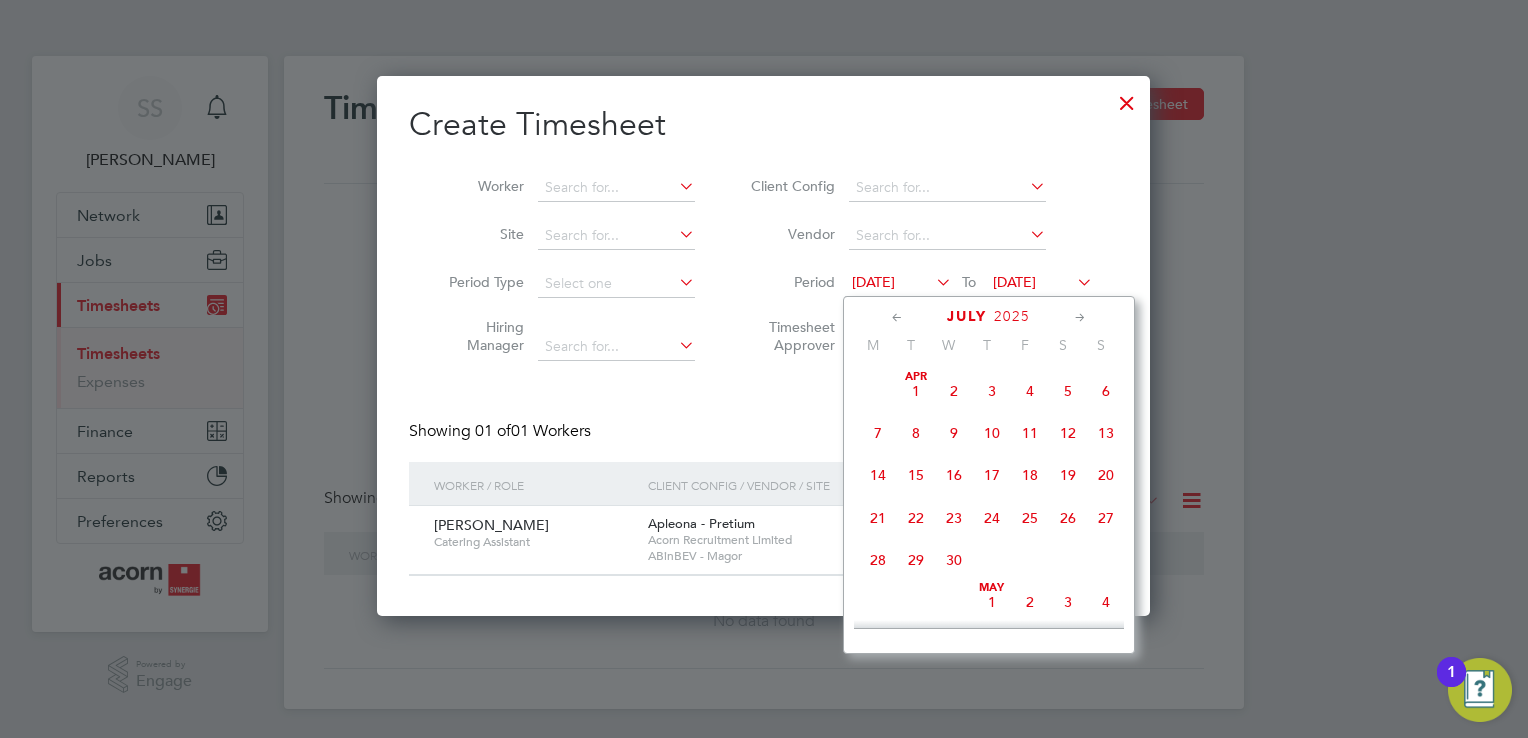 scroll, scrollTop: 652, scrollLeft: 0, axis: vertical 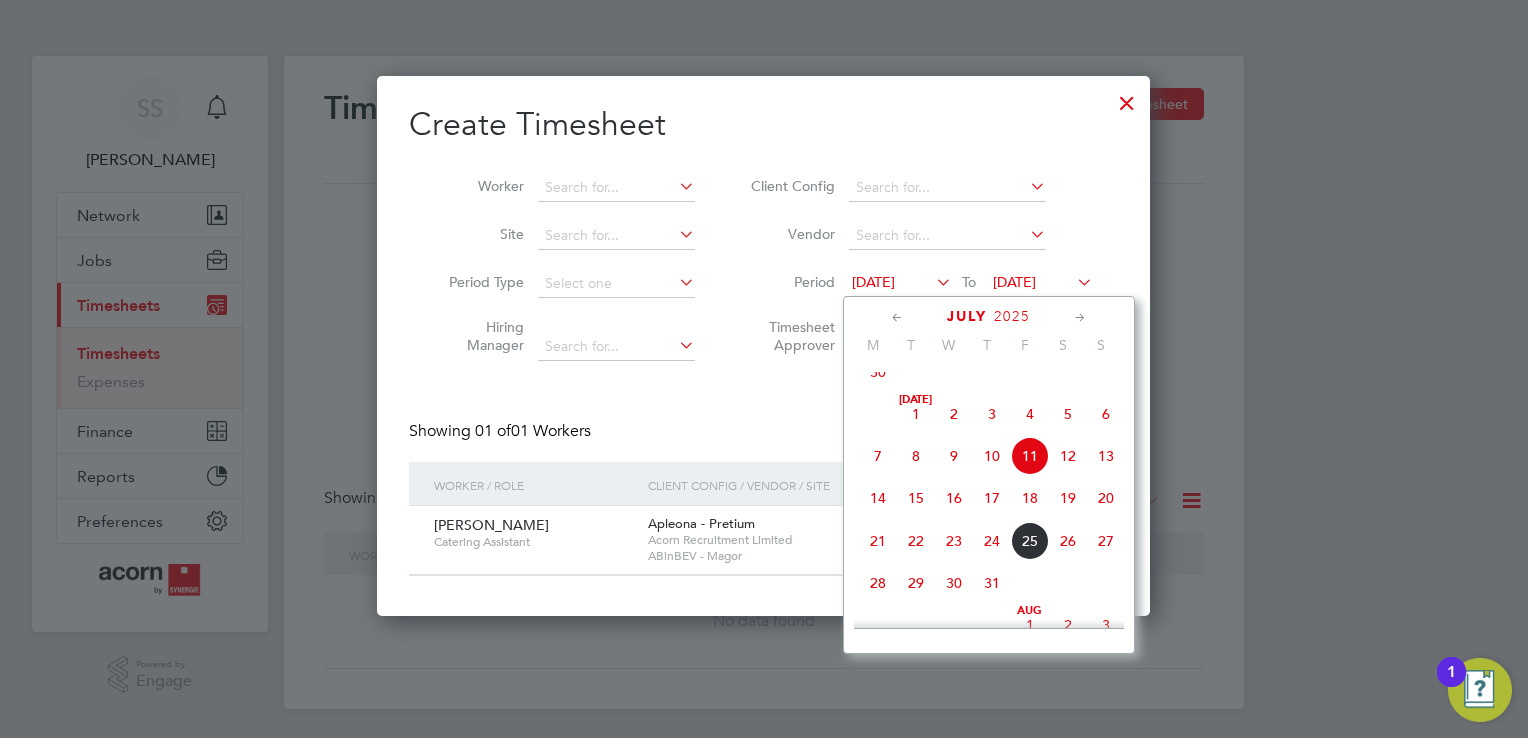 click on "21" 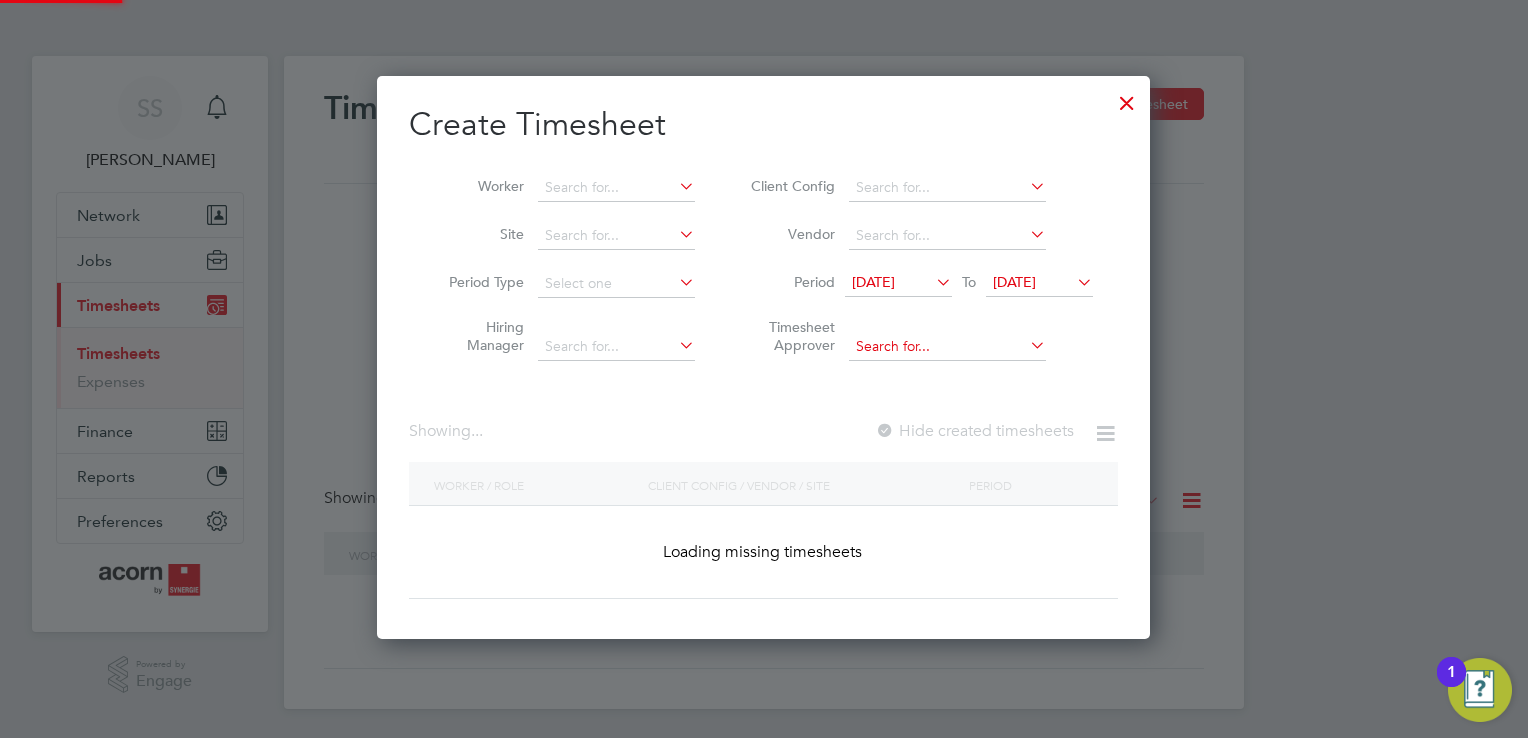 scroll, scrollTop: 10, scrollLeft: 10, axis: both 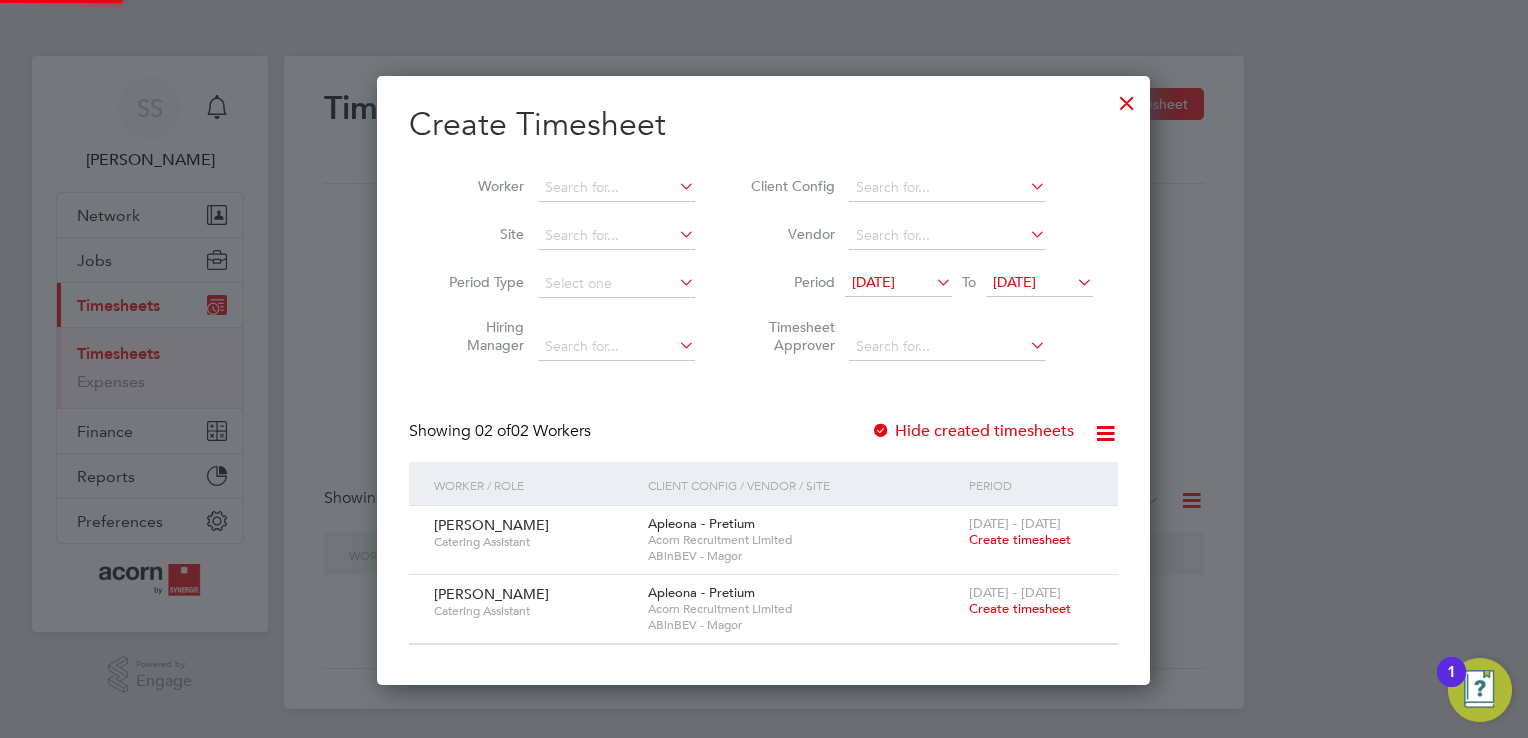 click on "[DATE]" at bounding box center [1014, 282] 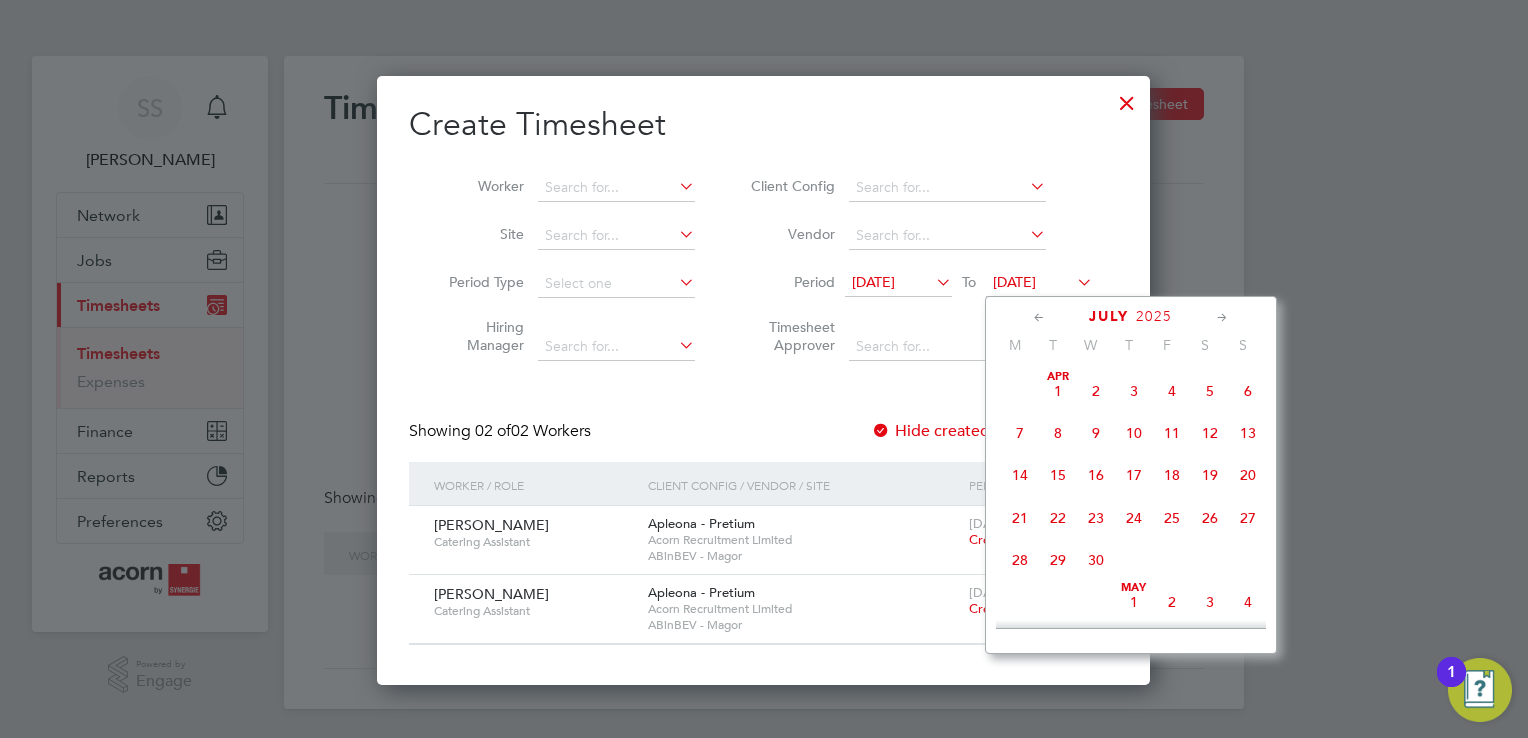 scroll, scrollTop: 740, scrollLeft: 0, axis: vertical 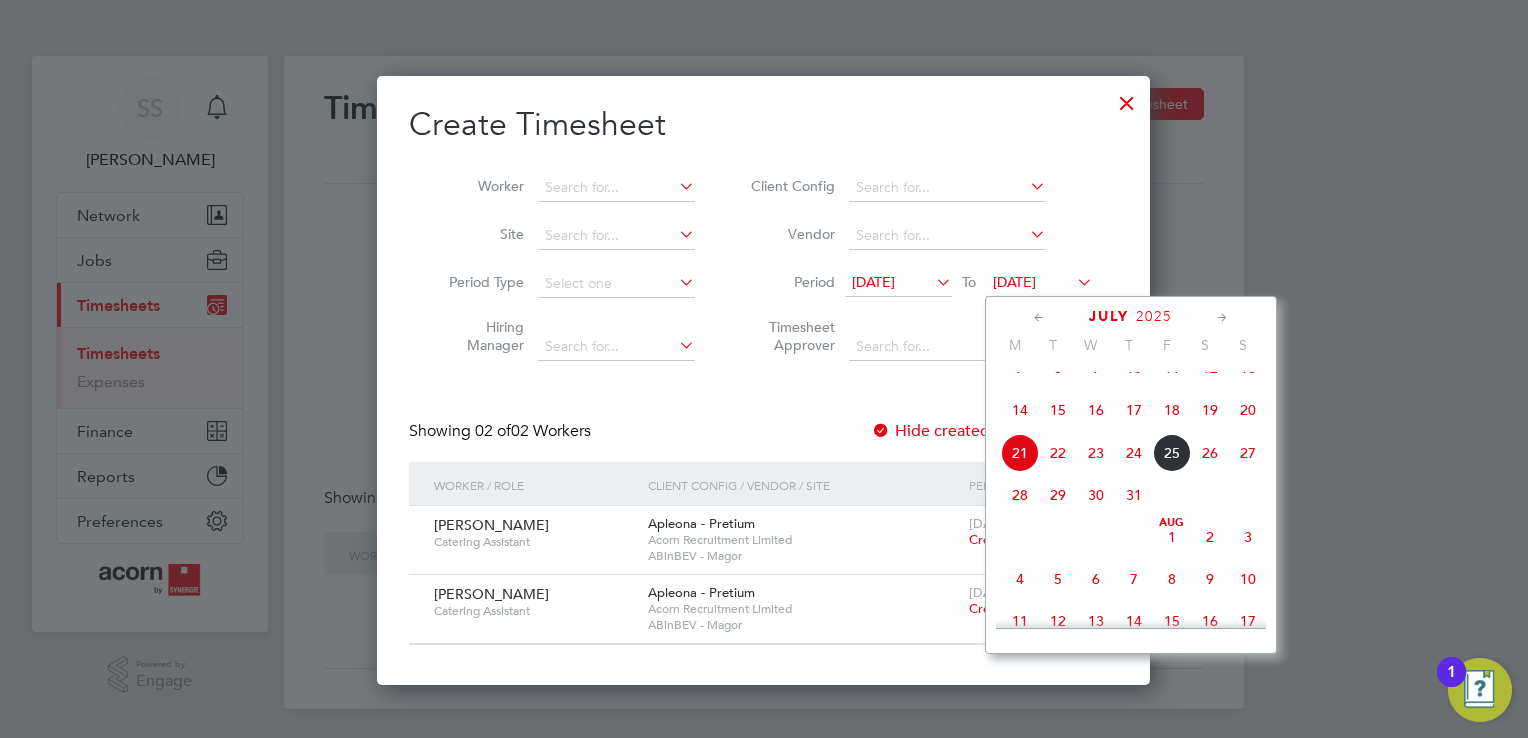 click on "25" 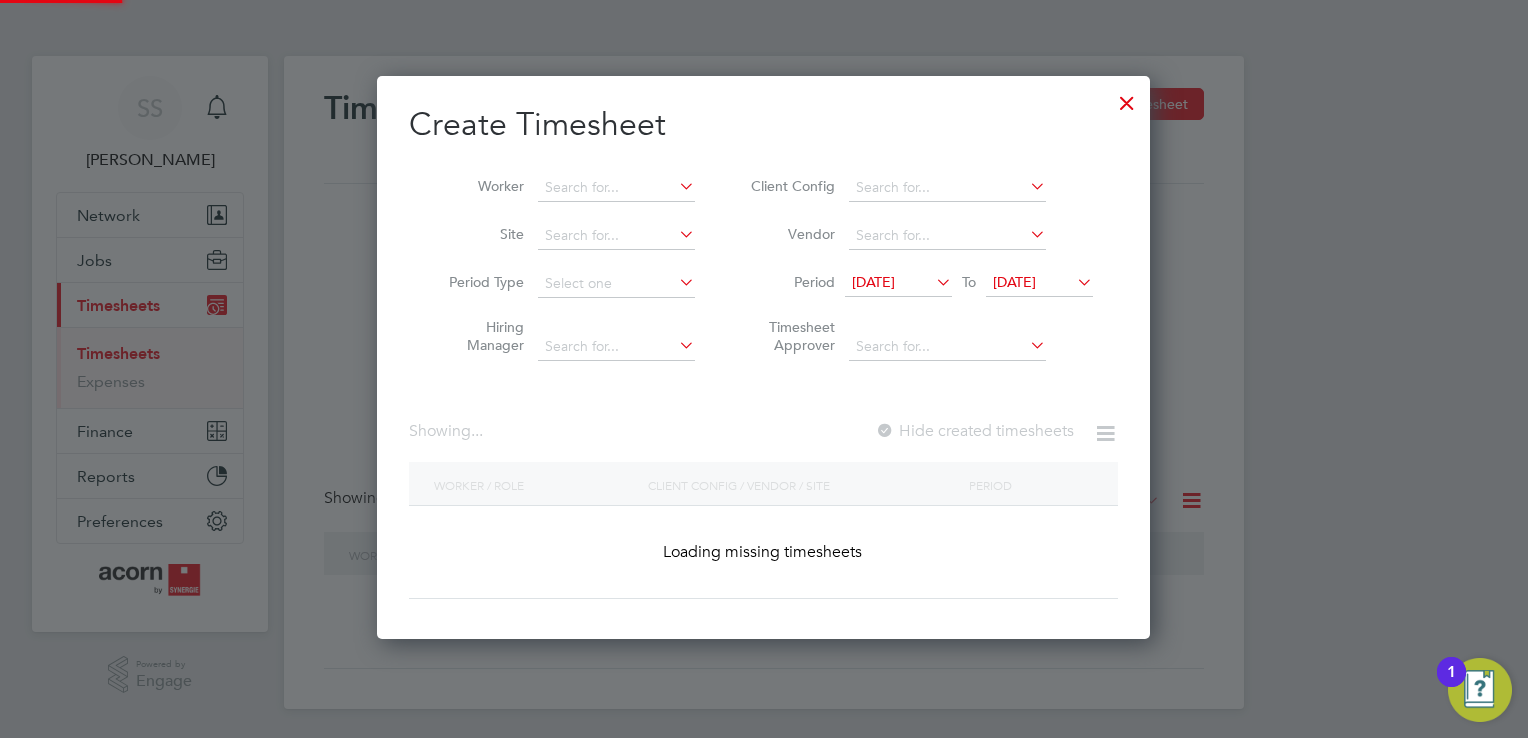 scroll, scrollTop: 10, scrollLeft: 10, axis: both 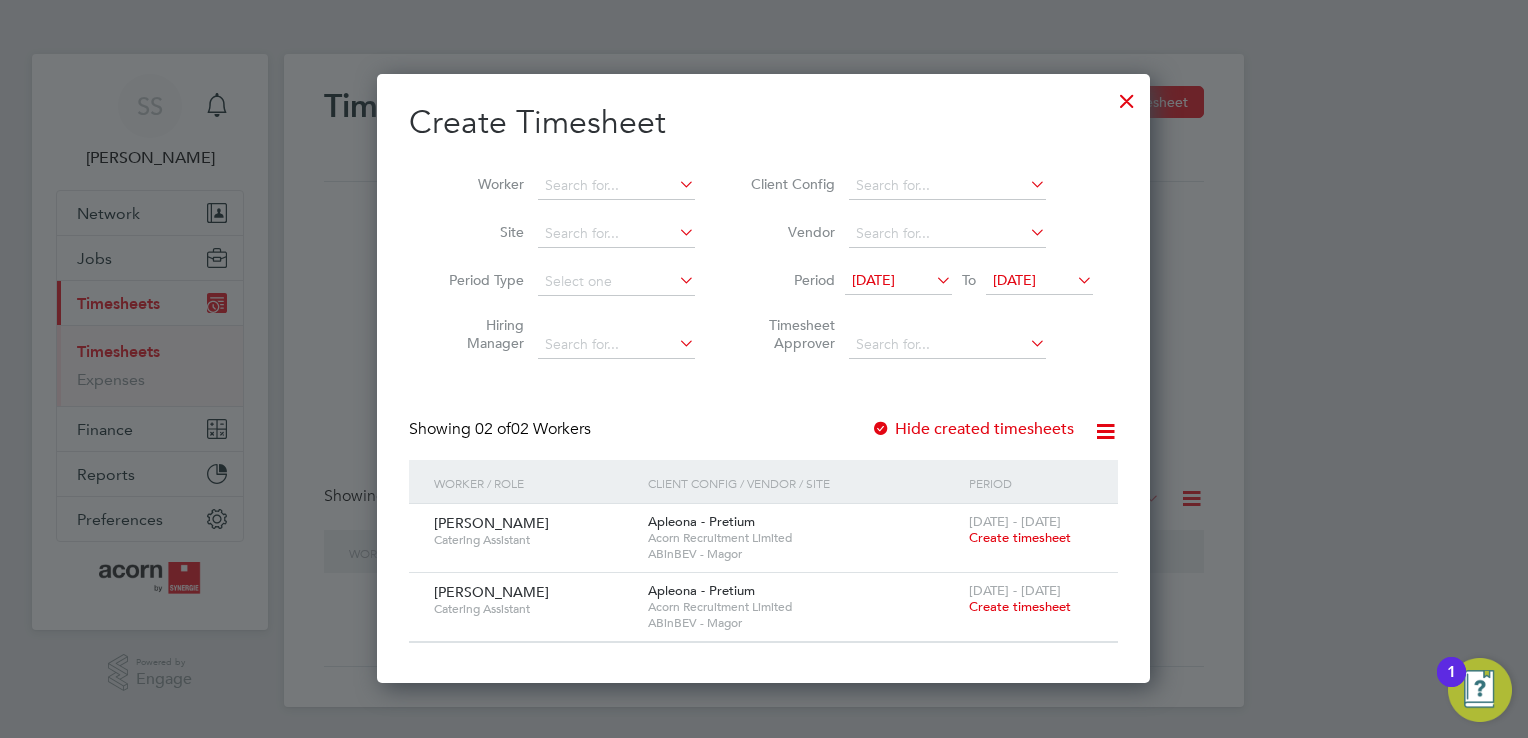 click on "Create timesheet" at bounding box center [1020, 537] 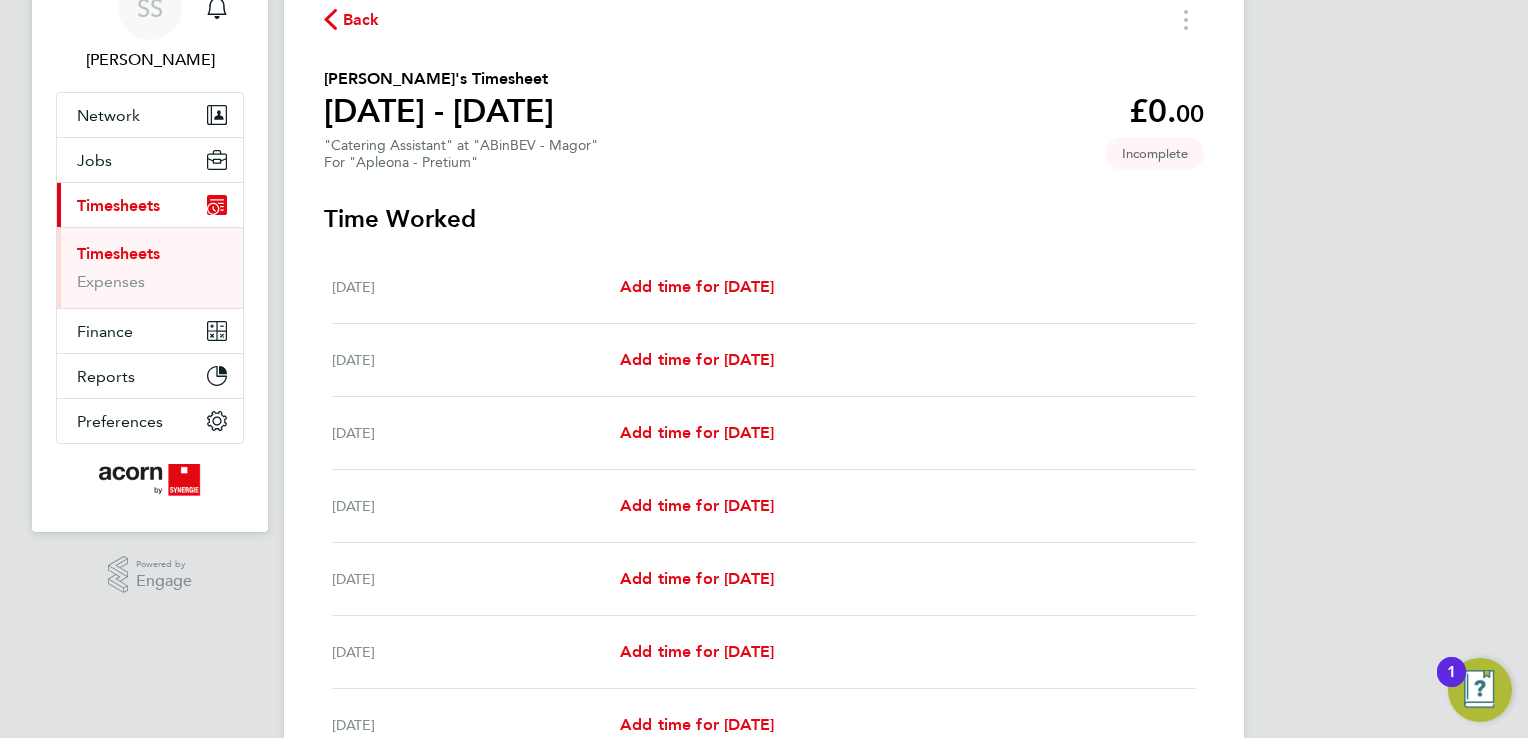 scroll, scrollTop: 200, scrollLeft: 0, axis: vertical 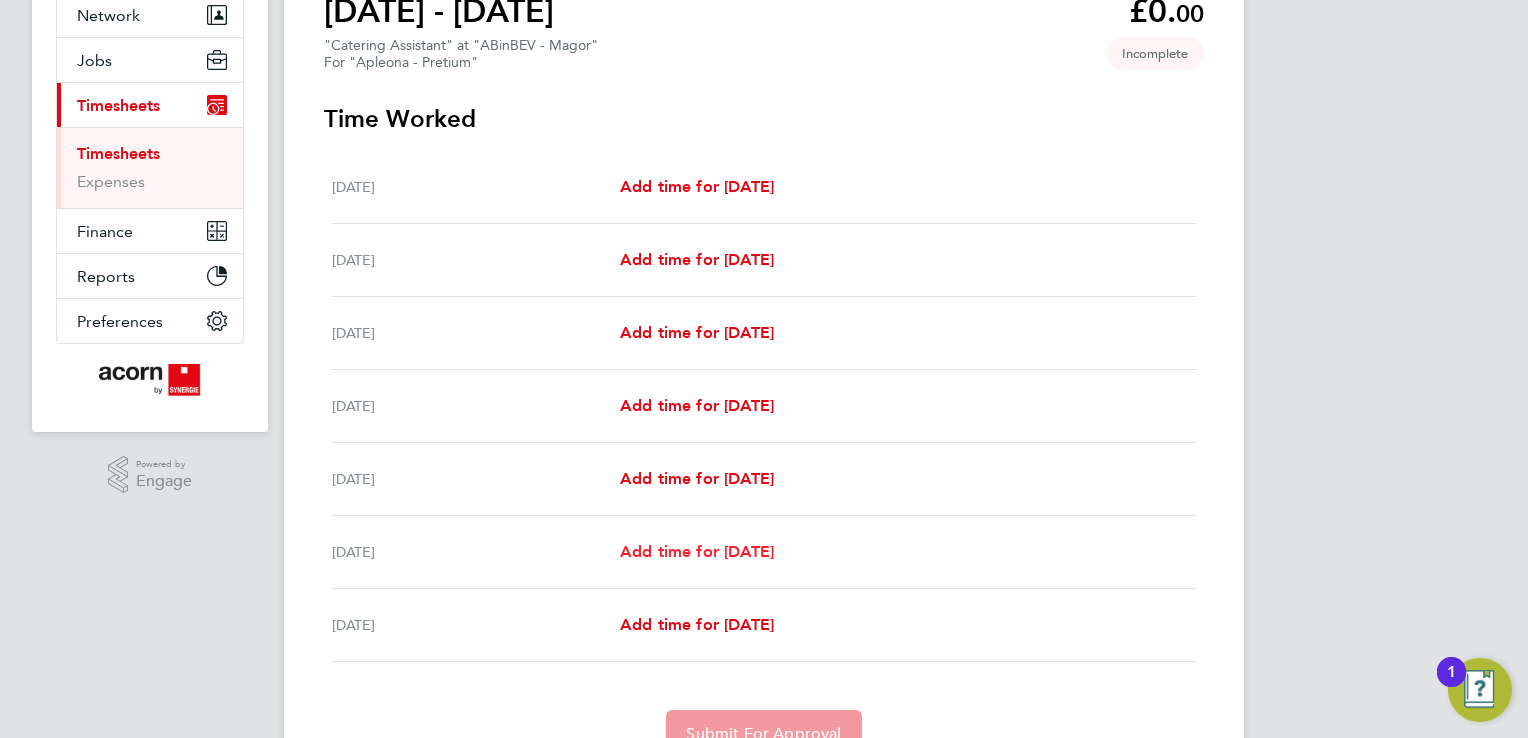 click on "Add time for [DATE]" at bounding box center (697, 551) 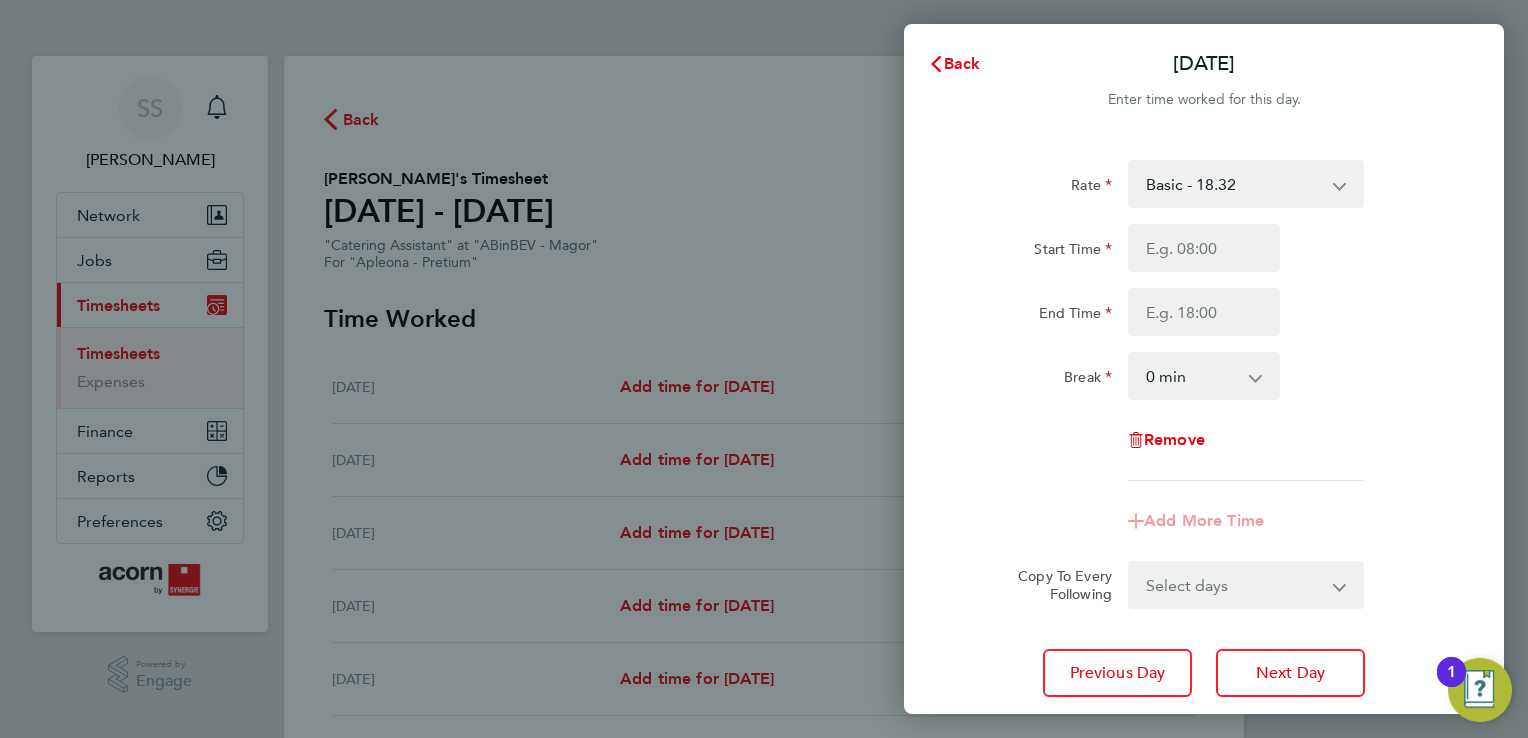 scroll, scrollTop: 0, scrollLeft: 0, axis: both 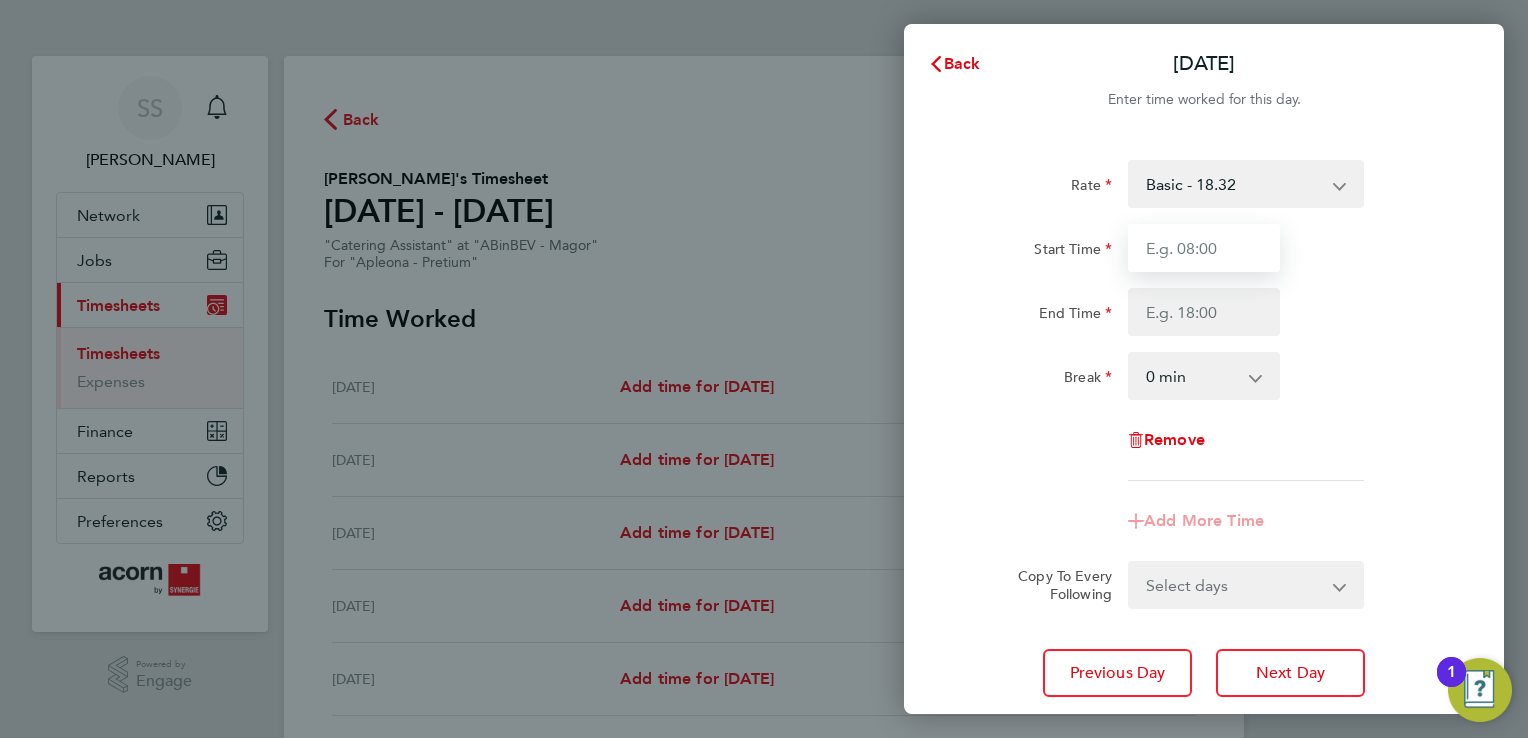 click on "Start Time" at bounding box center [1204, 248] 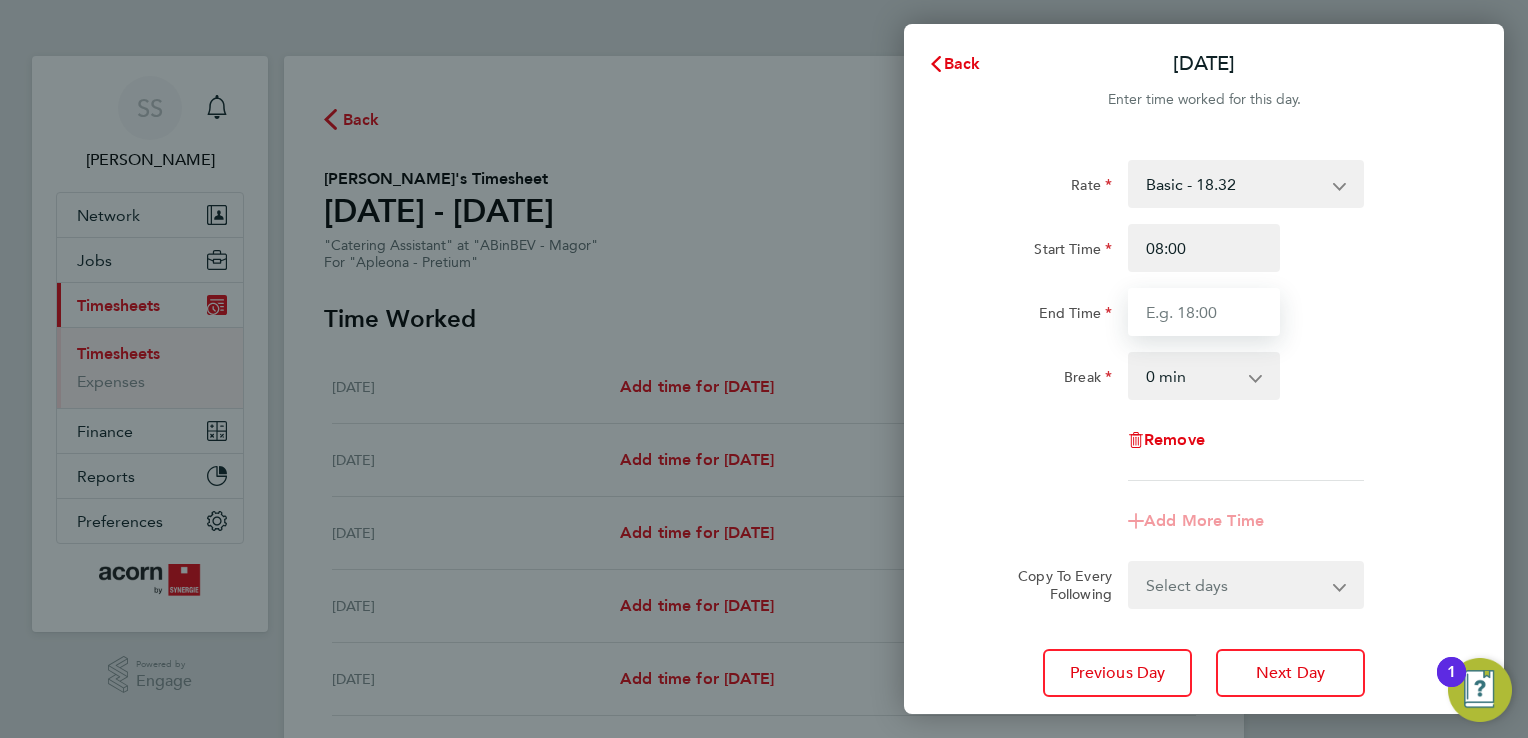 click on "End Time" at bounding box center [1204, 312] 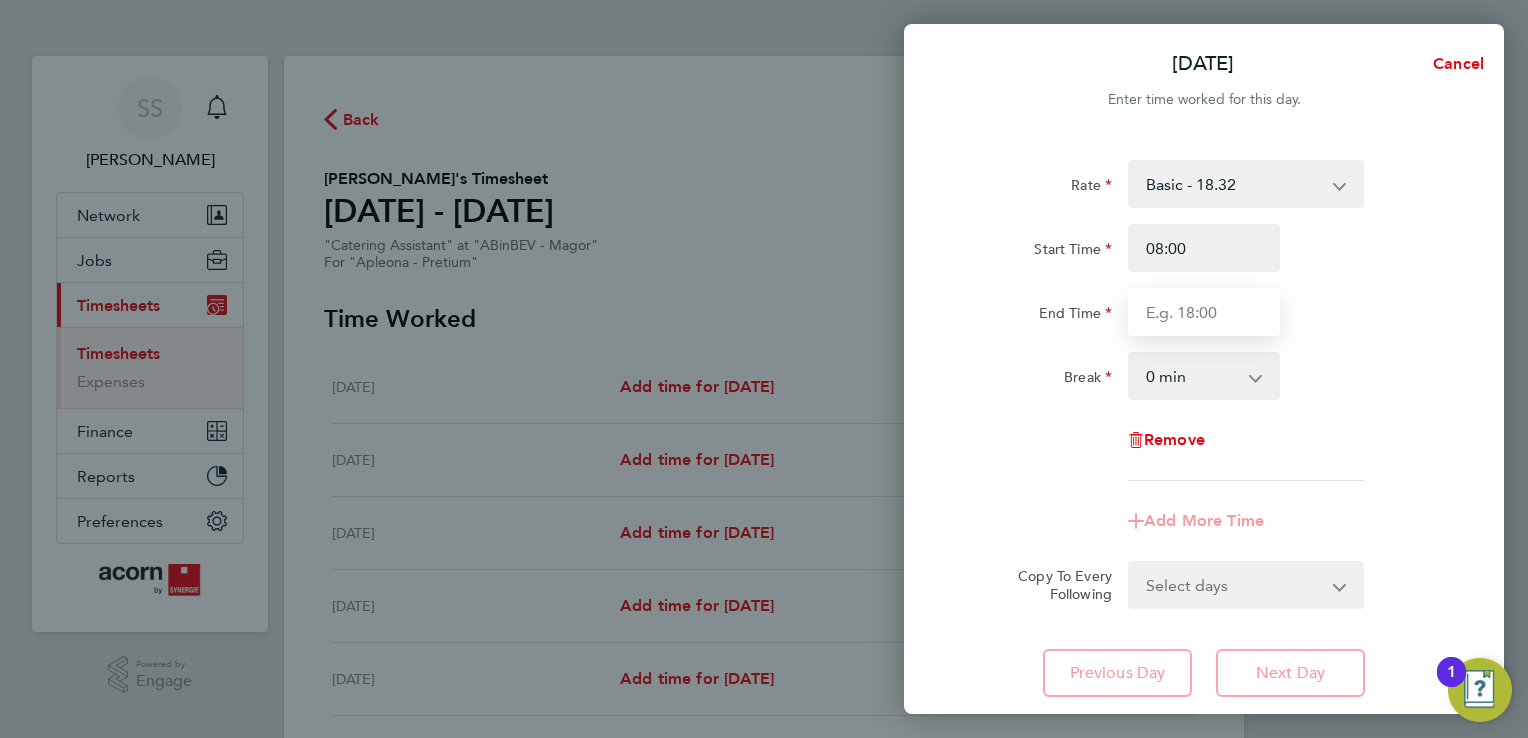 type on "14:30" 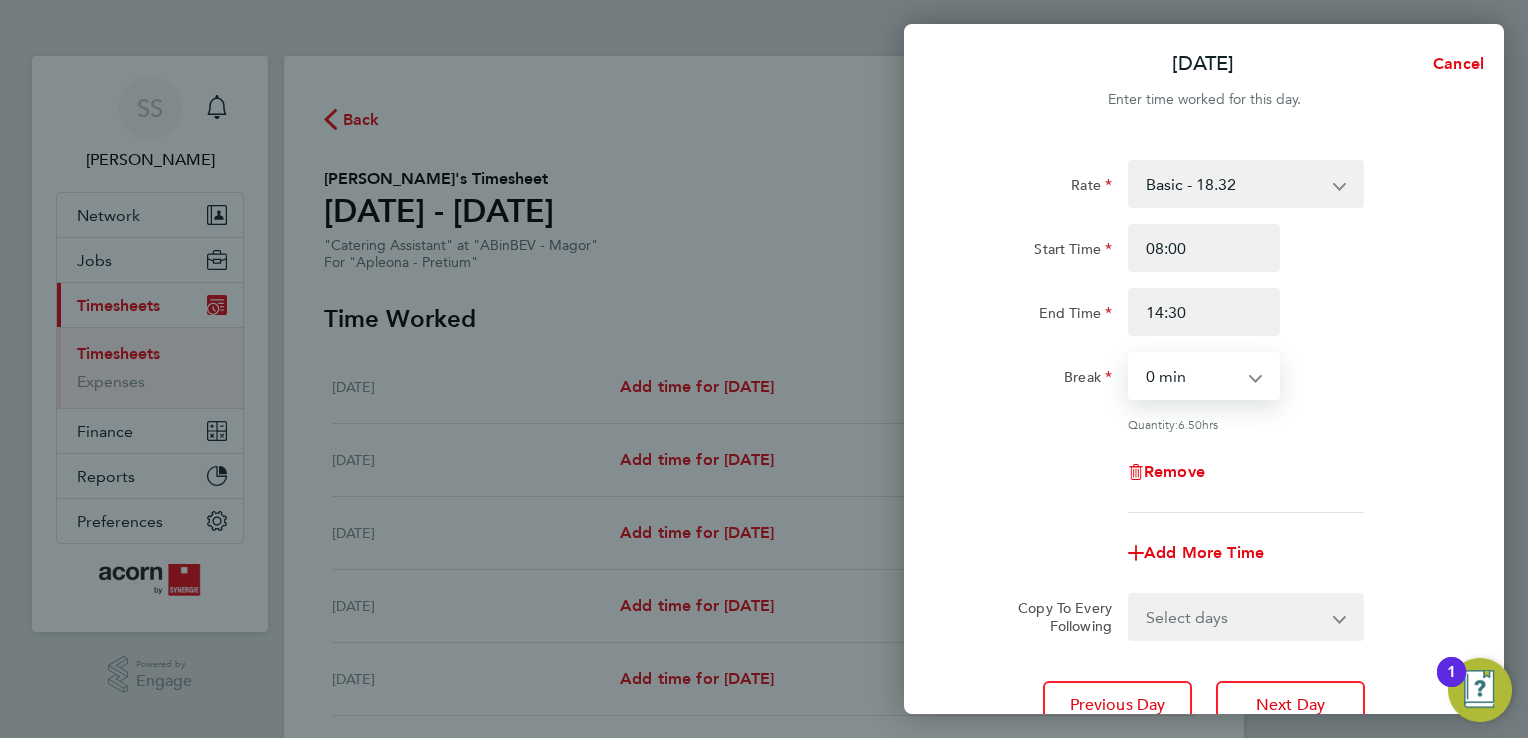 click on "0 min   15 min   30 min   45 min   60 min   75 min   90 min" at bounding box center [1192, 376] 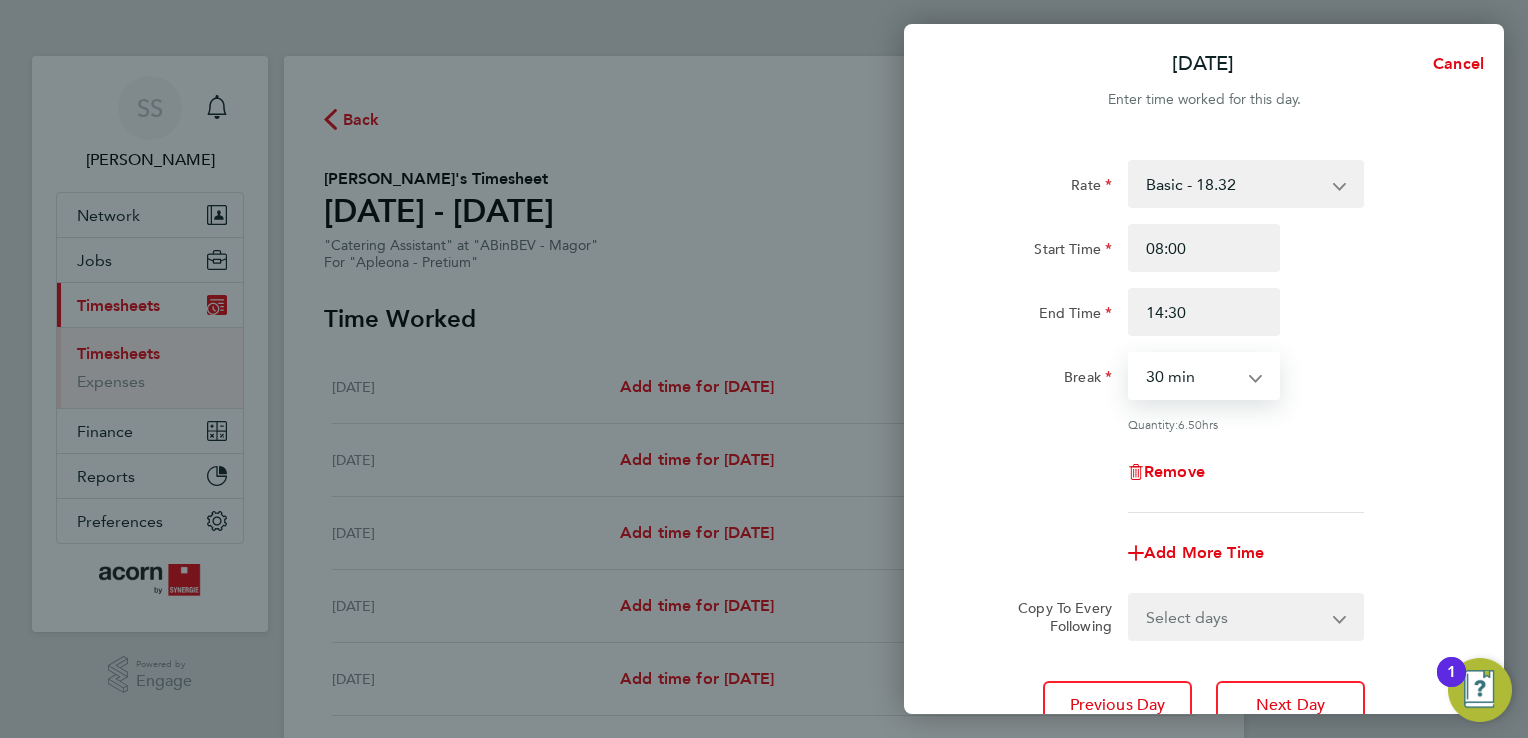 click on "0 min   15 min   30 min   45 min   60 min   75 min   90 min" at bounding box center [1192, 376] 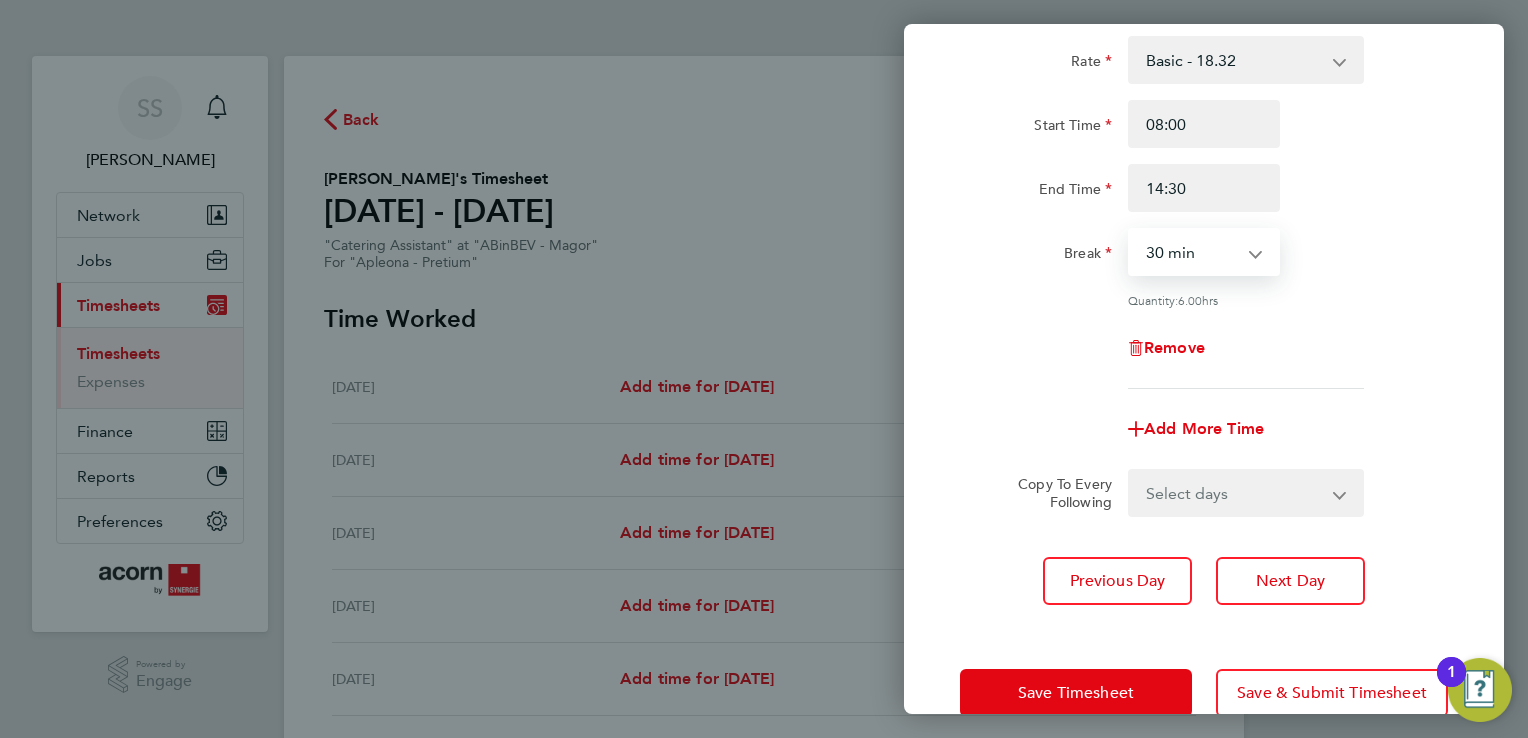 scroll, scrollTop: 164, scrollLeft: 0, axis: vertical 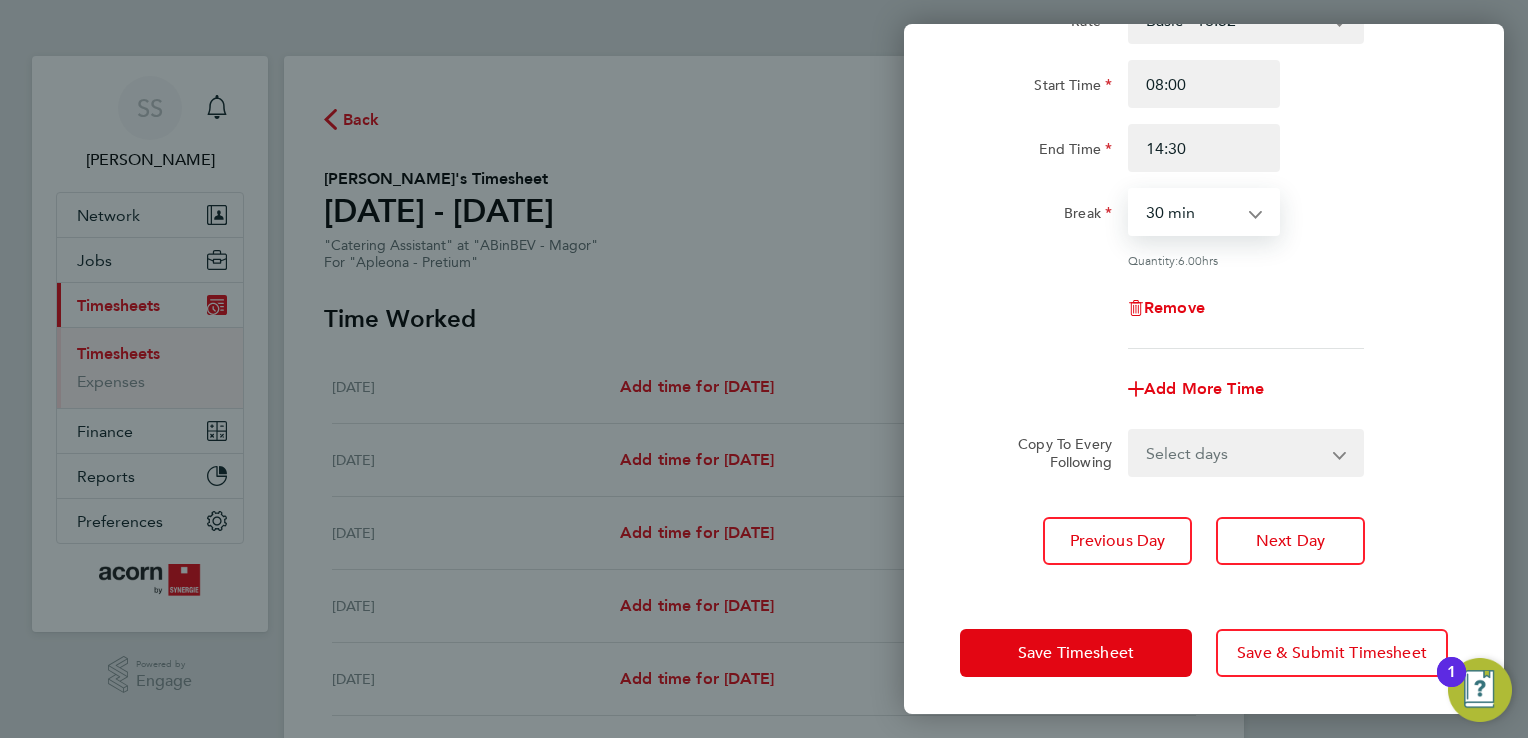 click on "Select days   [DATE]" at bounding box center [1235, 453] 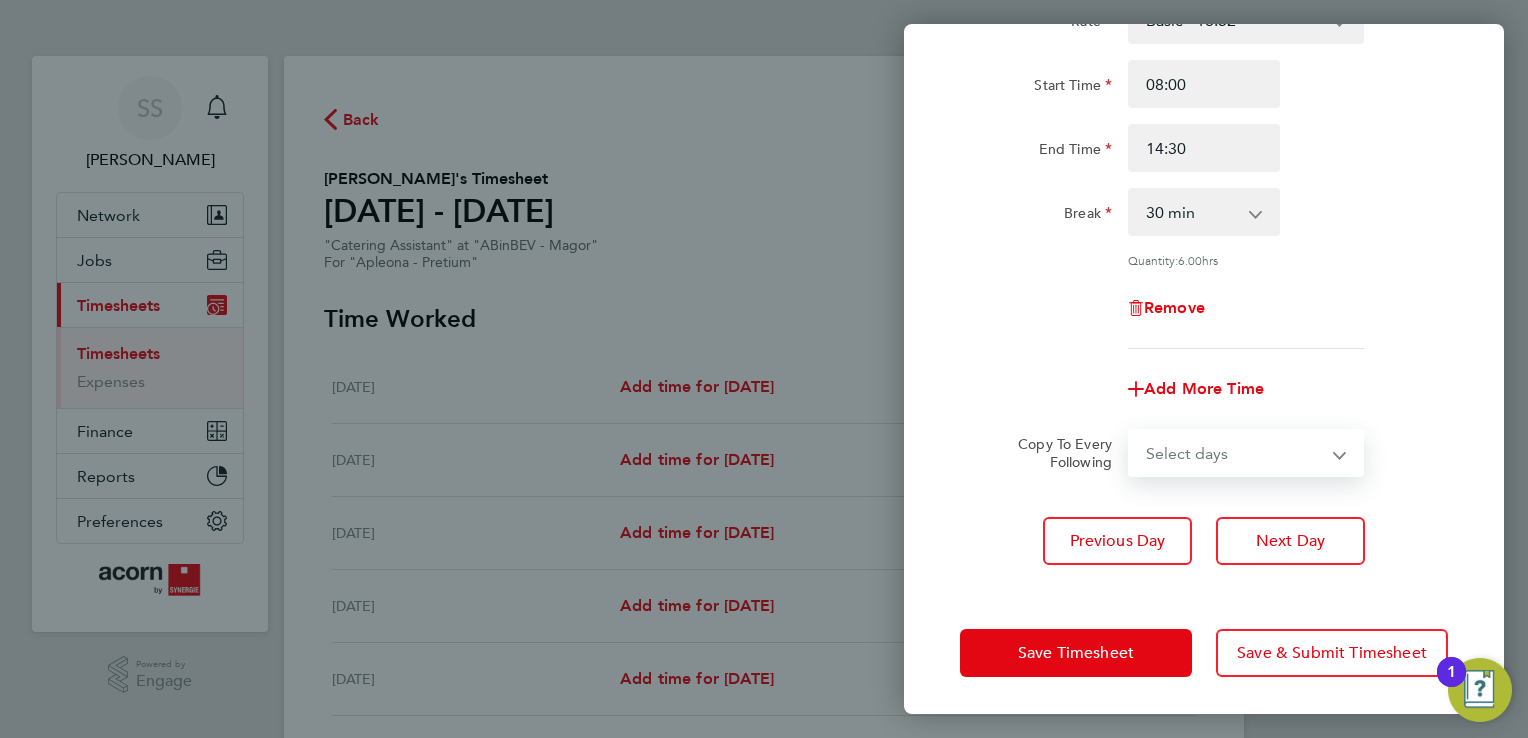 select on "FRI" 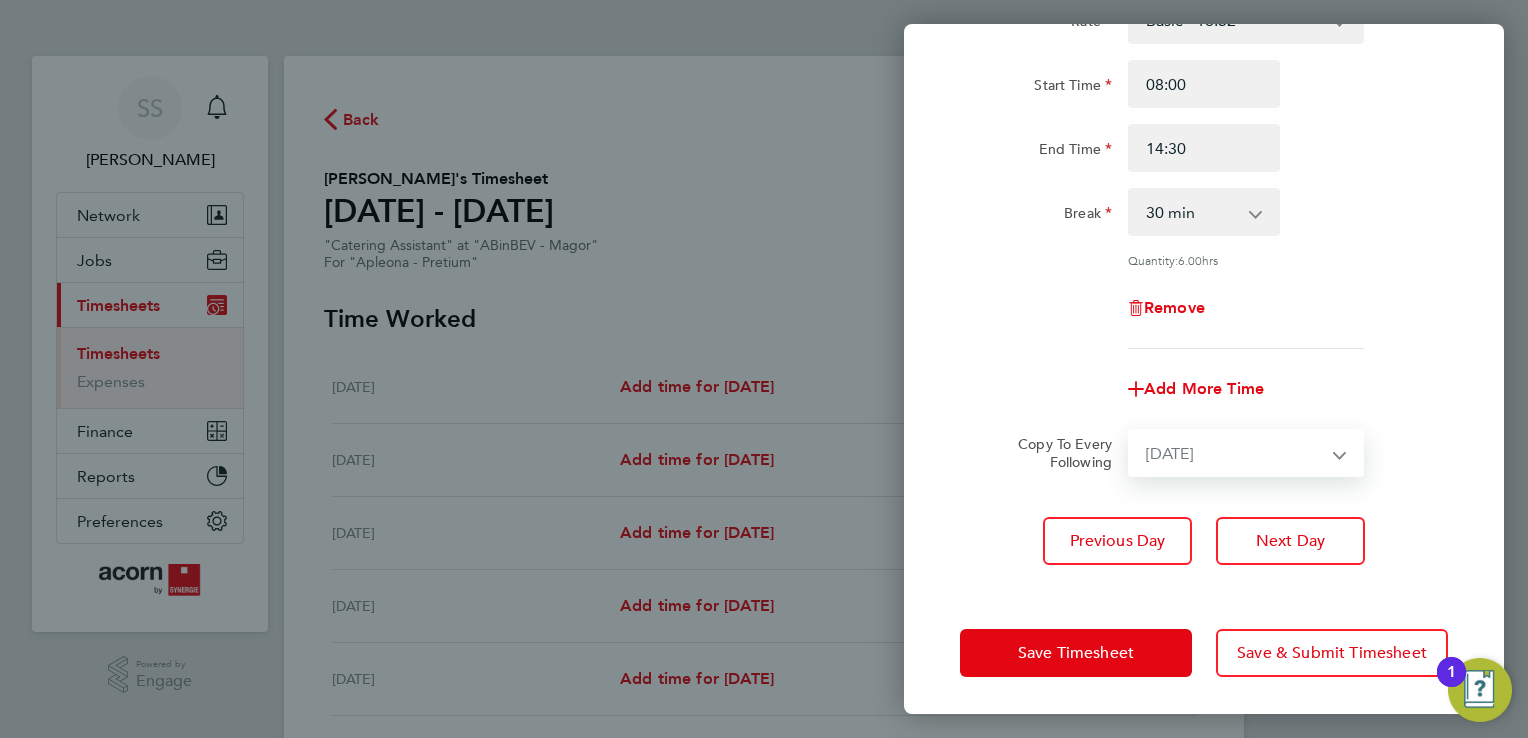 click on "Select days   [DATE]" at bounding box center (1235, 453) 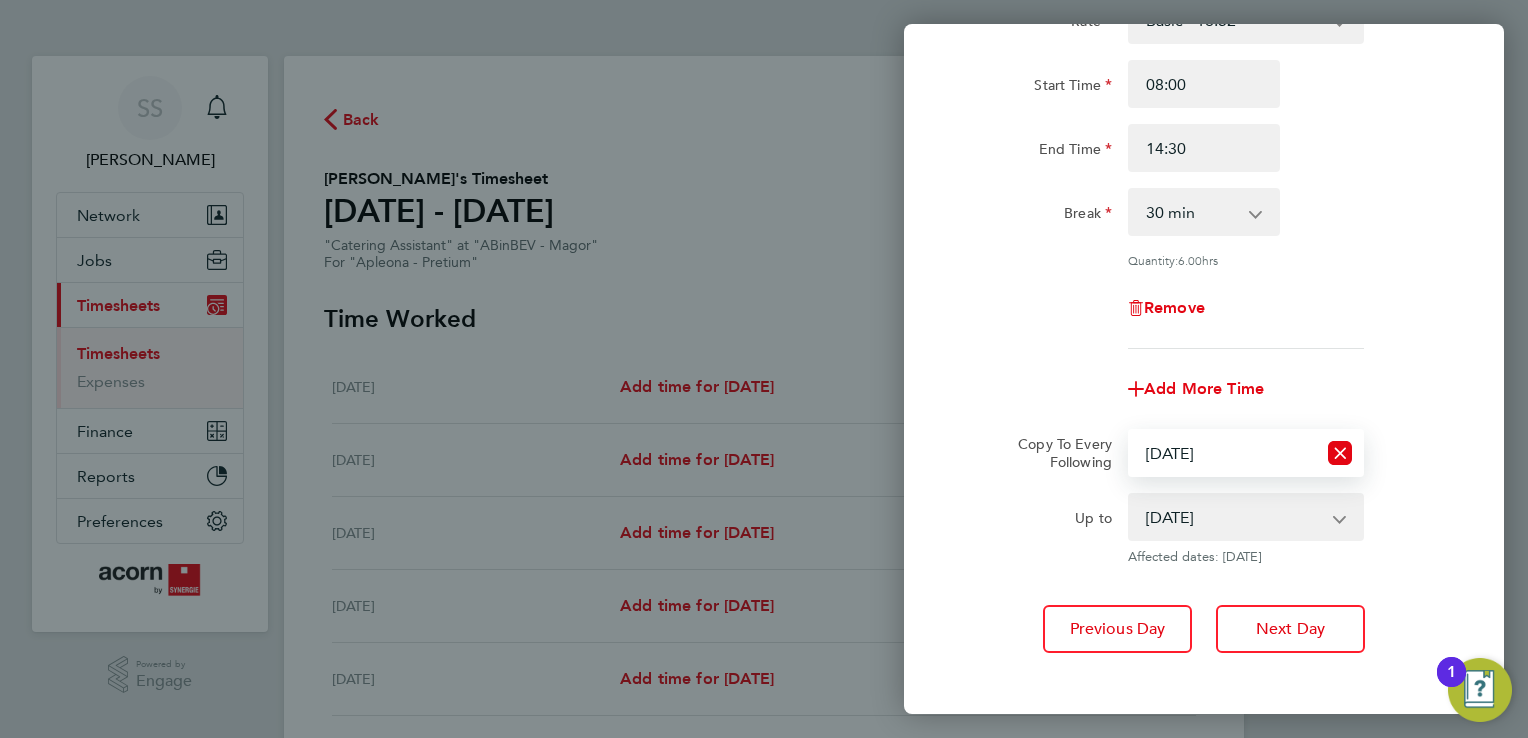 scroll, scrollTop: 252, scrollLeft: 0, axis: vertical 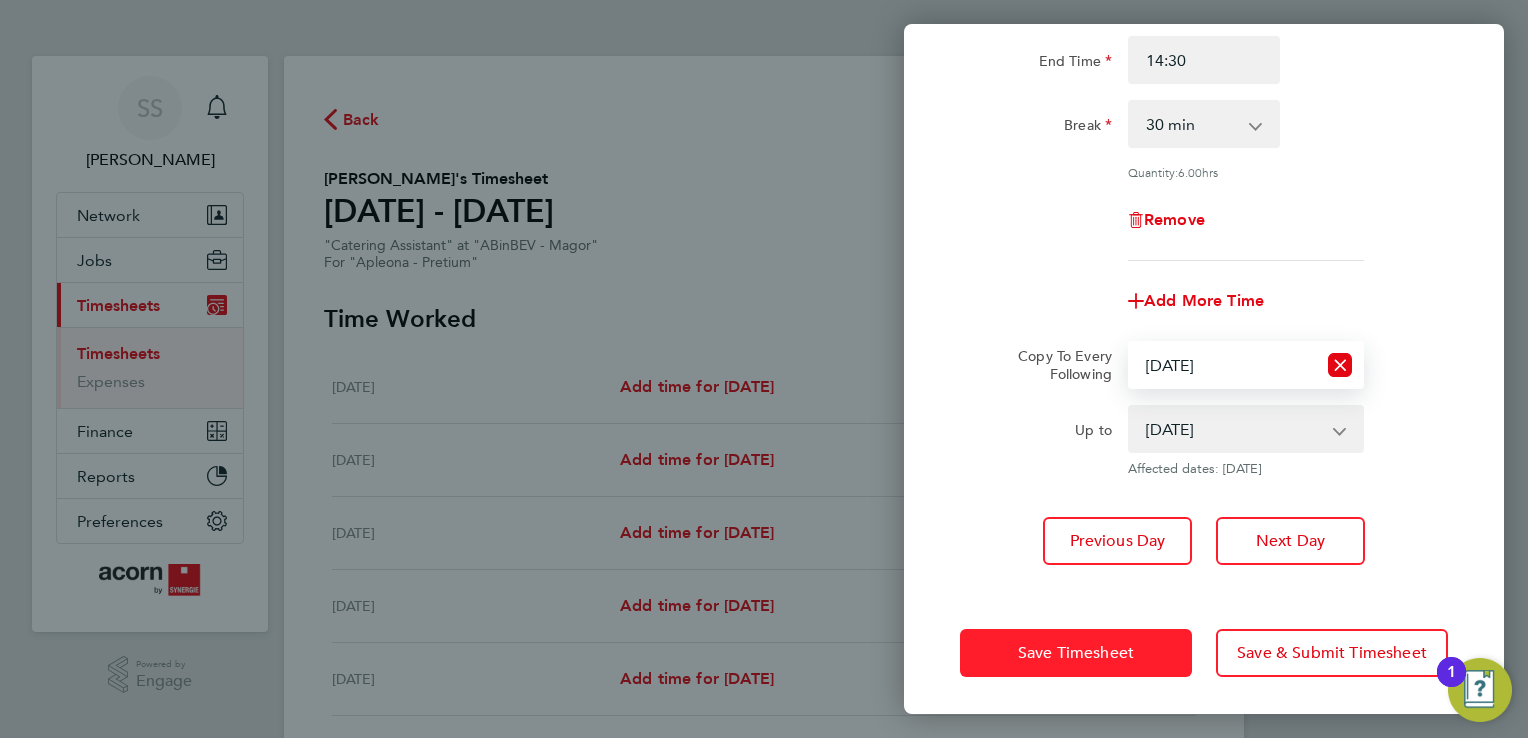 click on "Save Timesheet" 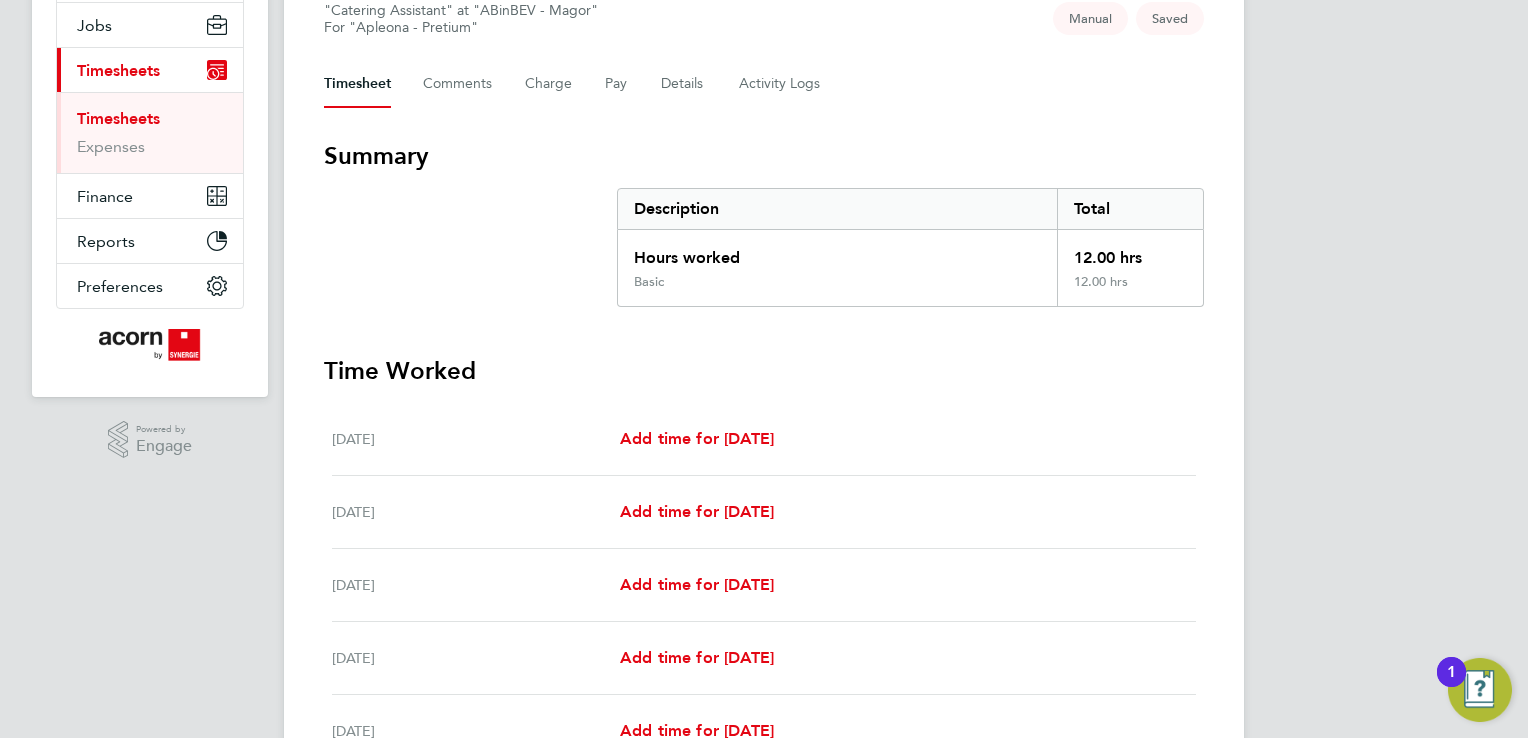 scroll, scrollTop: 632, scrollLeft: 0, axis: vertical 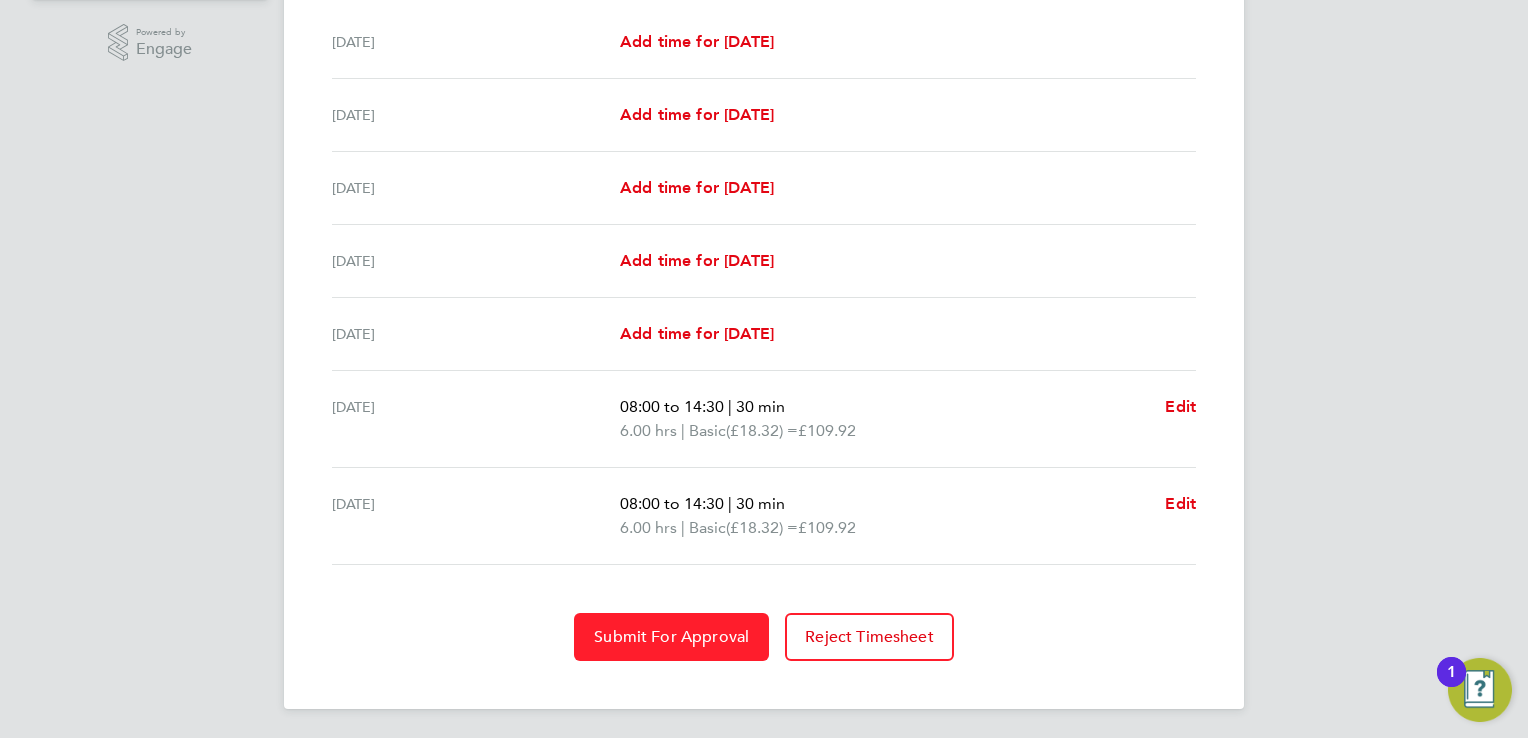 click on "Submit For Approval" 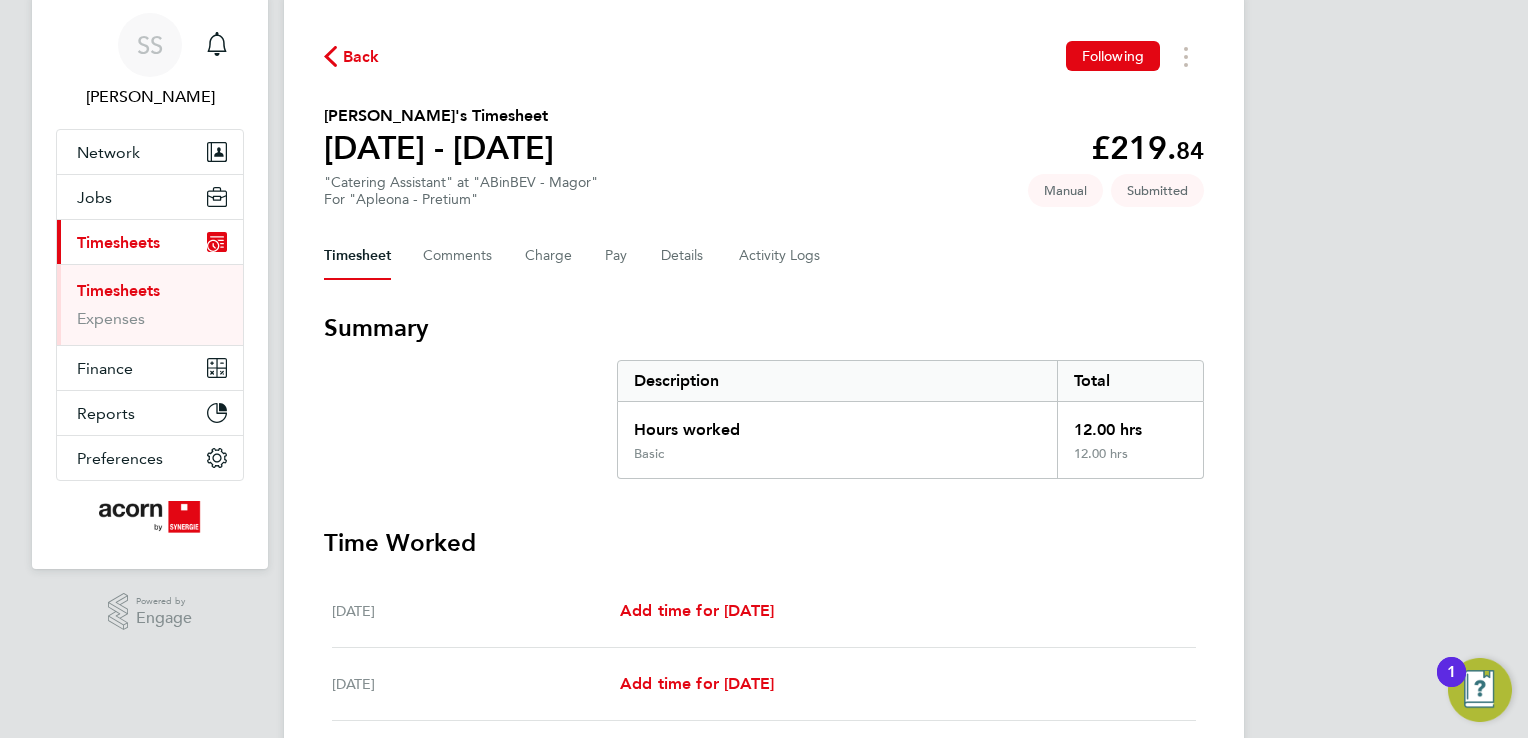 scroll, scrollTop: 0, scrollLeft: 0, axis: both 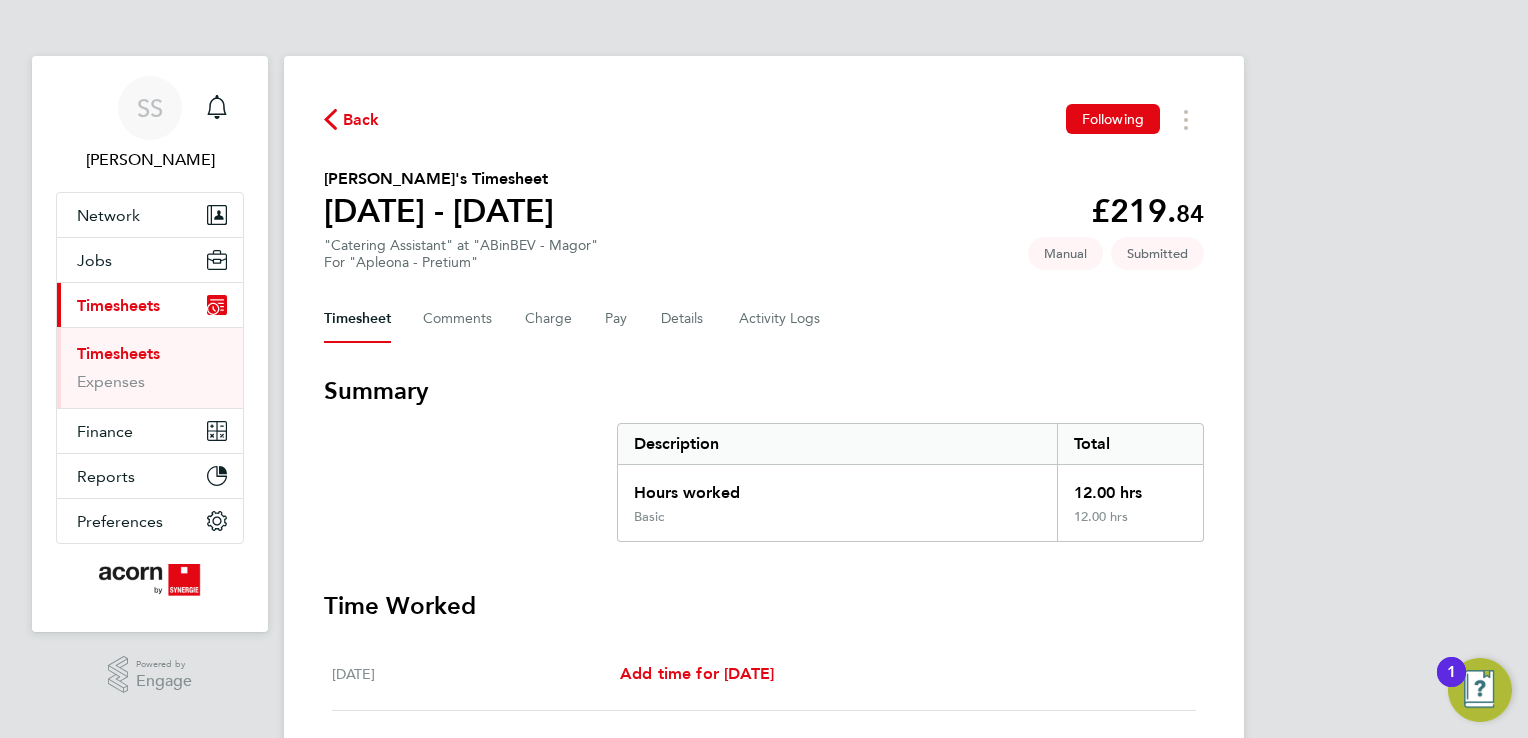 click on "Back" 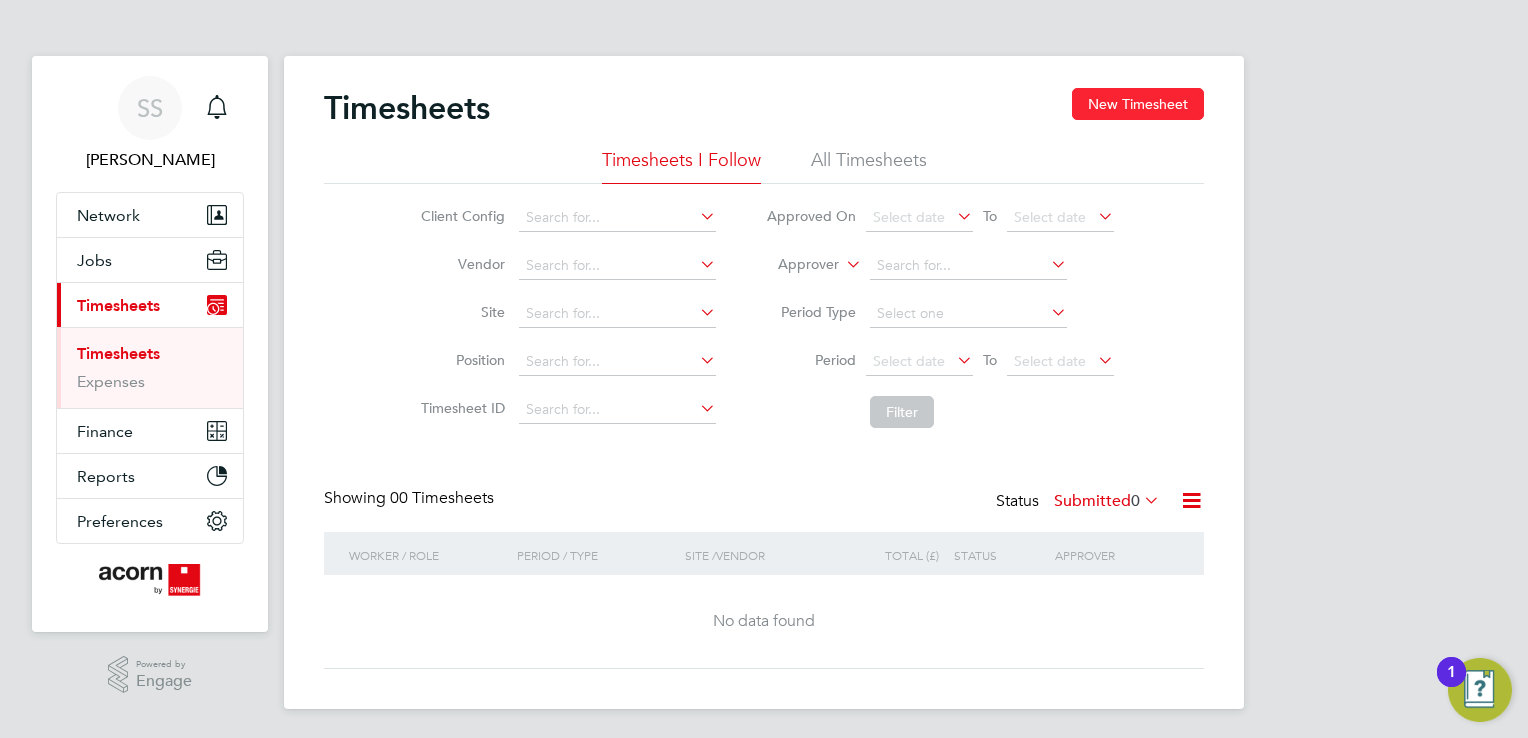 click on "New Timesheet" 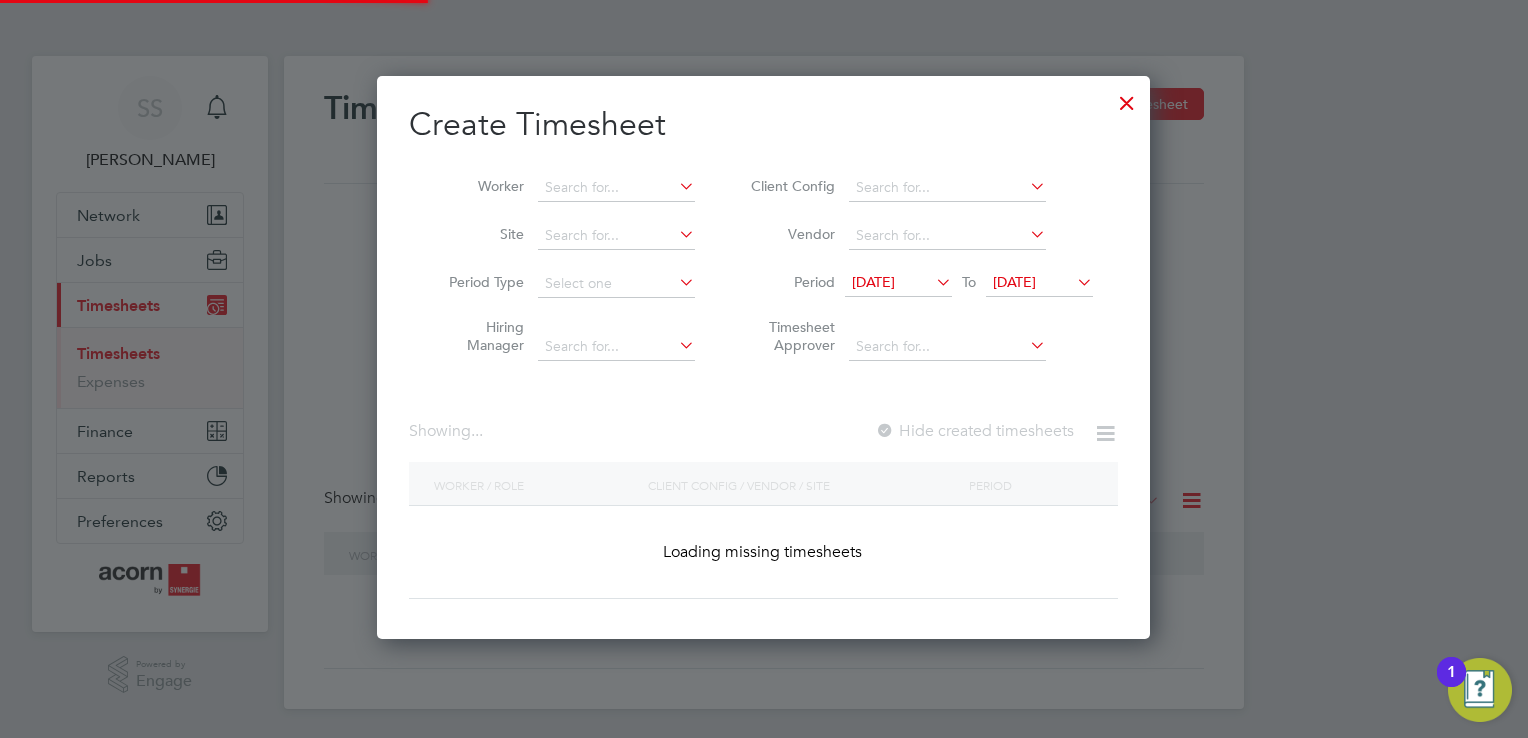 scroll, scrollTop: 10, scrollLeft: 10, axis: both 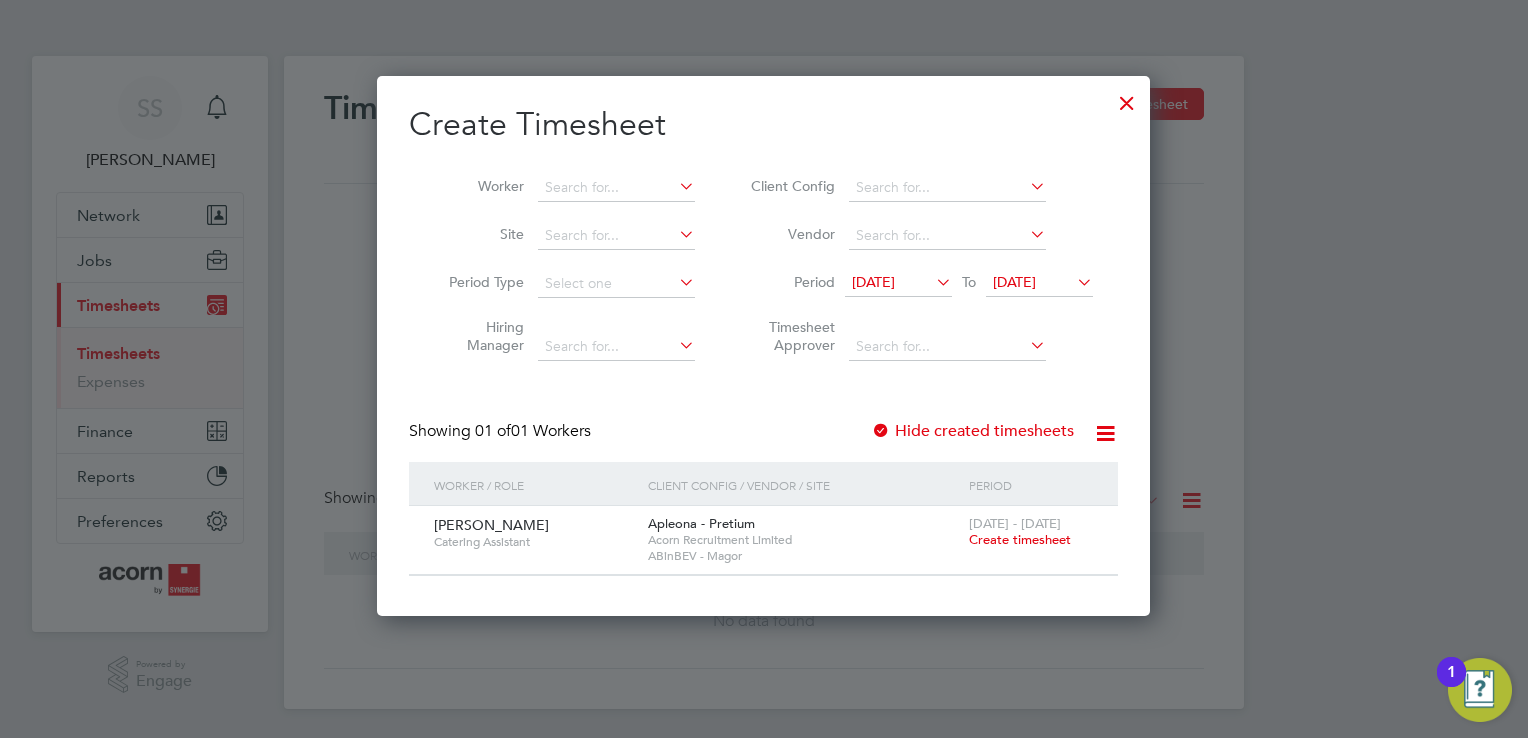 click on "[DATE]" at bounding box center [873, 282] 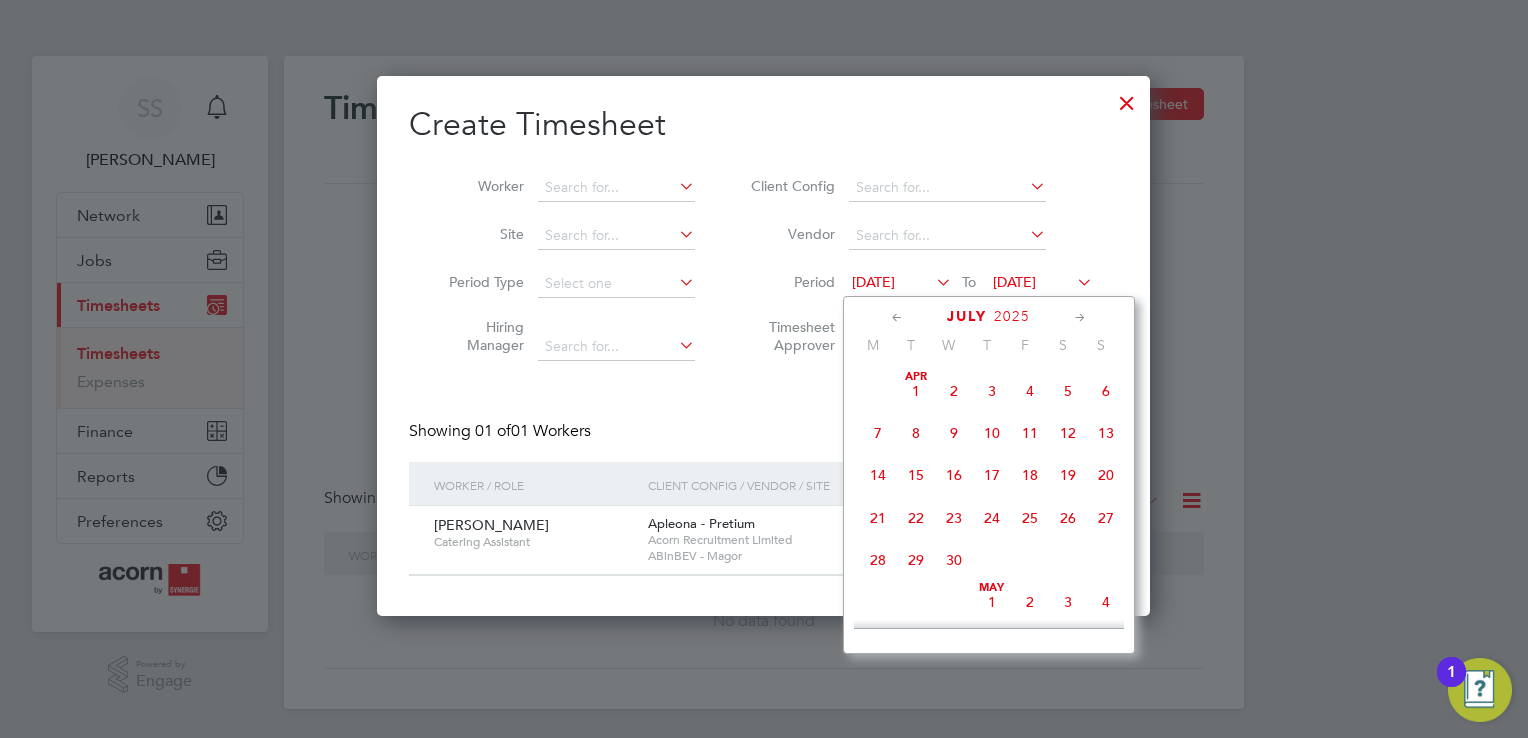 scroll, scrollTop: 652, scrollLeft: 0, axis: vertical 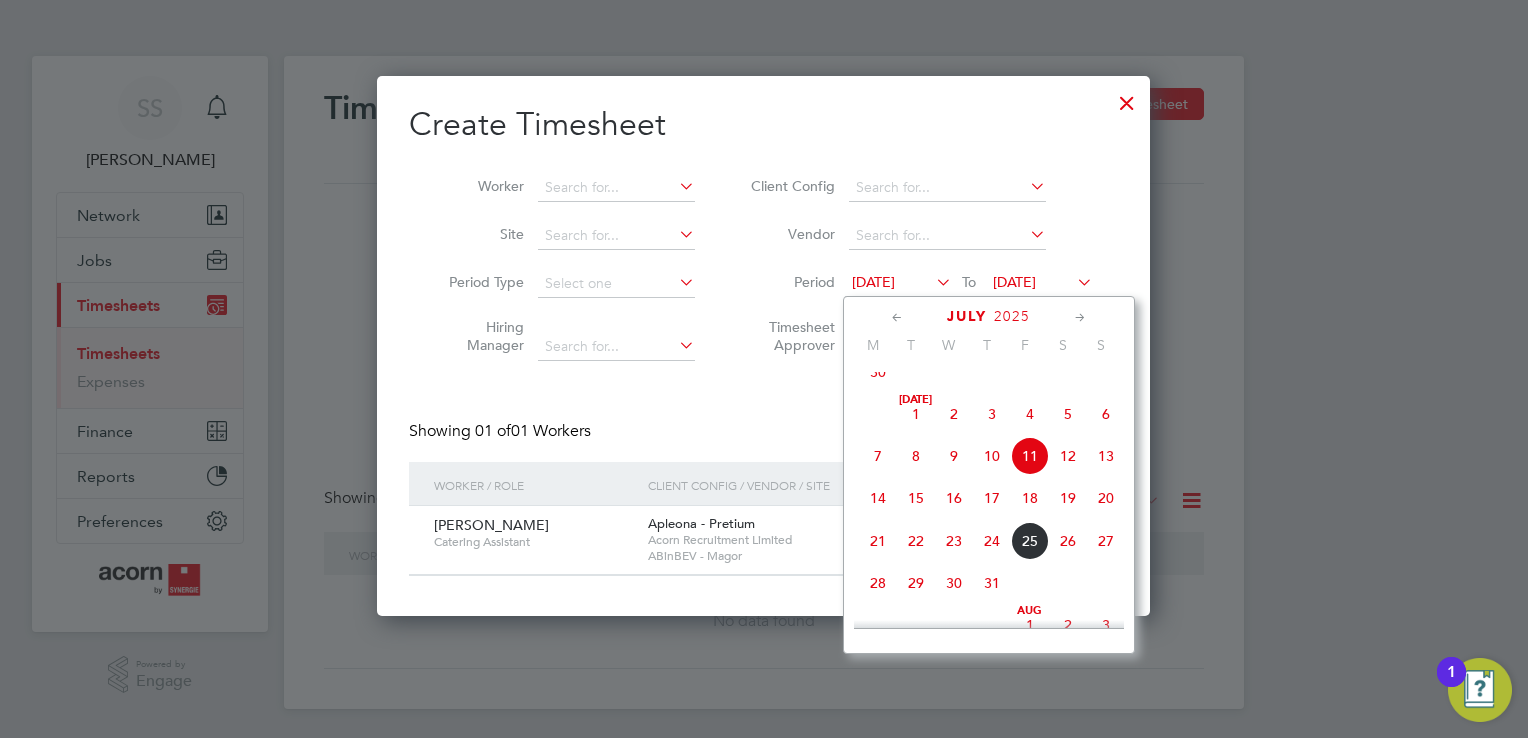 click on "21" 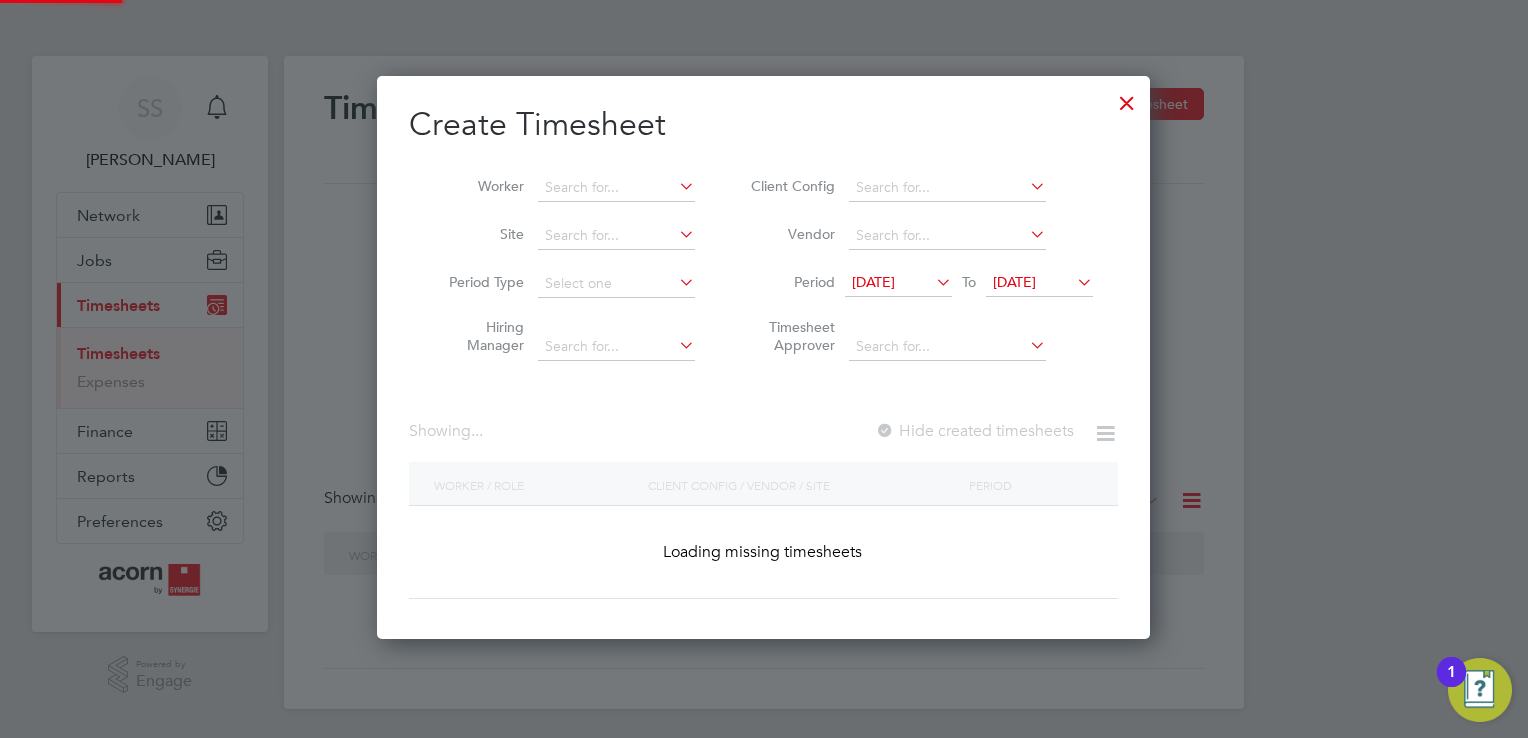 scroll, scrollTop: 10, scrollLeft: 10, axis: both 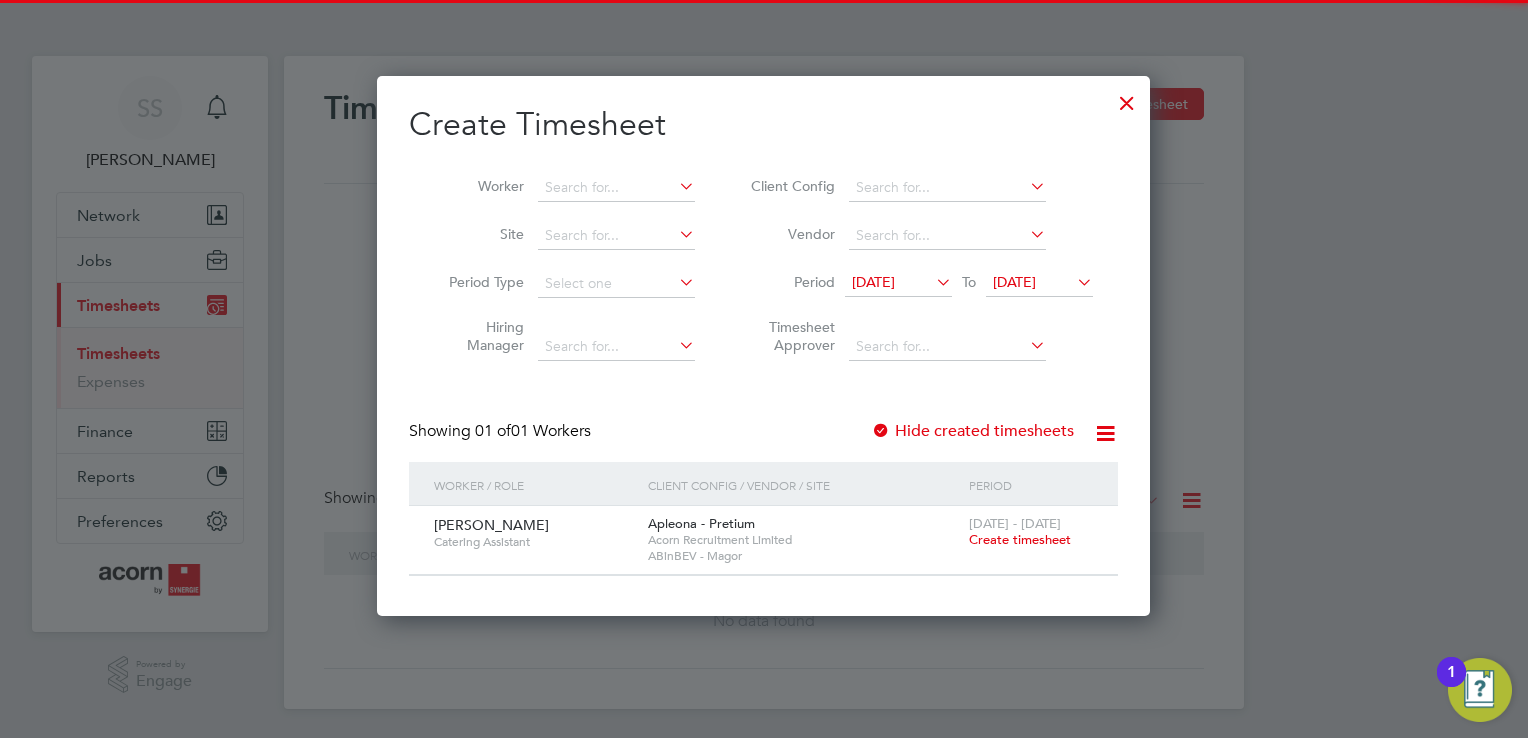 click on "[DATE]" at bounding box center [1014, 282] 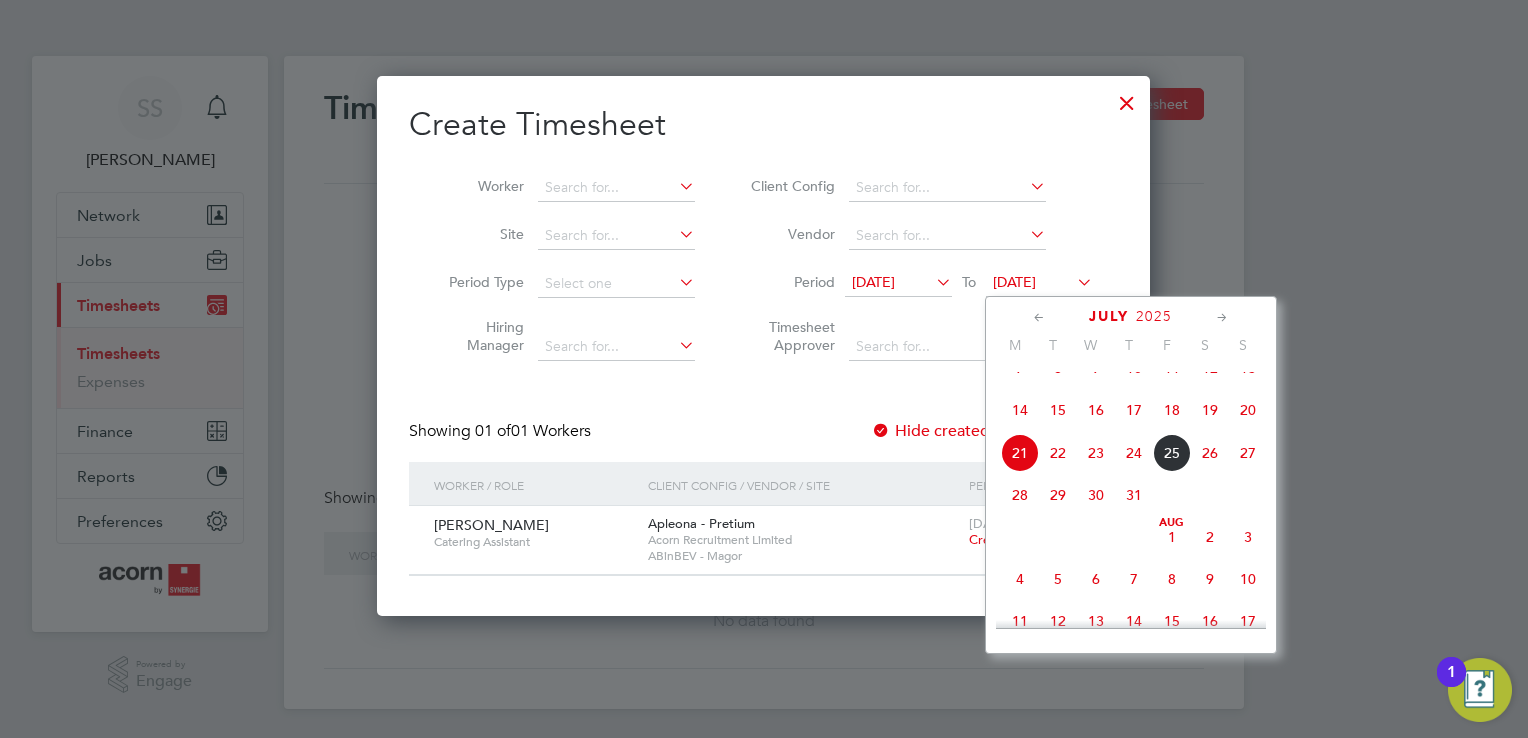 click on "25" 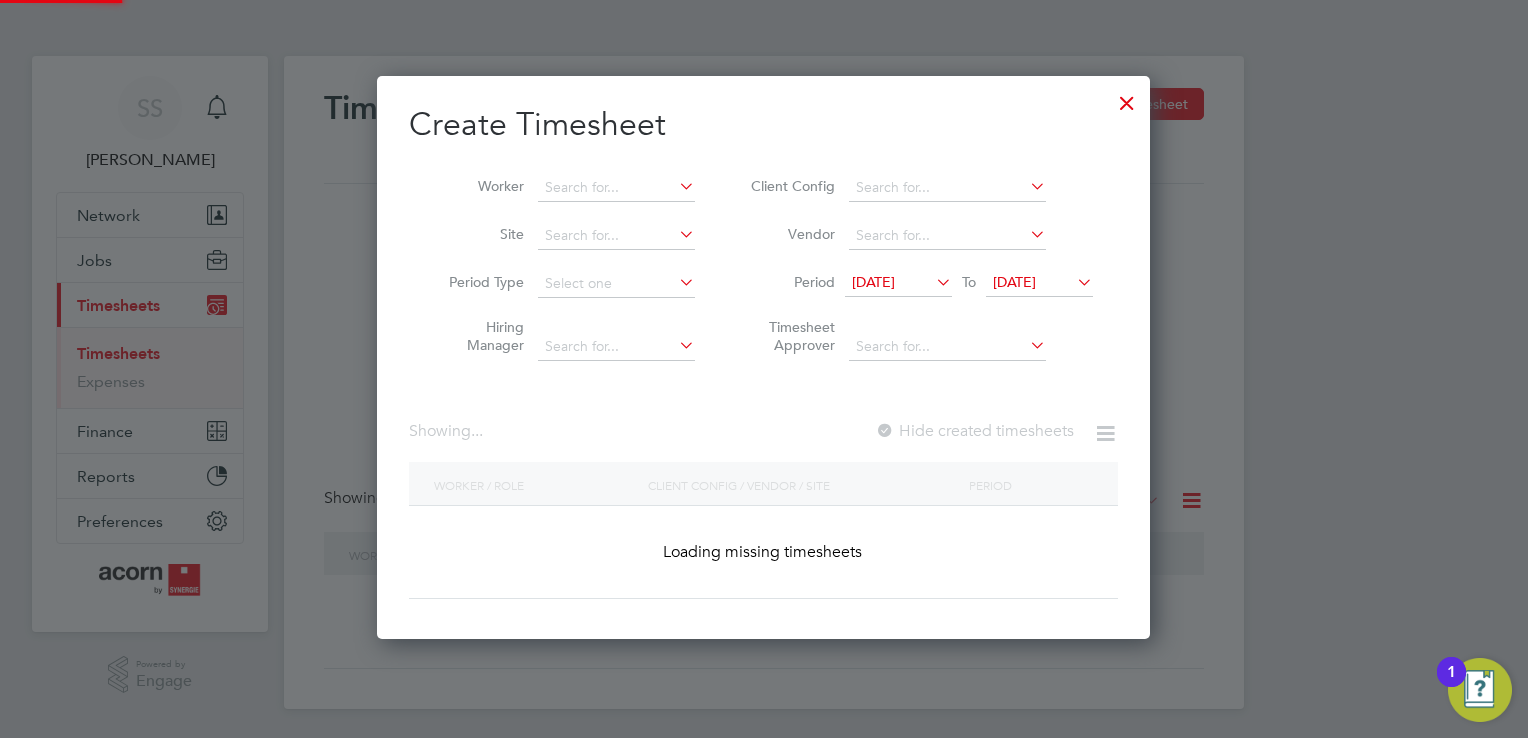 scroll, scrollTop: 9, scrollLeft: 10, axis: both 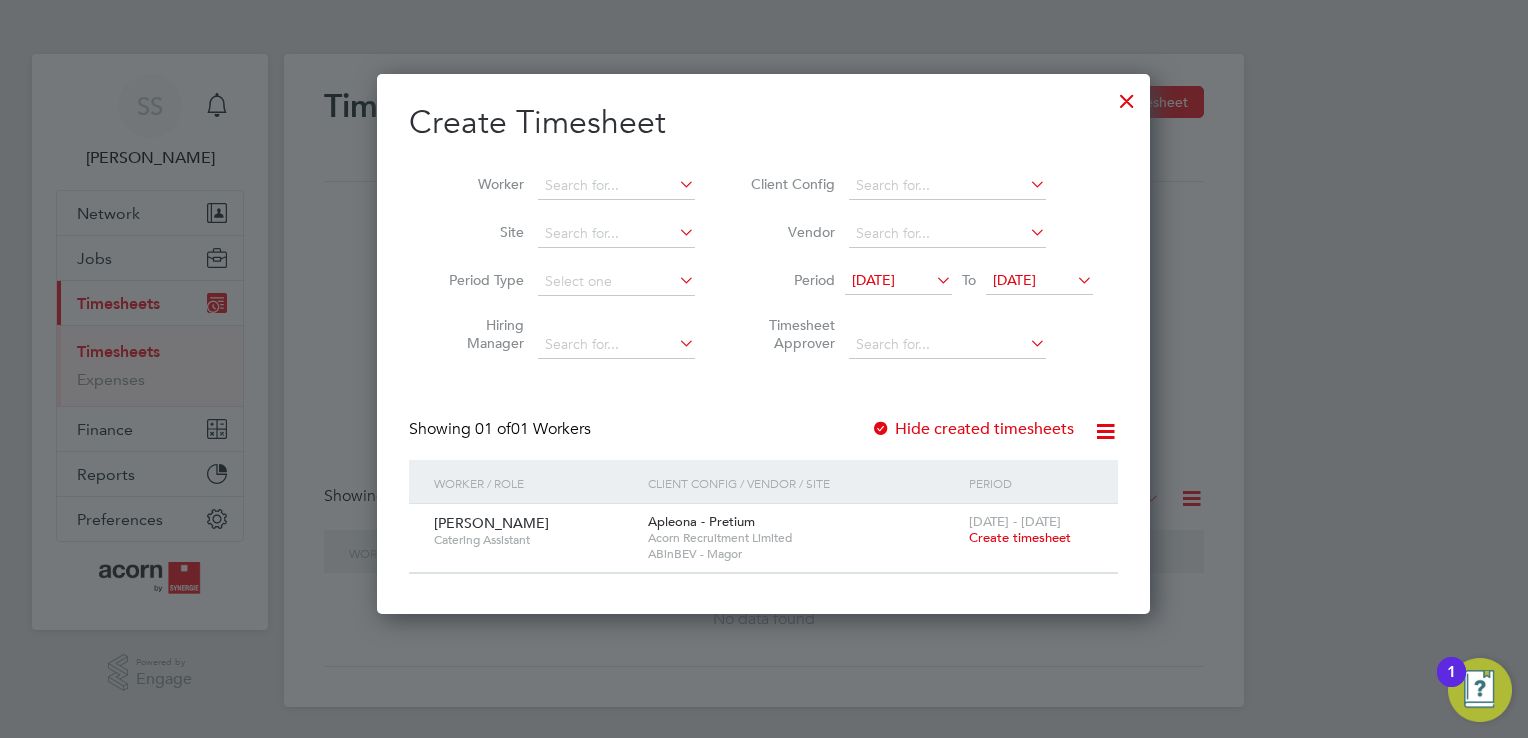 click on "Create timesheet" at bounding box center [1020, 537] 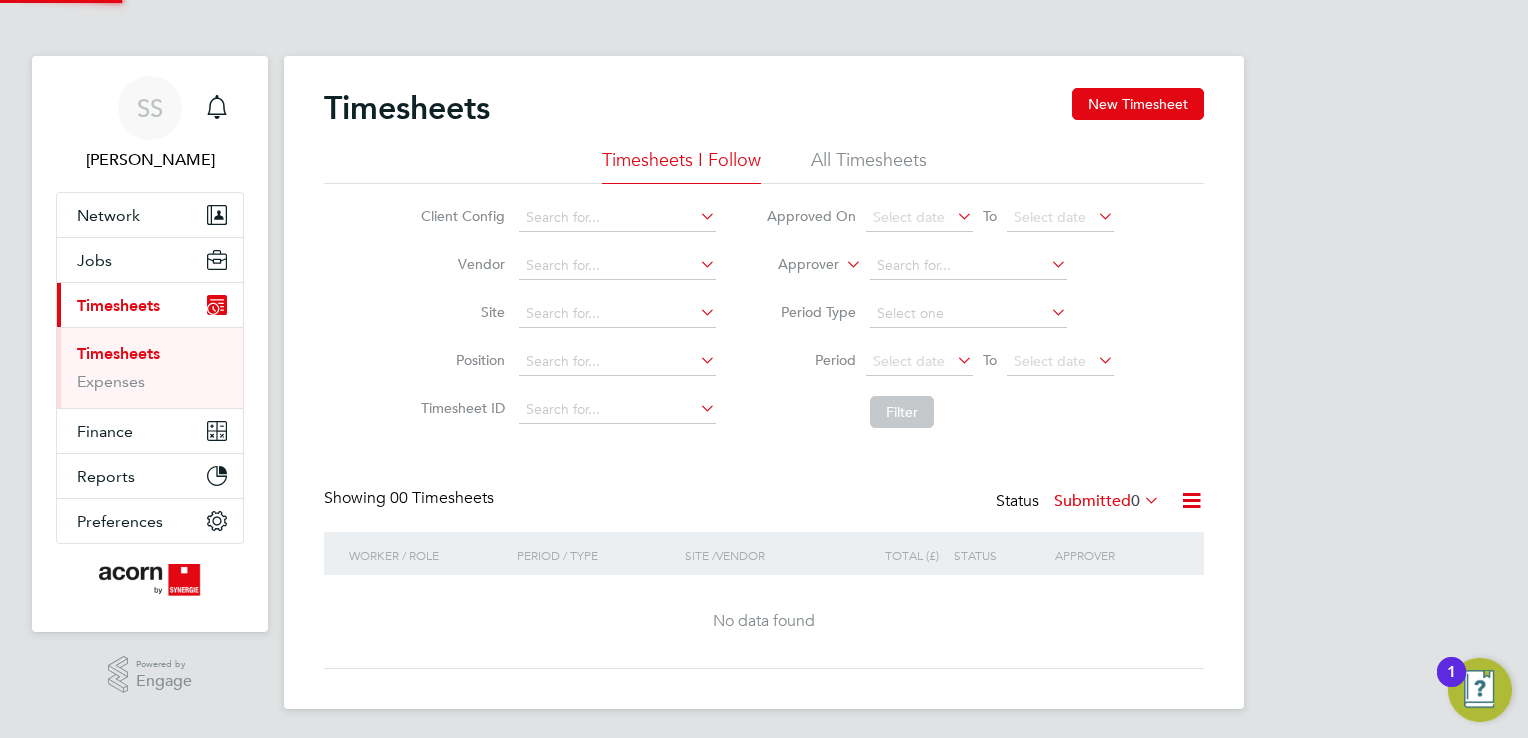 scroll, scrollTop: 0, scrollLeft: 0, axis: both 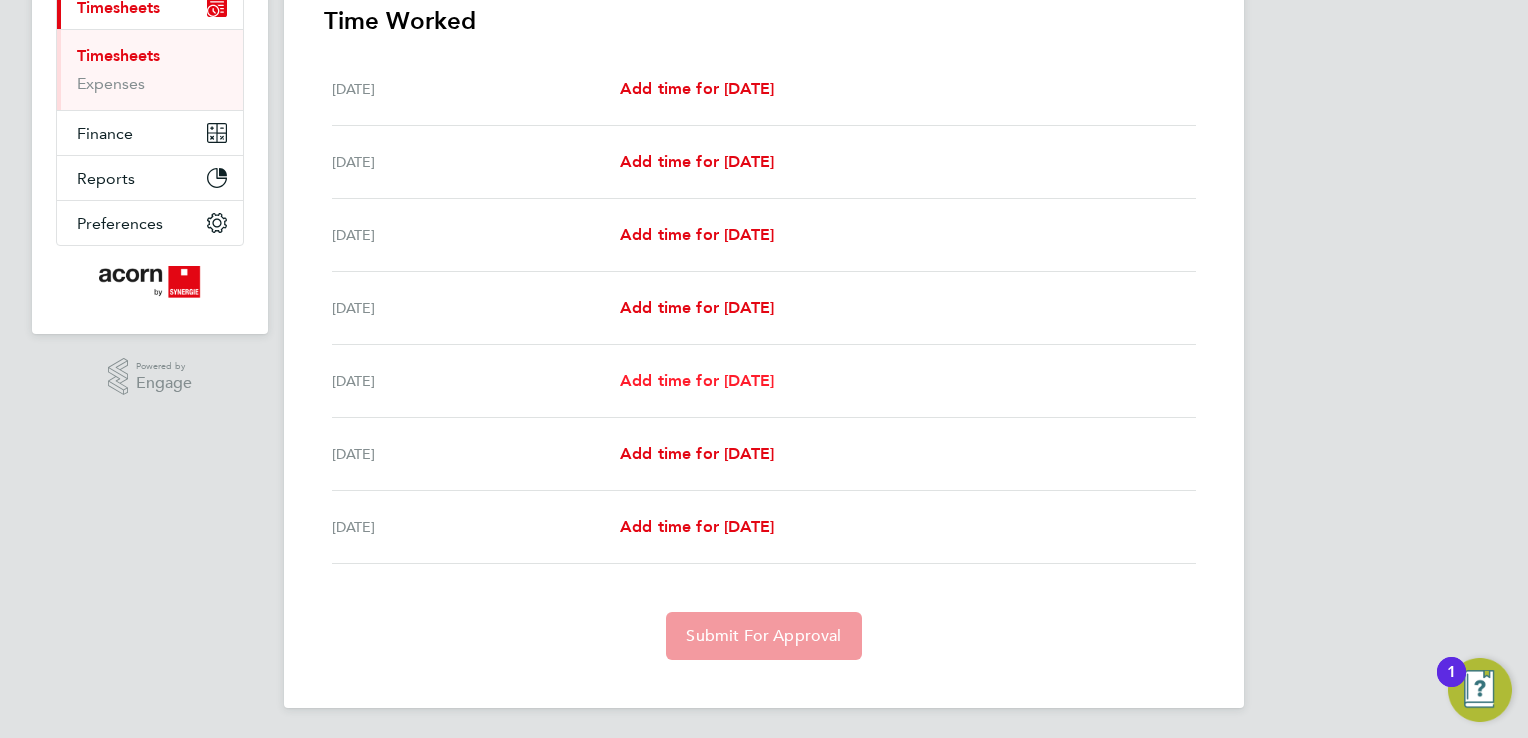 click on "Add time for [DATE]" at bounding box center [697, 380] 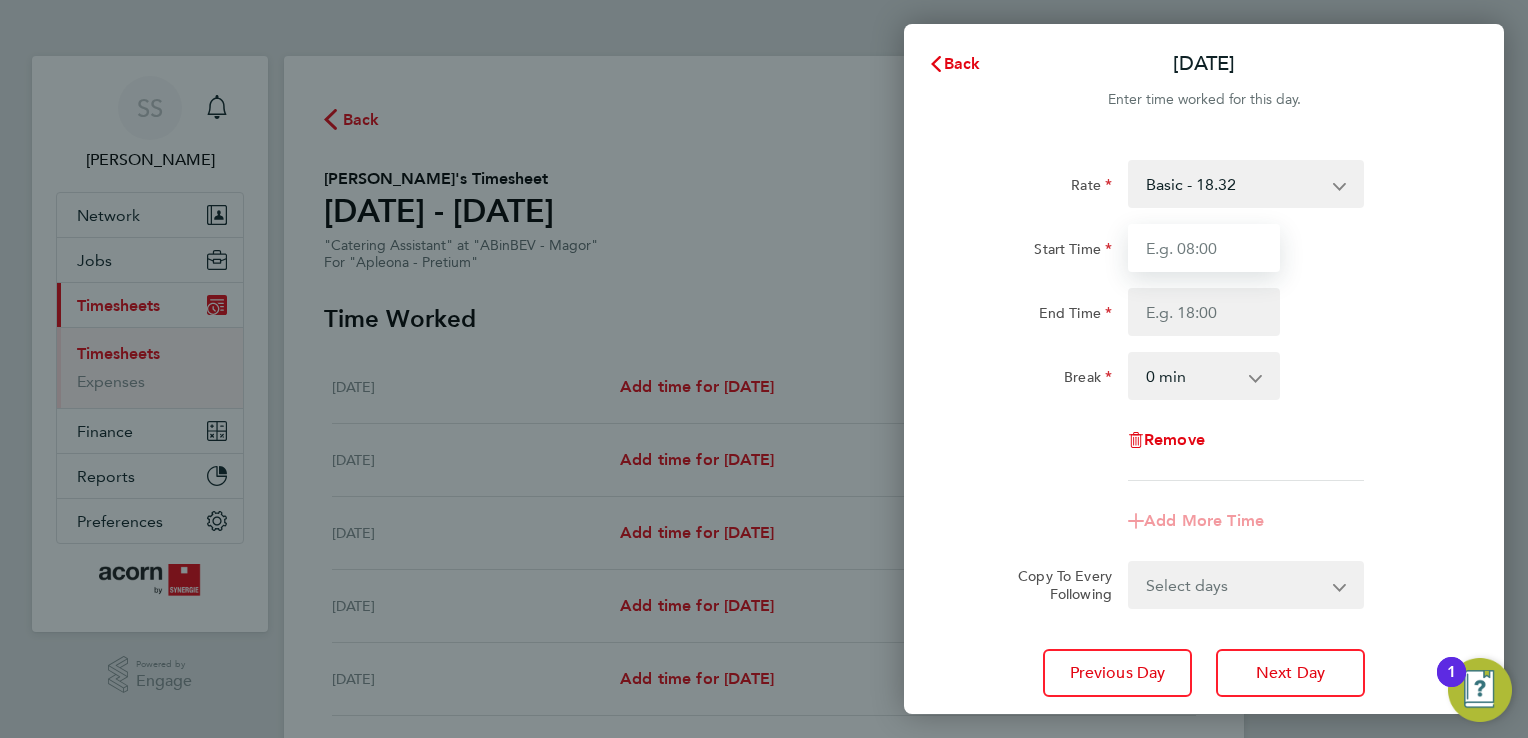 click on "Start Time" at bounding box center [1204, 248] 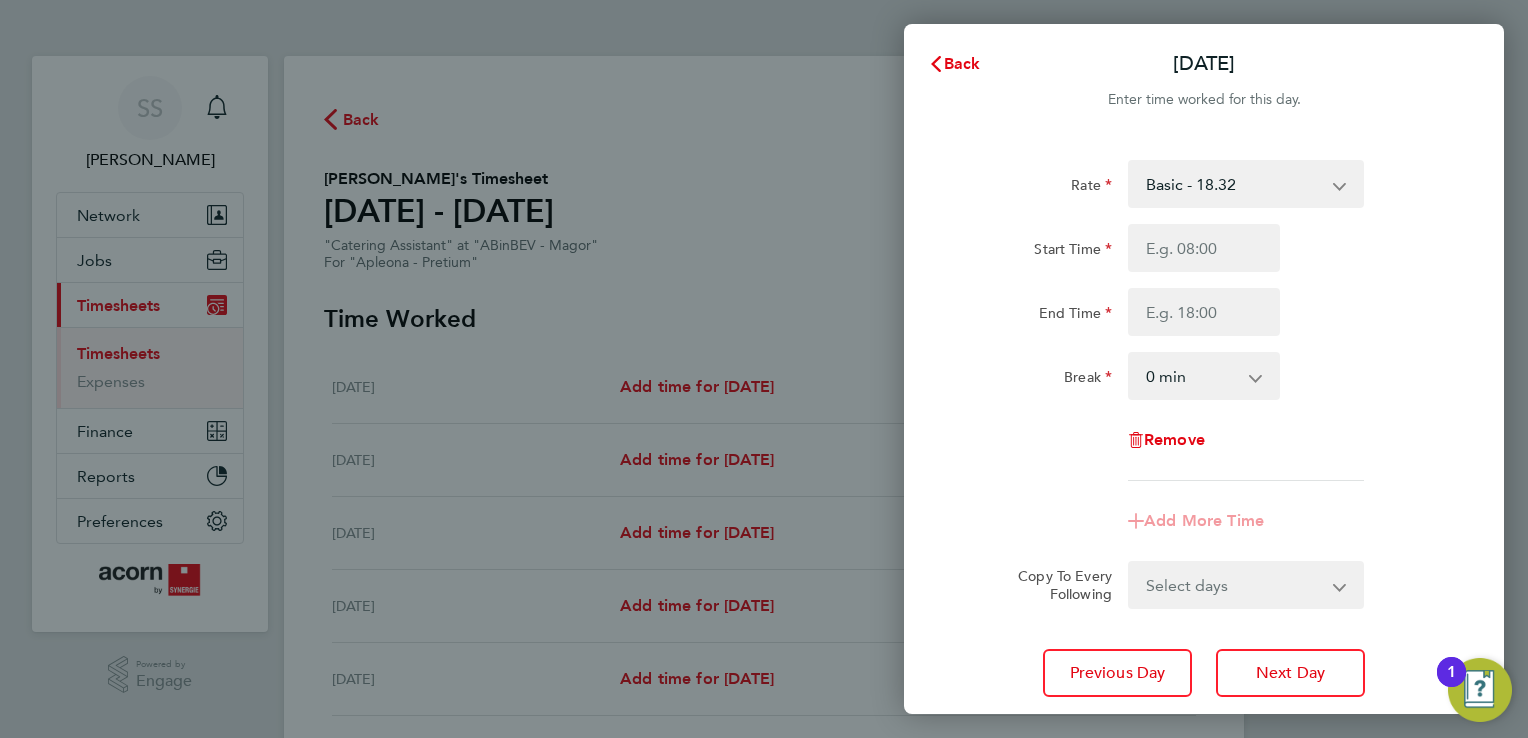 click on "Start Time" 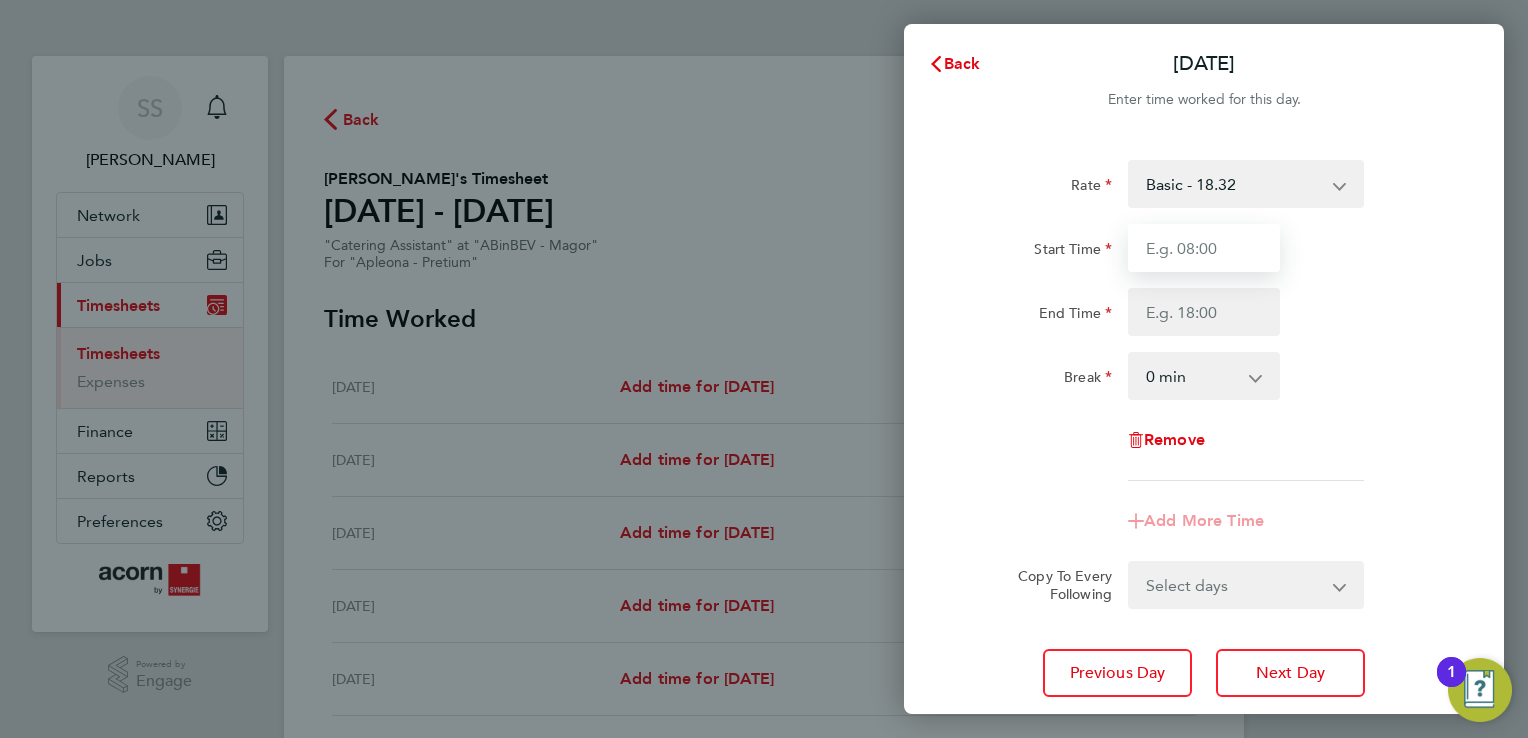 click on "Start Time" at bounding box center (1204, 248) 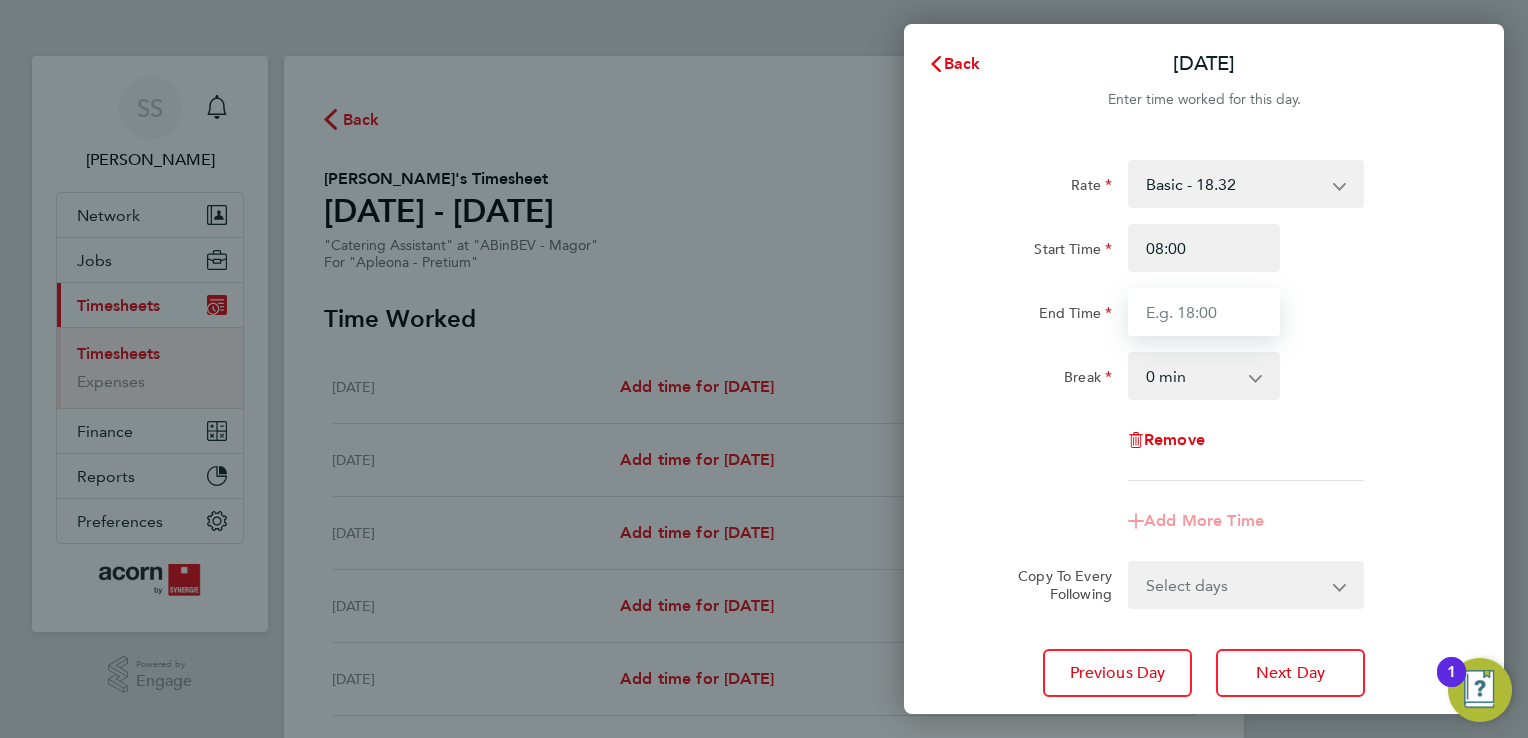 type on "14:30" 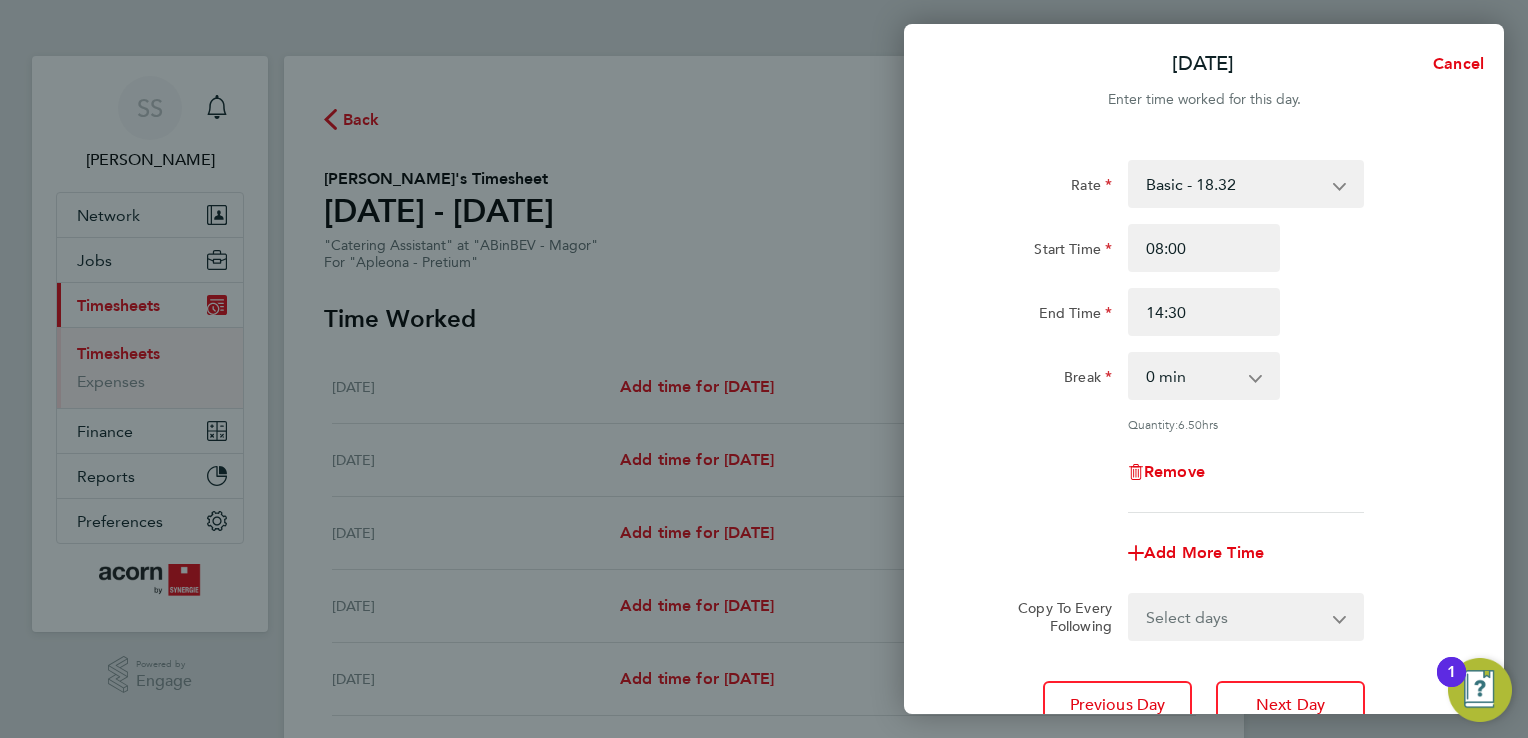 drag, startPoint x: 1235, startPoint y: 374, endPoint x: 1210, endPoint y: 400, distance: 36.069378 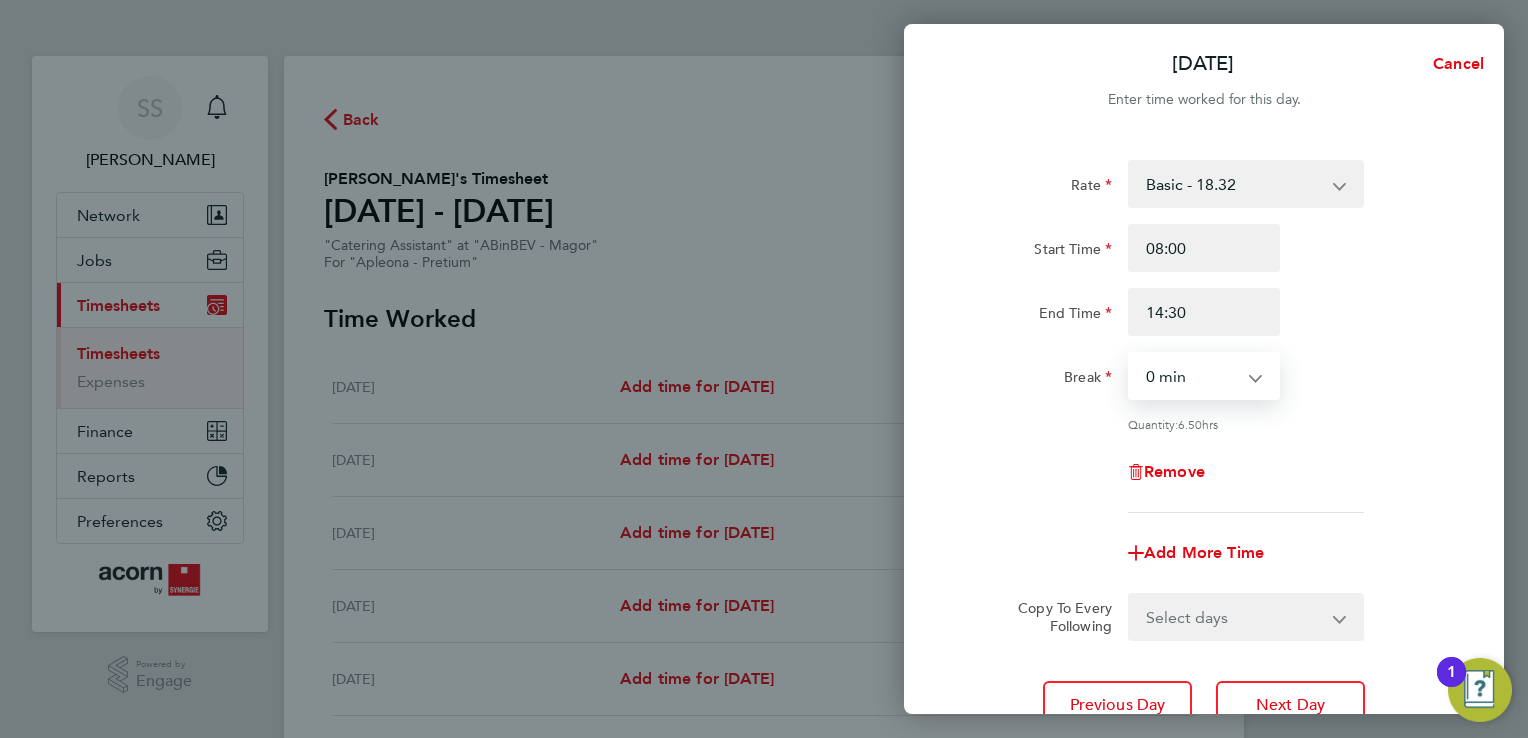 select on "30" 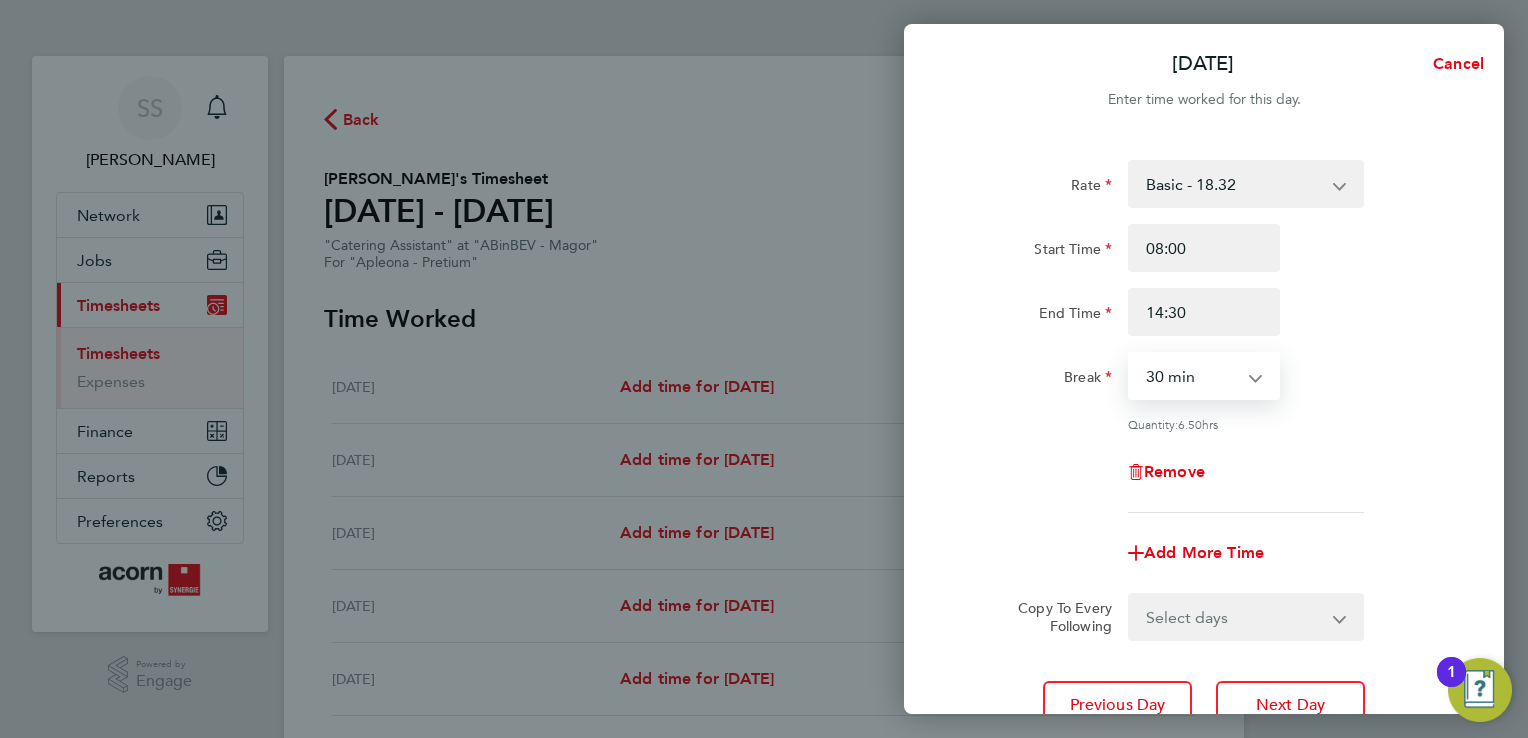 click on "0 min   15 min   30 min   45 min   60 min   75 min   90 min" at bounding box center [1192, 376] 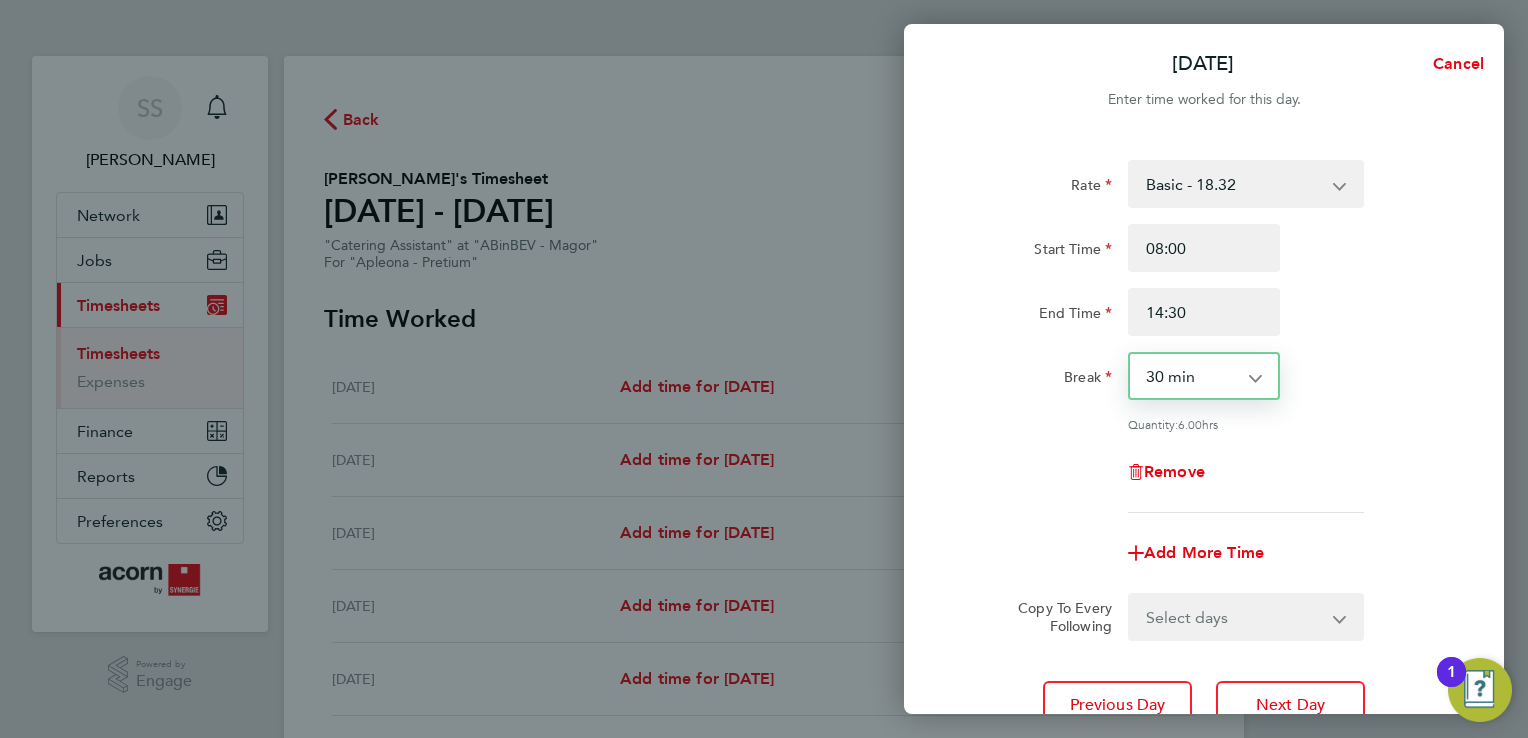 scroll, scrollTop: 164, scrollLeft: 0, axis: vertical 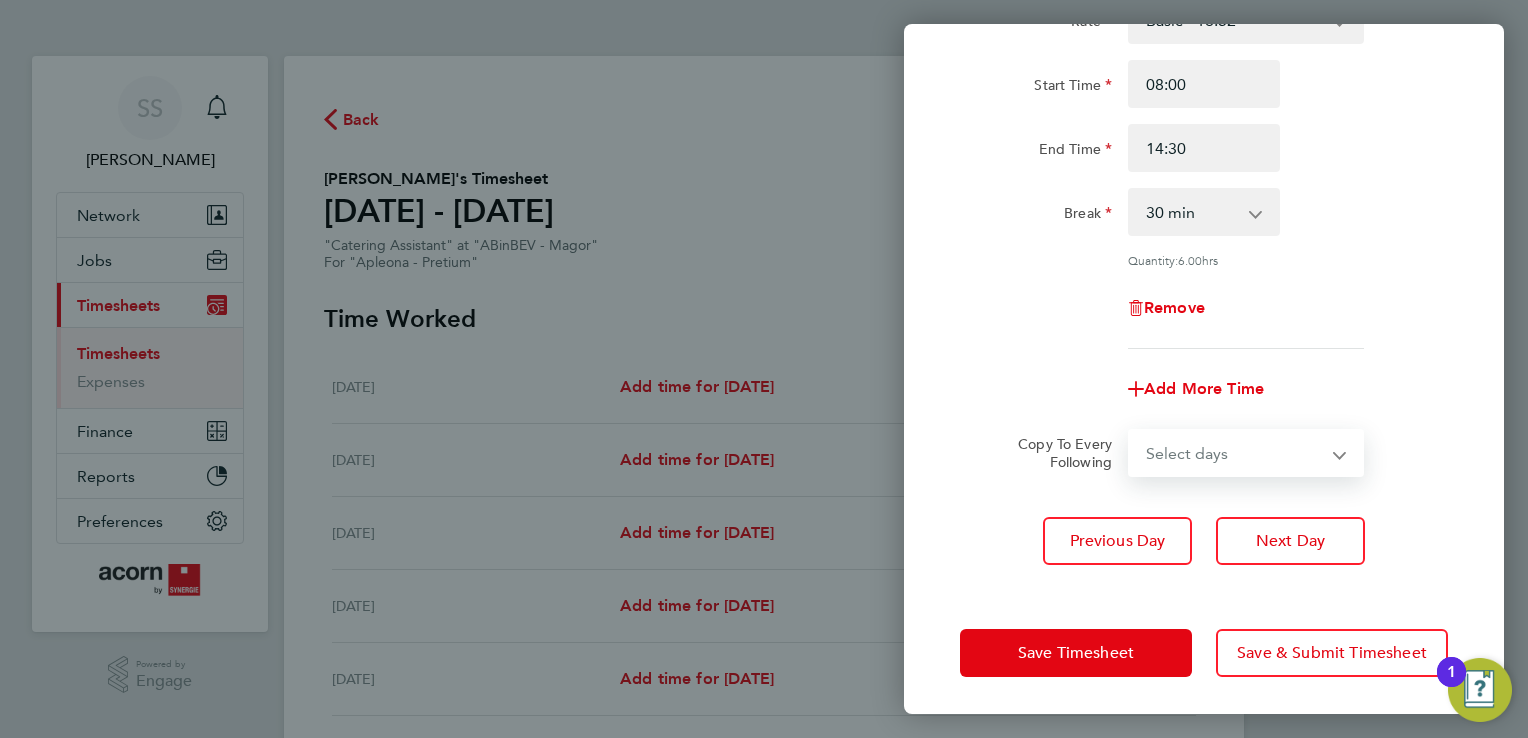 click on "Select days   Day   [DATE]   [DATE]" at bounding box center (1235, 453) 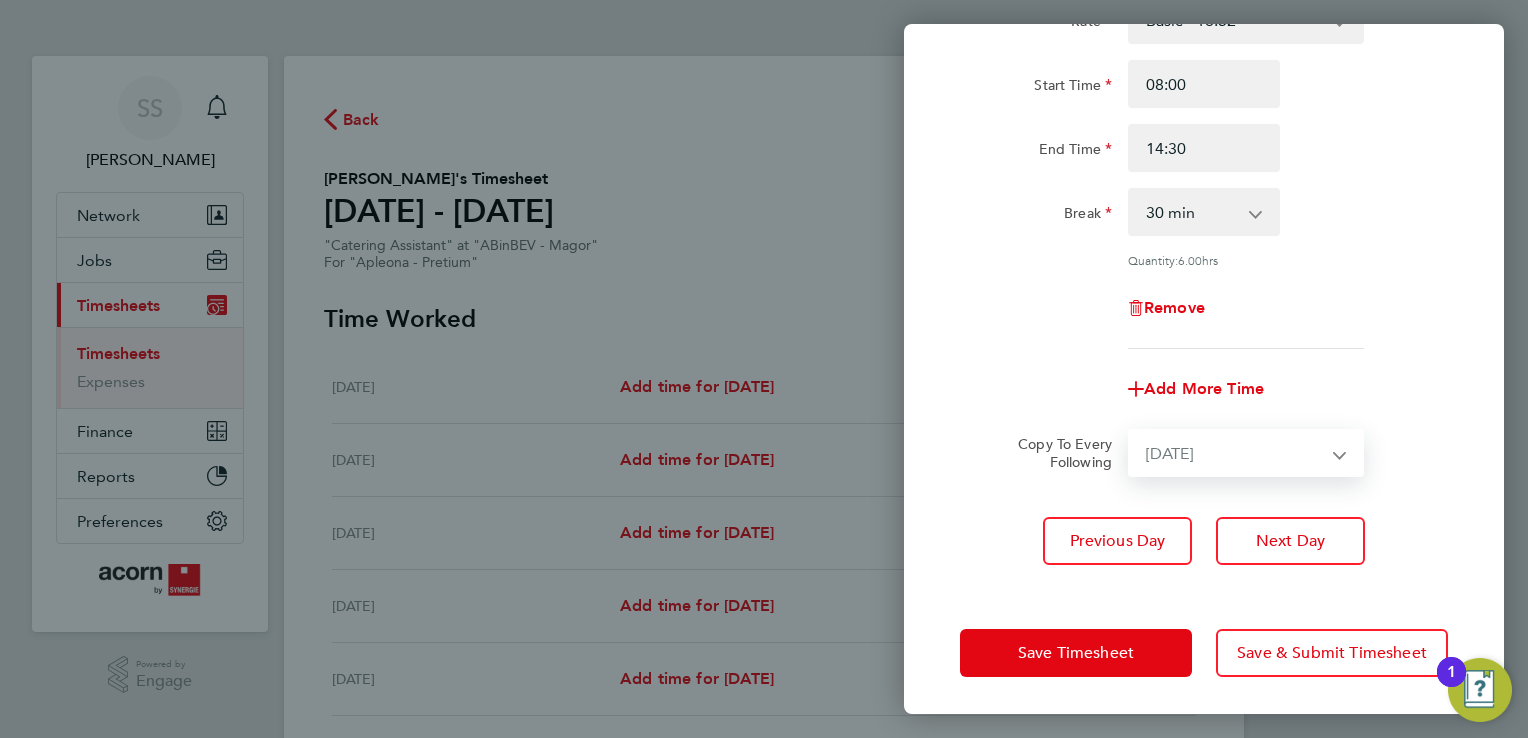 click on "Select days   Day   [DATE]   [DATE]" at bounding box center [1235, 453] 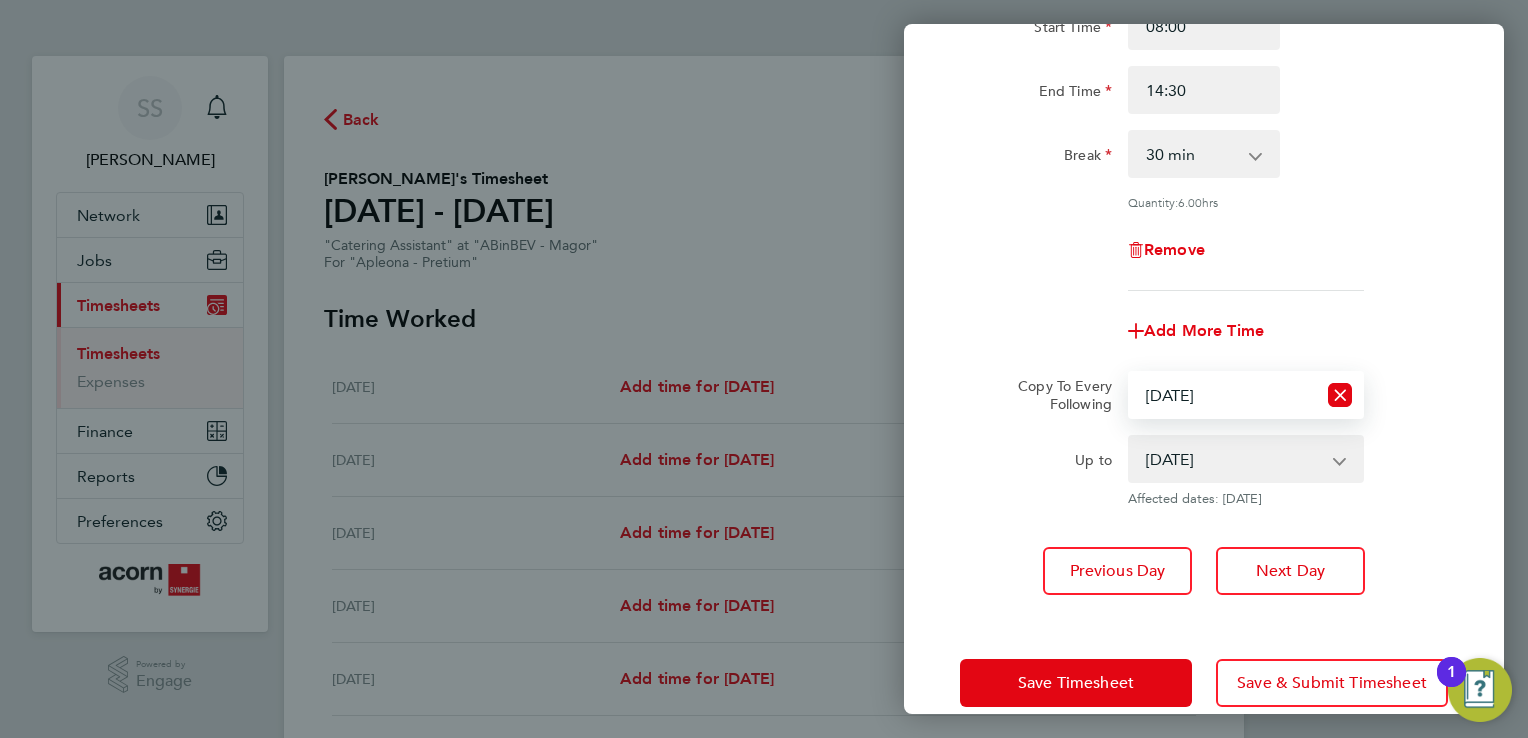 scroll, scrollTop: 252, scrollLeft: 0, axis: vertical 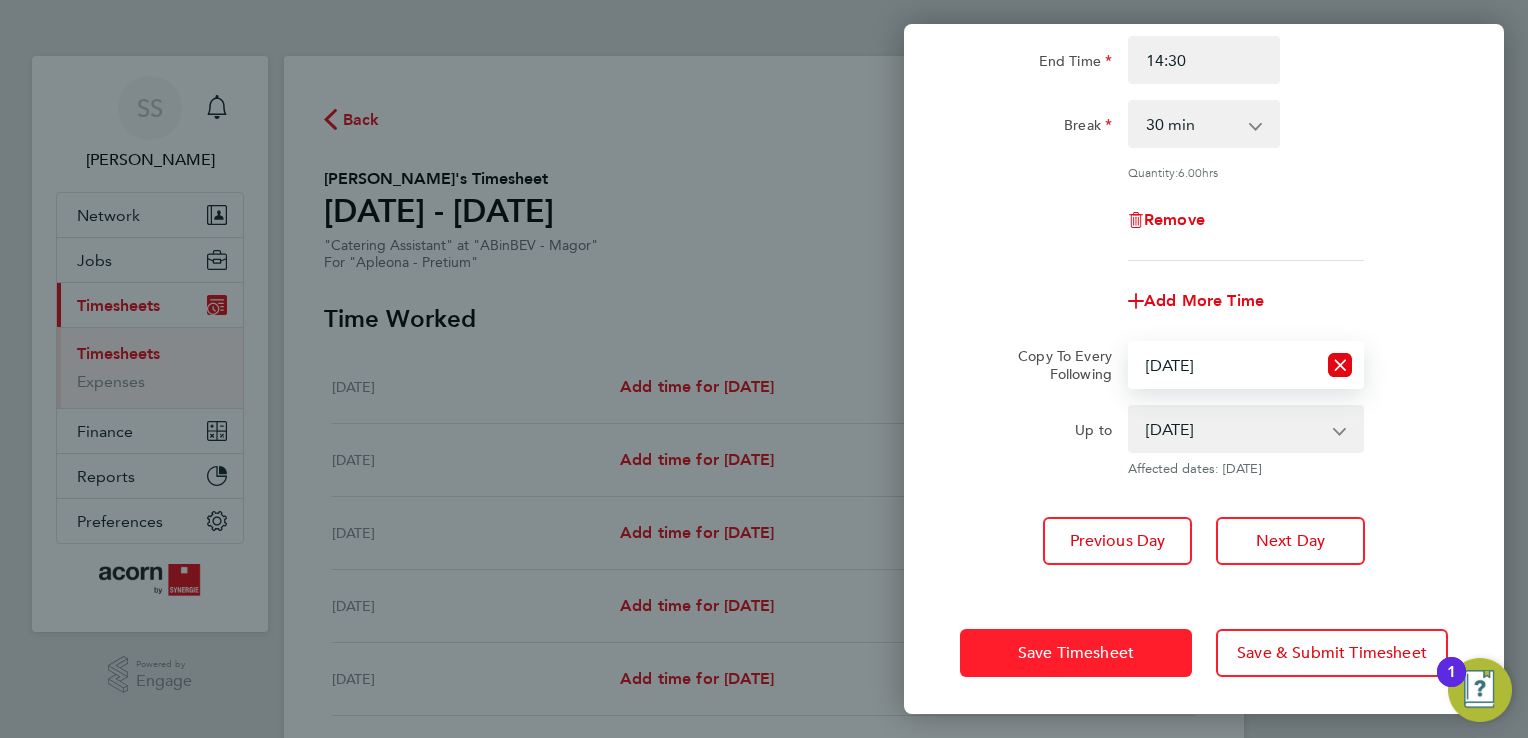 click on "Save Timesheet" 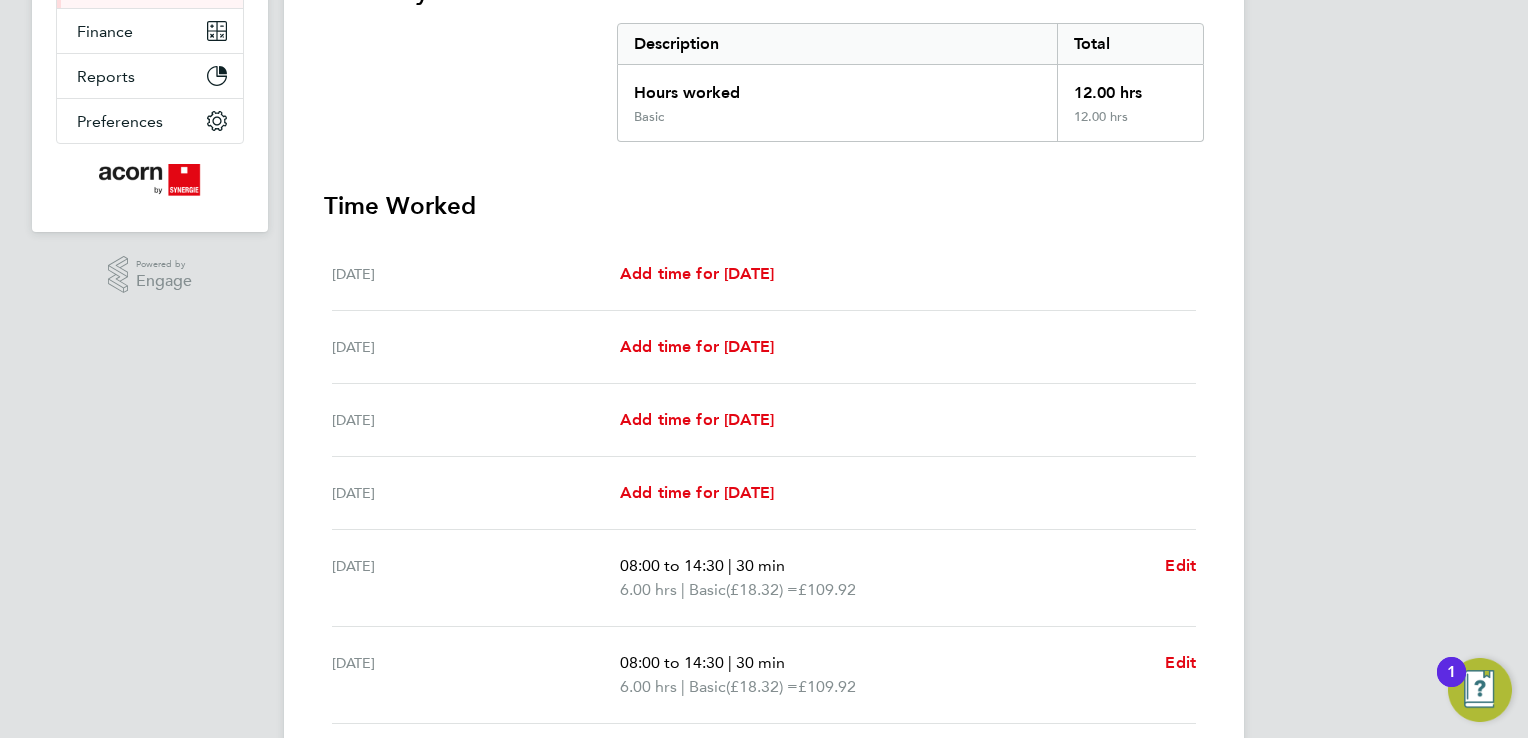 scroll, scrollTop: 632, scrollLeft: 0, axis: vertical 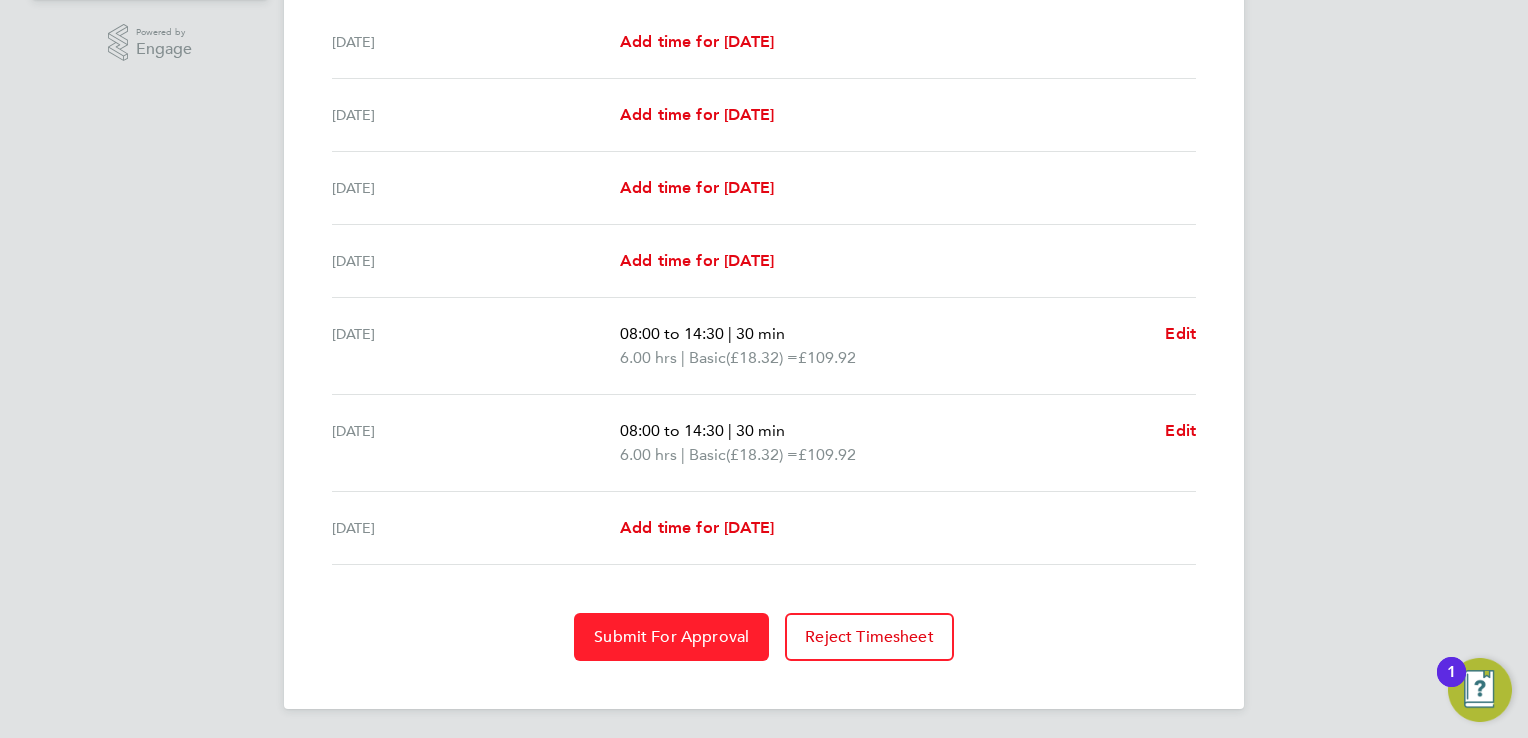 click on "Submit For Approval" 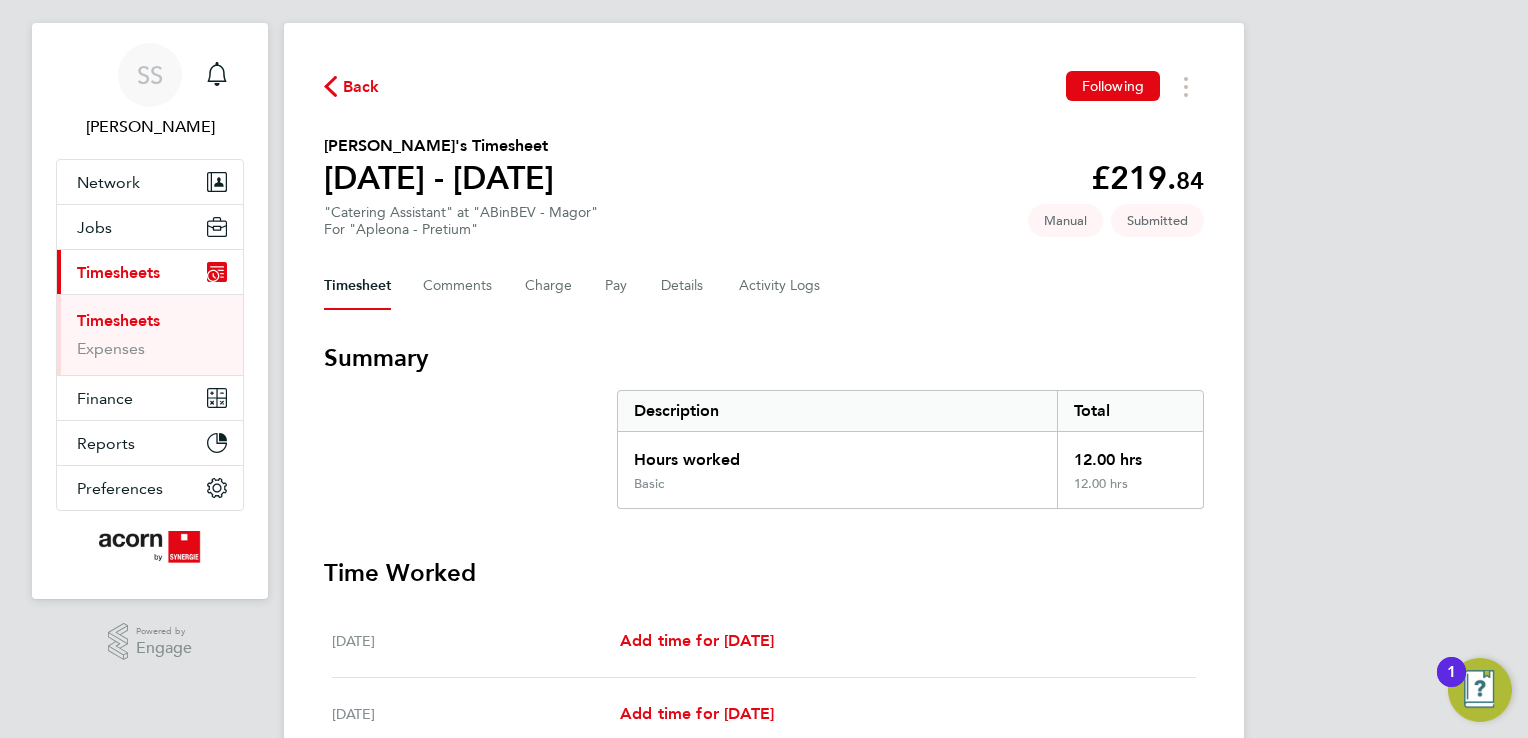 scroll, scrollTop: 31, scrollLeft: 0, axis: vertical 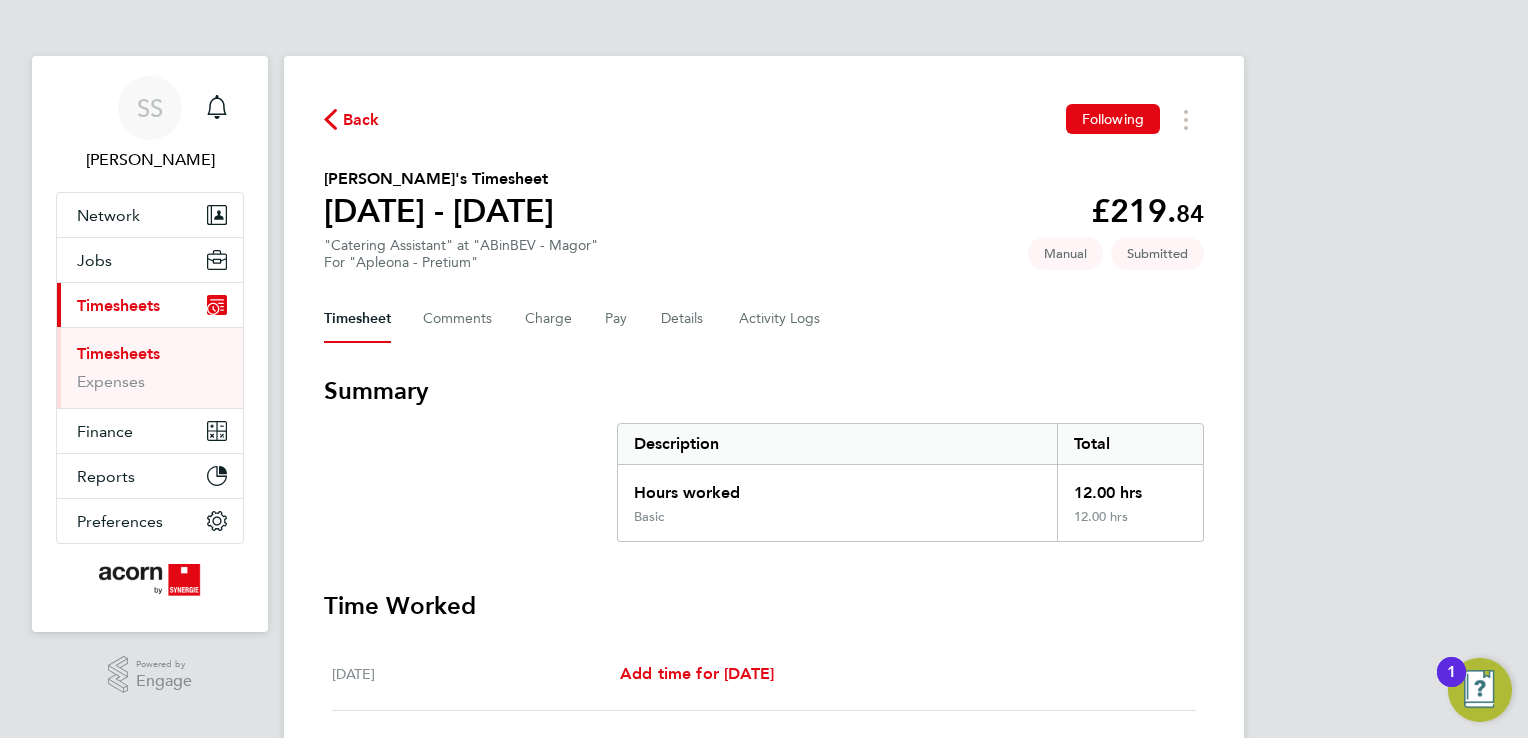 click on "Timesheets" at bounding box center (118, 353) 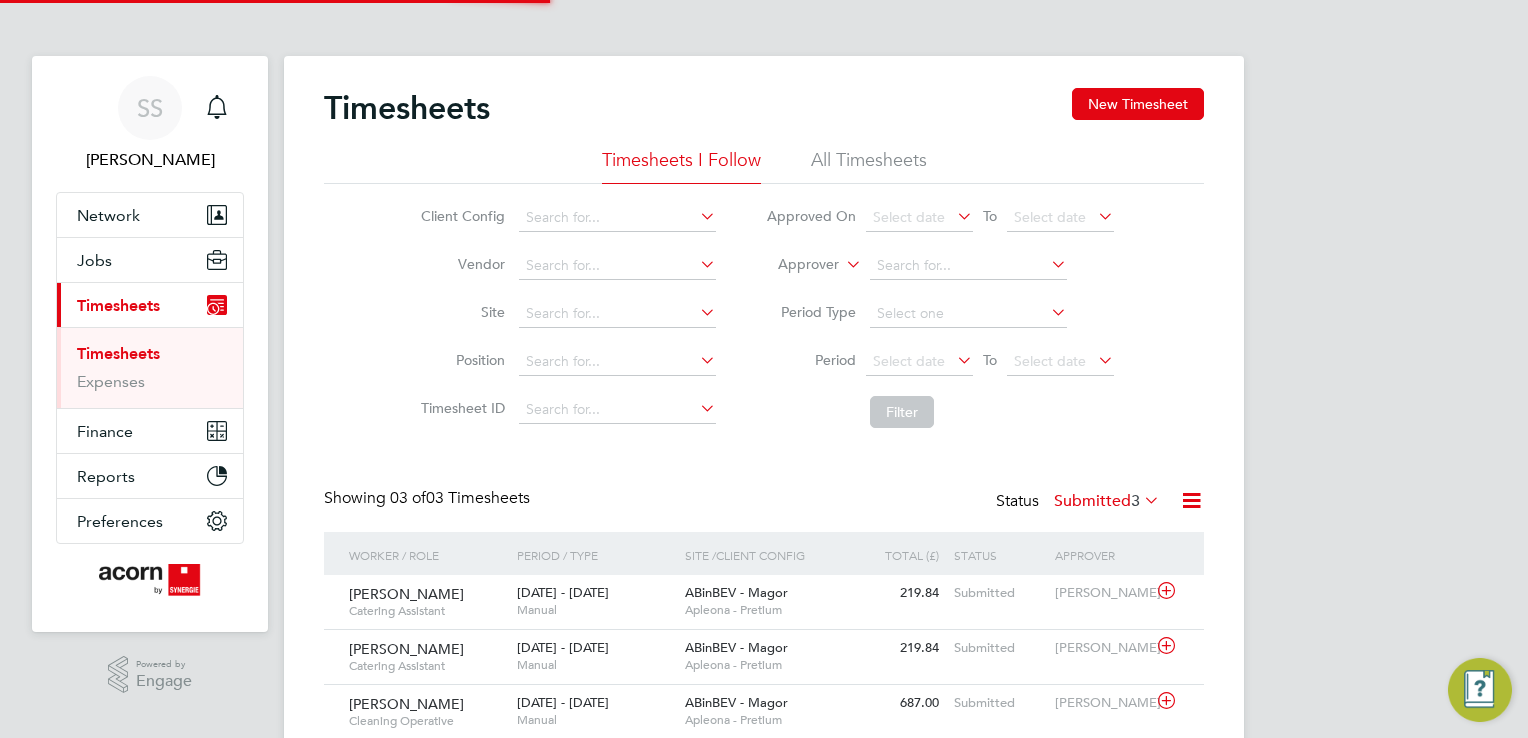 scroll, scrollTop: 9, scrollLeft: 10, axis: both 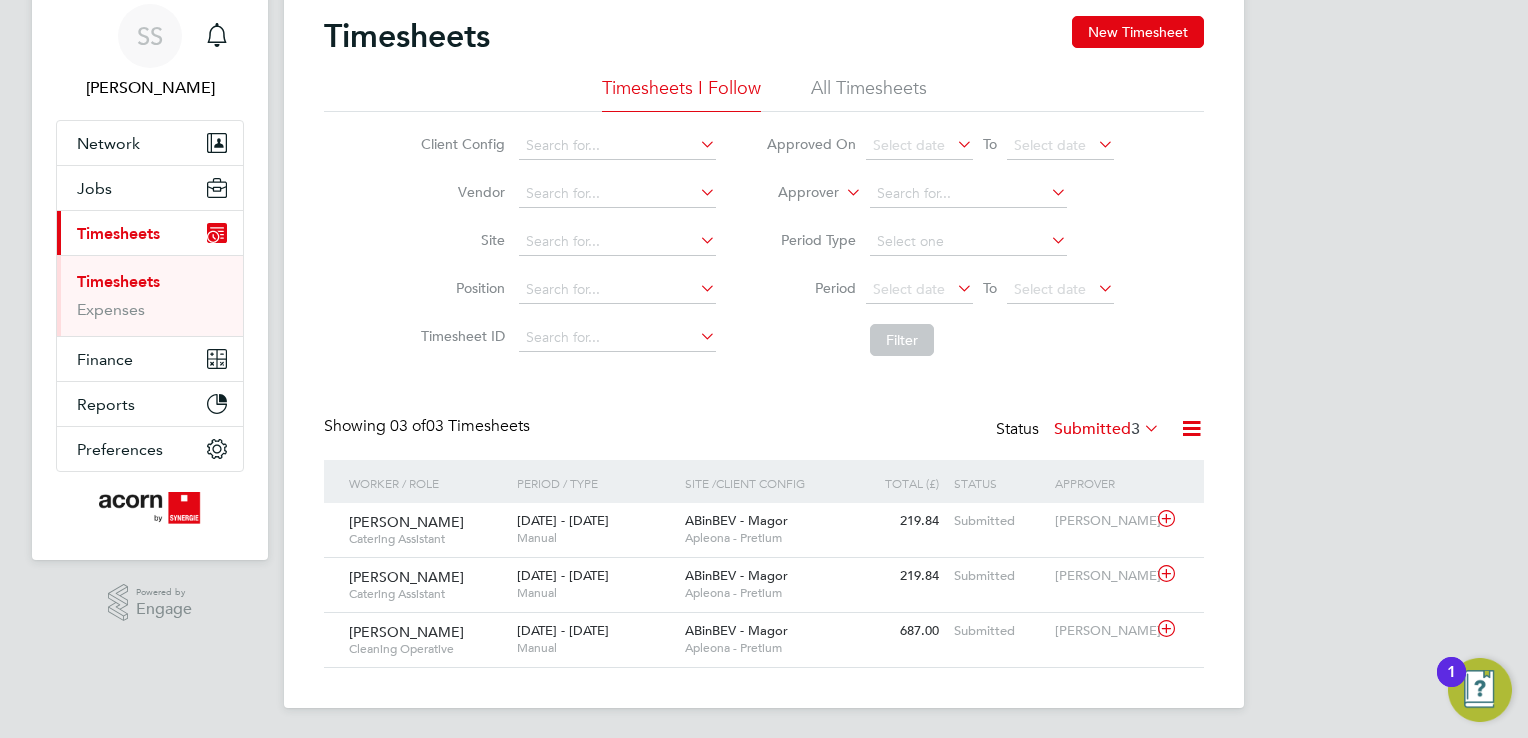 click on "Submitted  3" 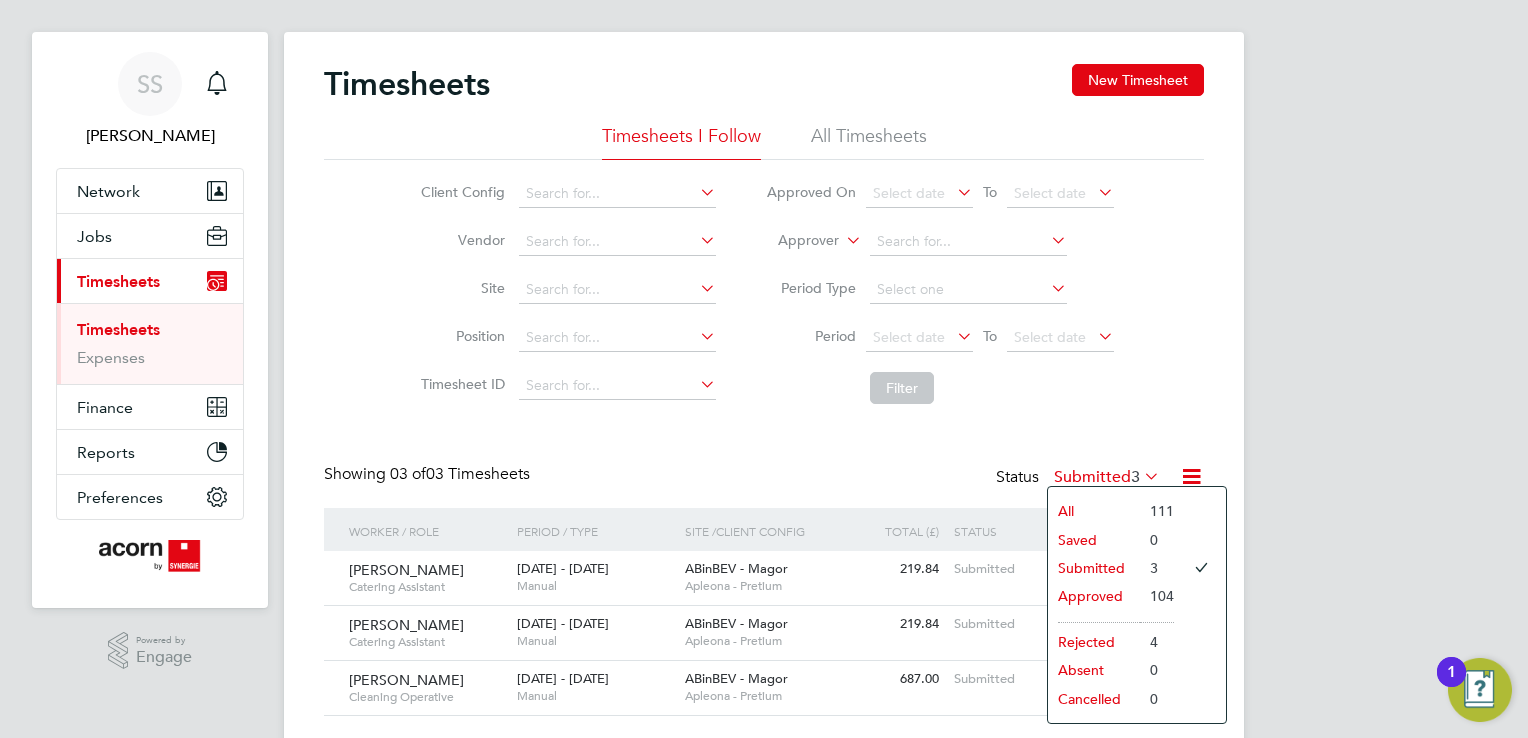 scroll, scrollTop: 0, scrollLeft: 0, axis: both 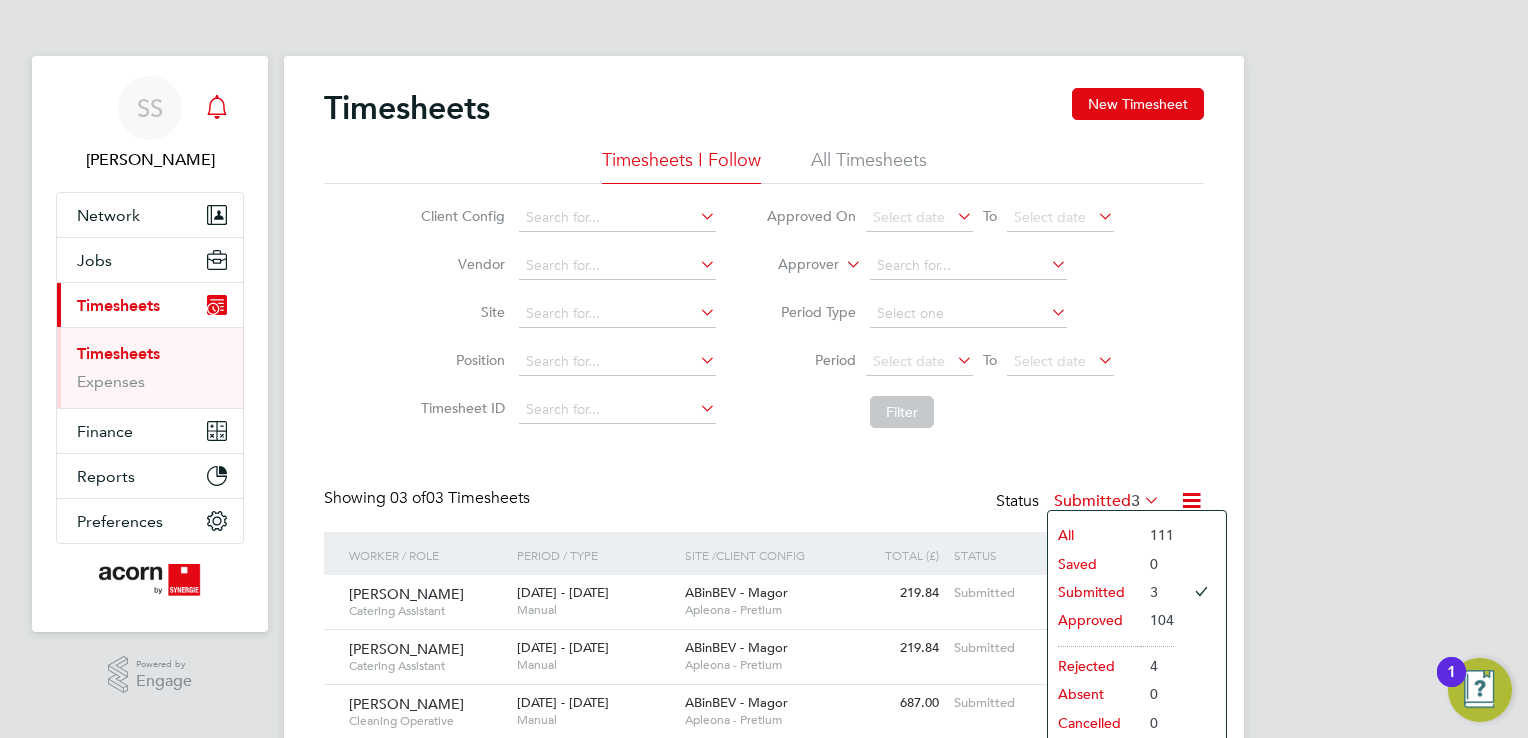 click 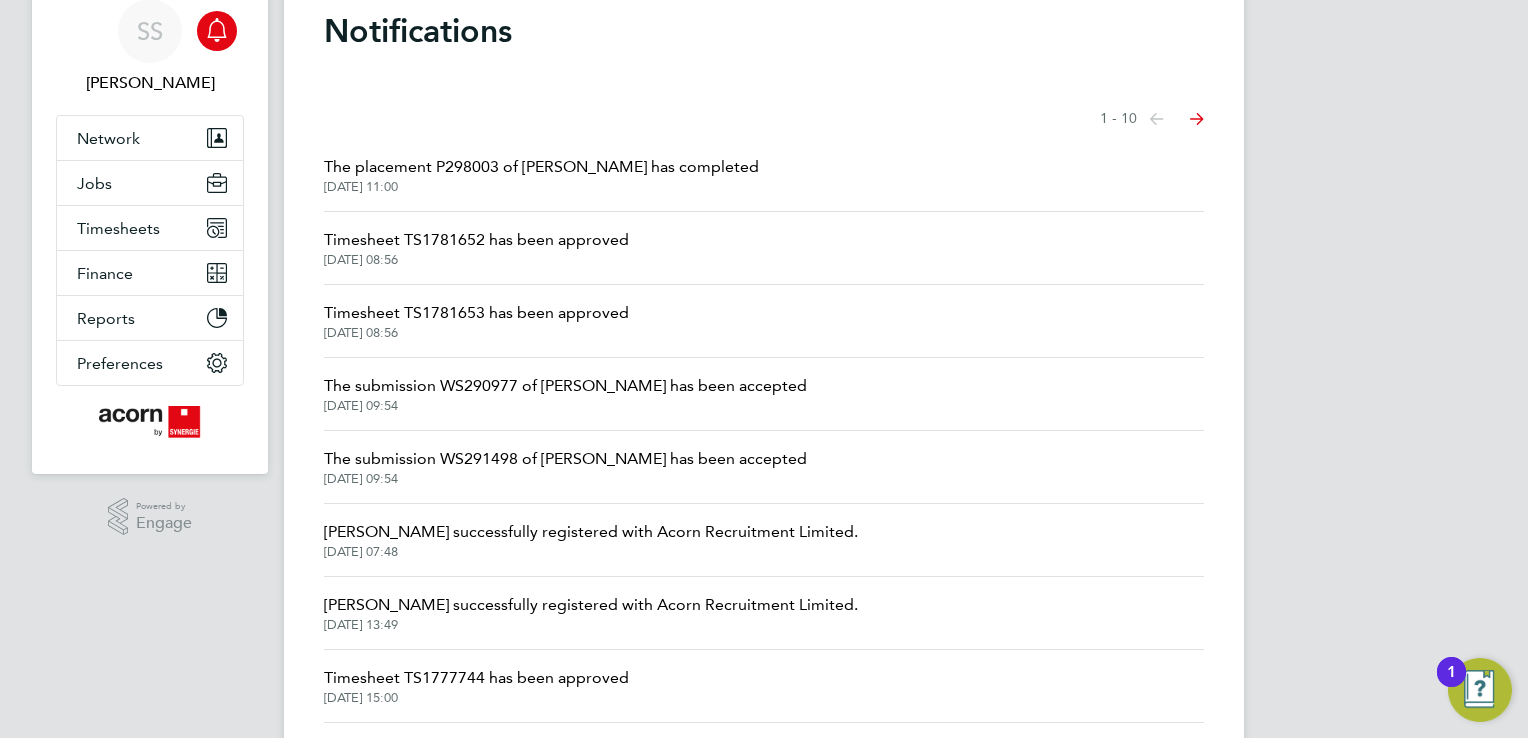 scroll, scrollTop: 0, scrollLeft: 0, axis: both 